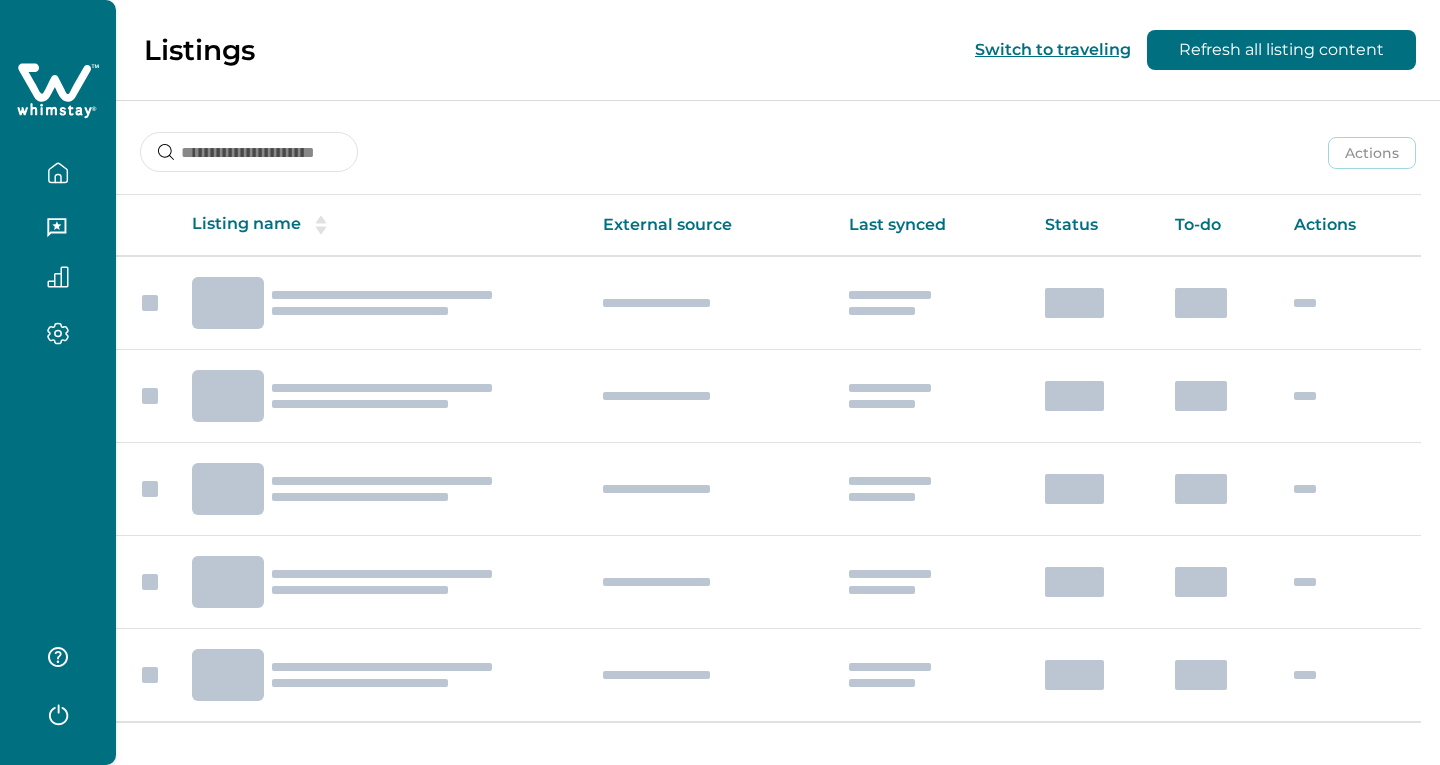 scroll, scrollTop: 0, scrollLeft: 0, axis: both 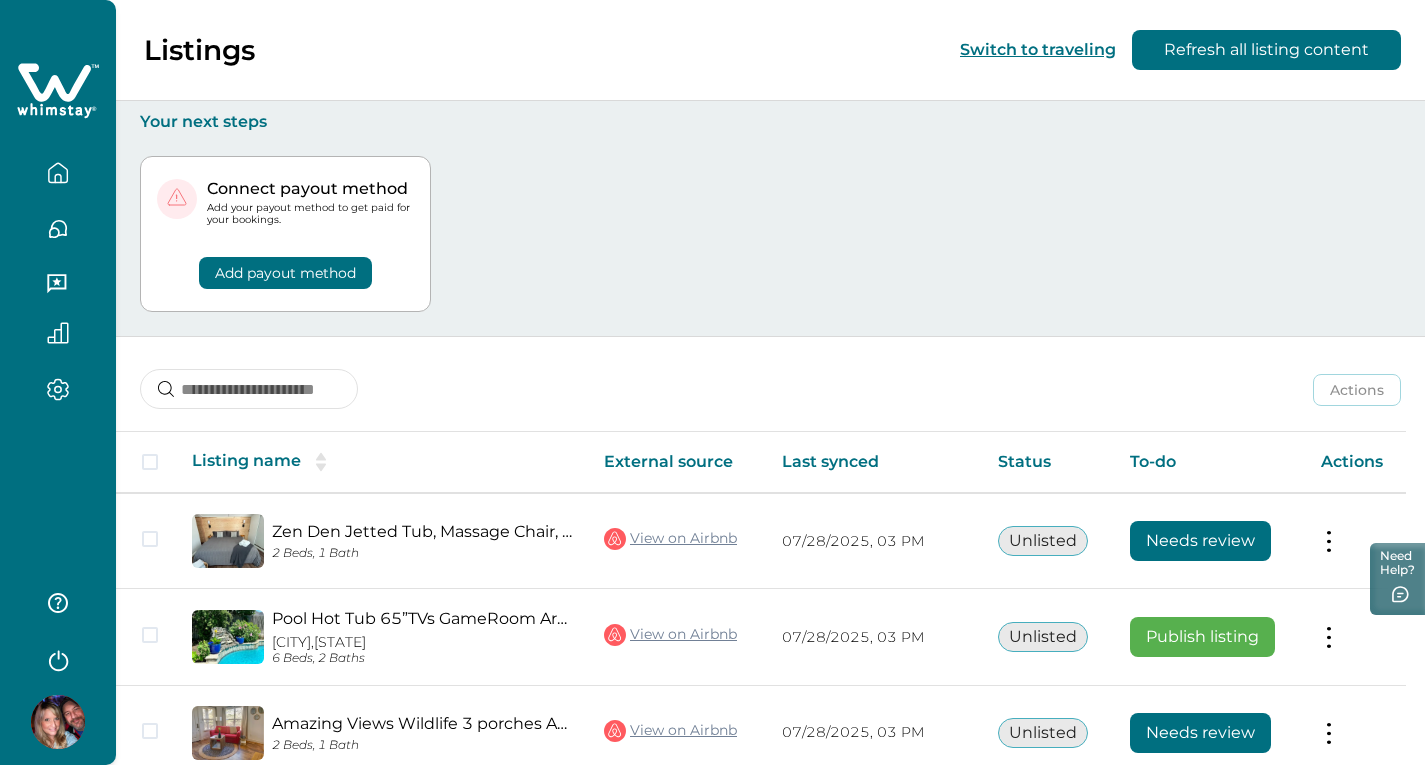 click on "Add payout method" at bounding box center (285, 273) 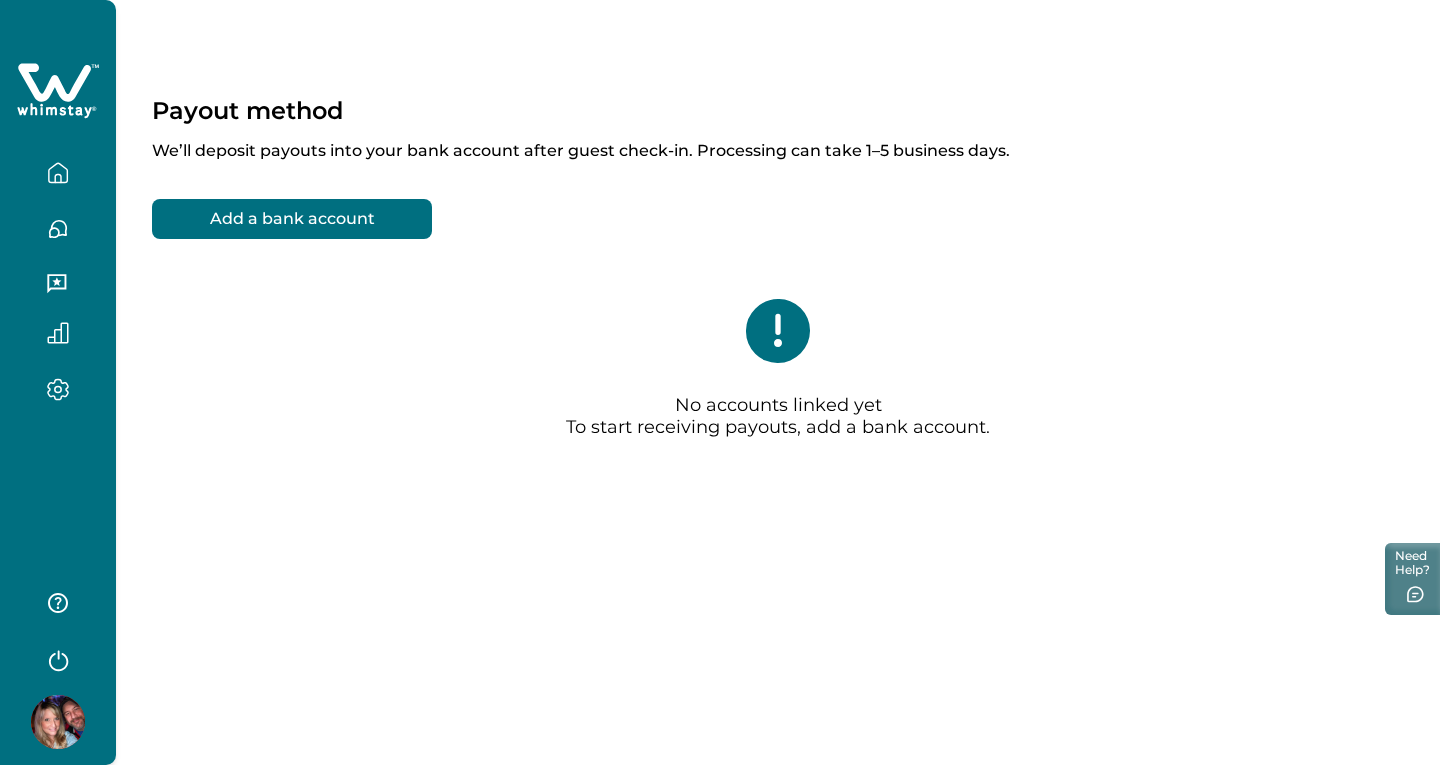 click on "Add a bank account" at bounding box center (292, 219) 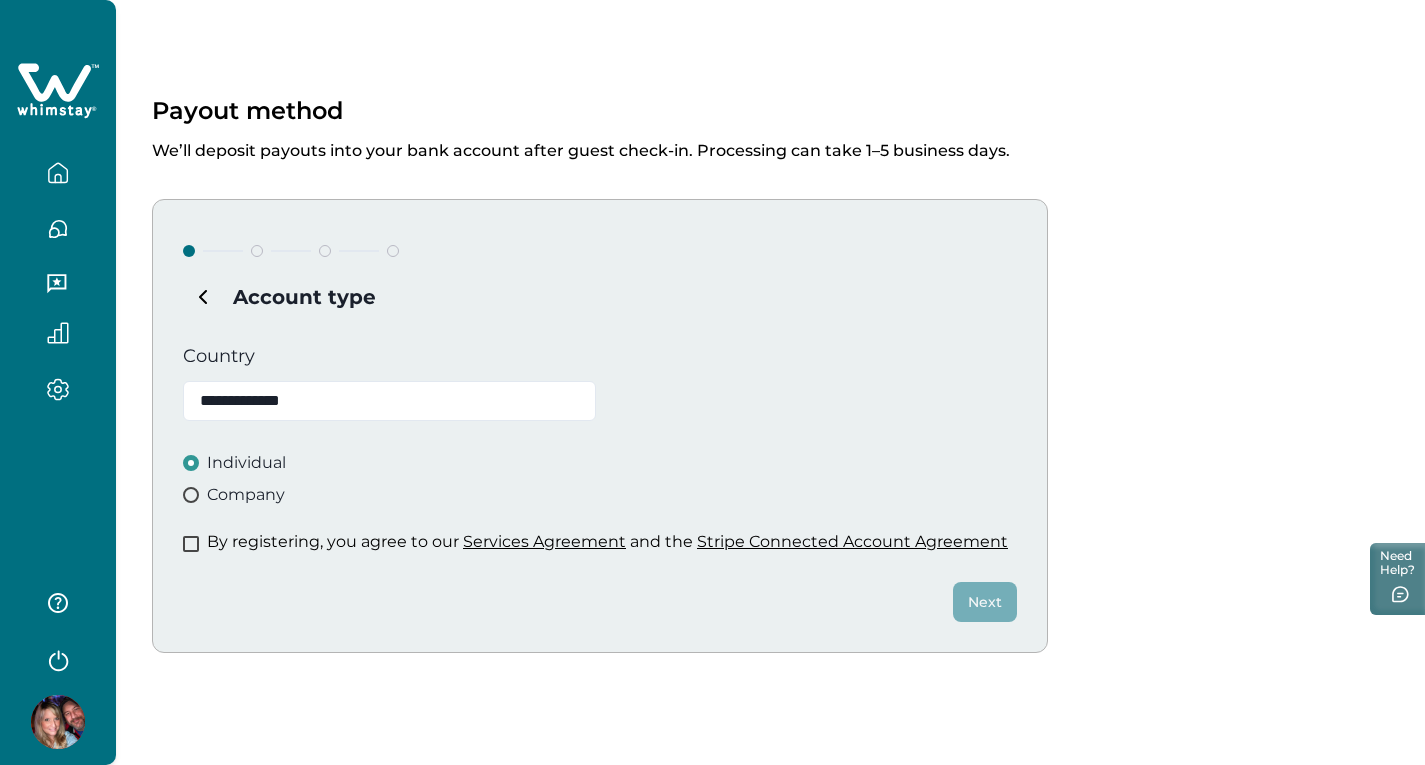 click at bounding box center (191, 495) 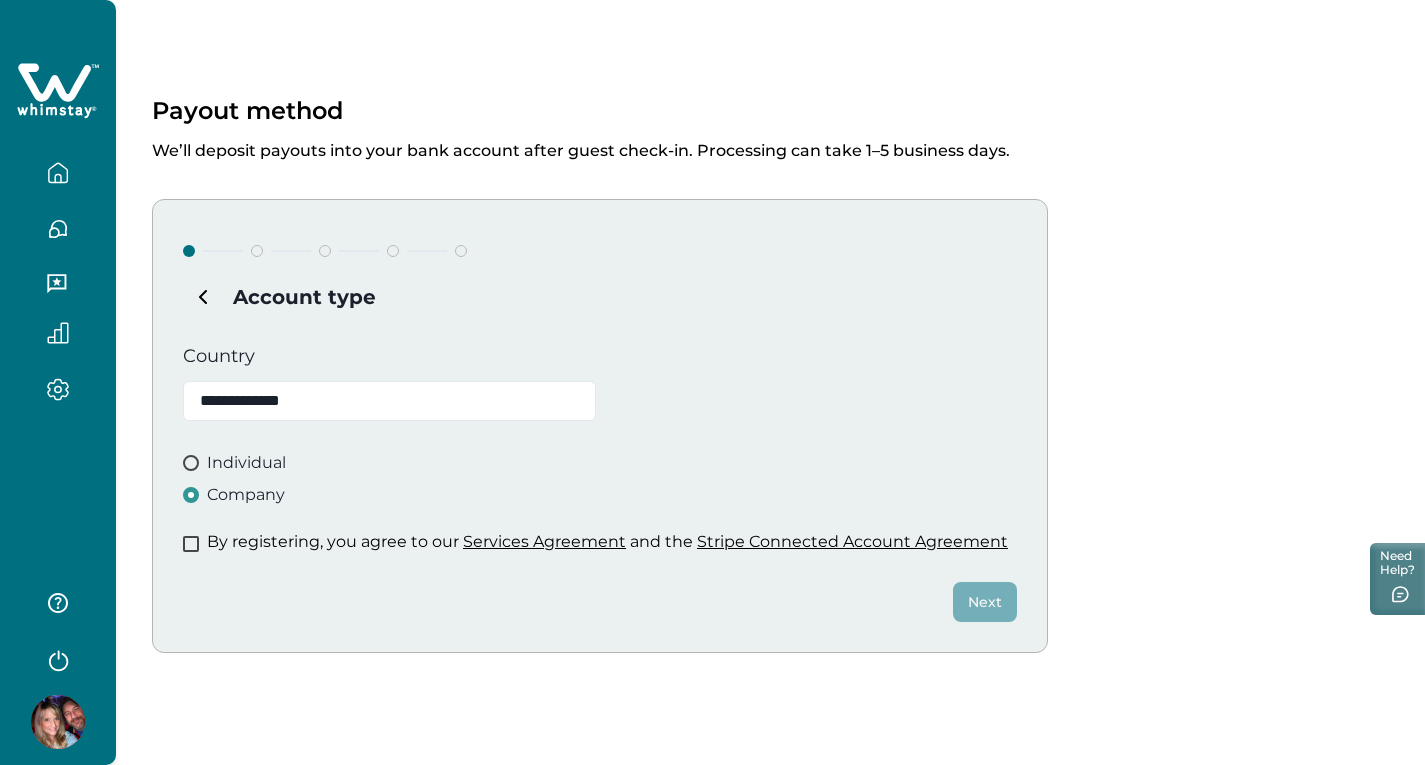 click at bounding box center (191, 544) 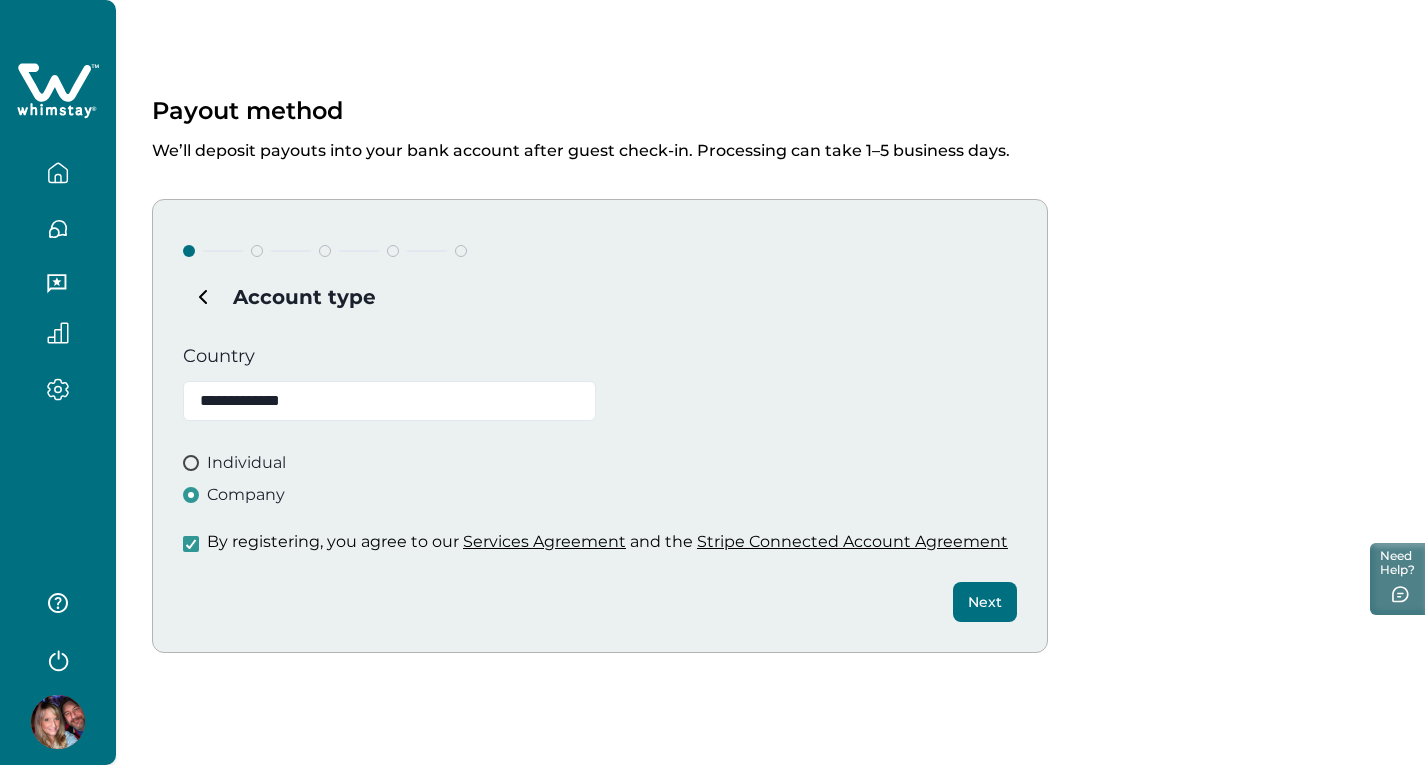 click on "Next" at bounding box center (985, 602) 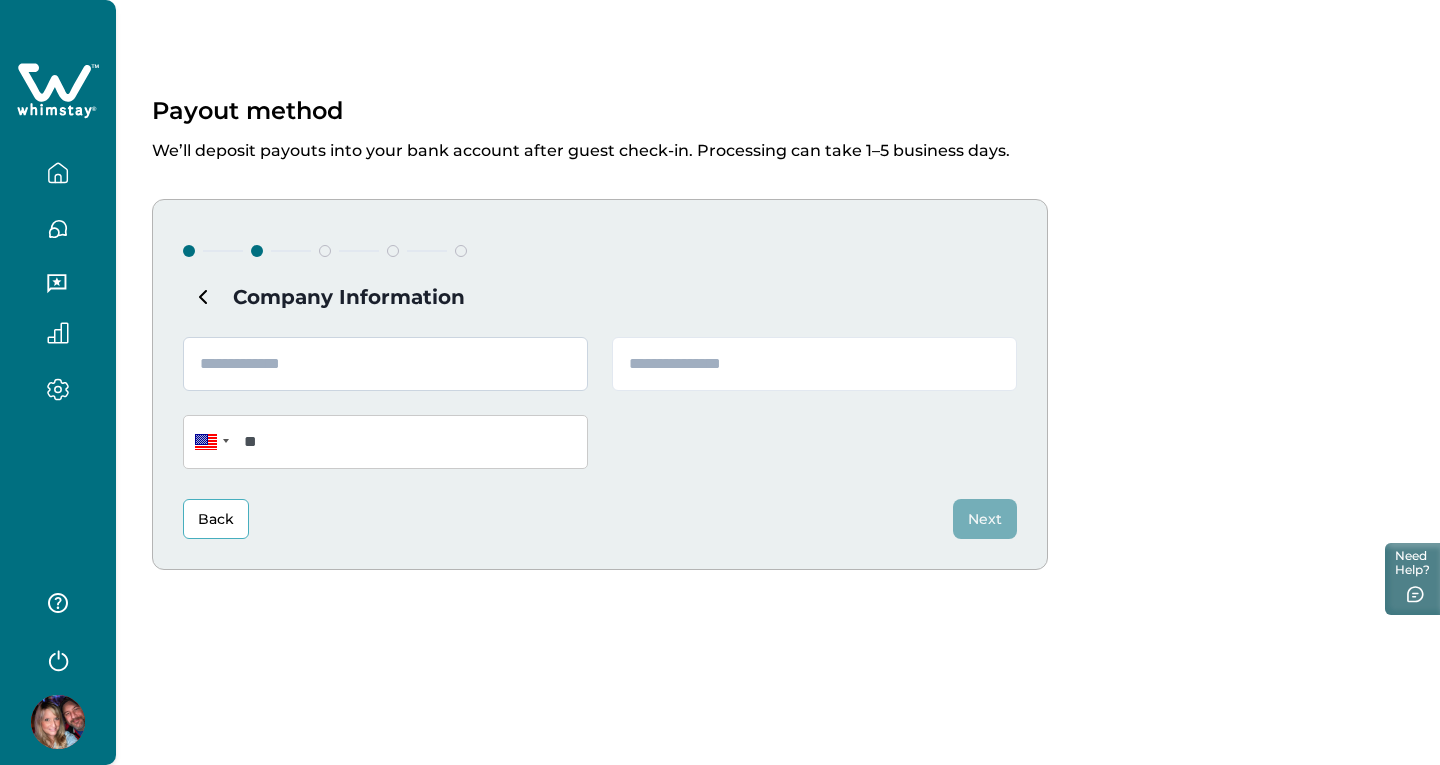 click at bounding box center [385, 364] 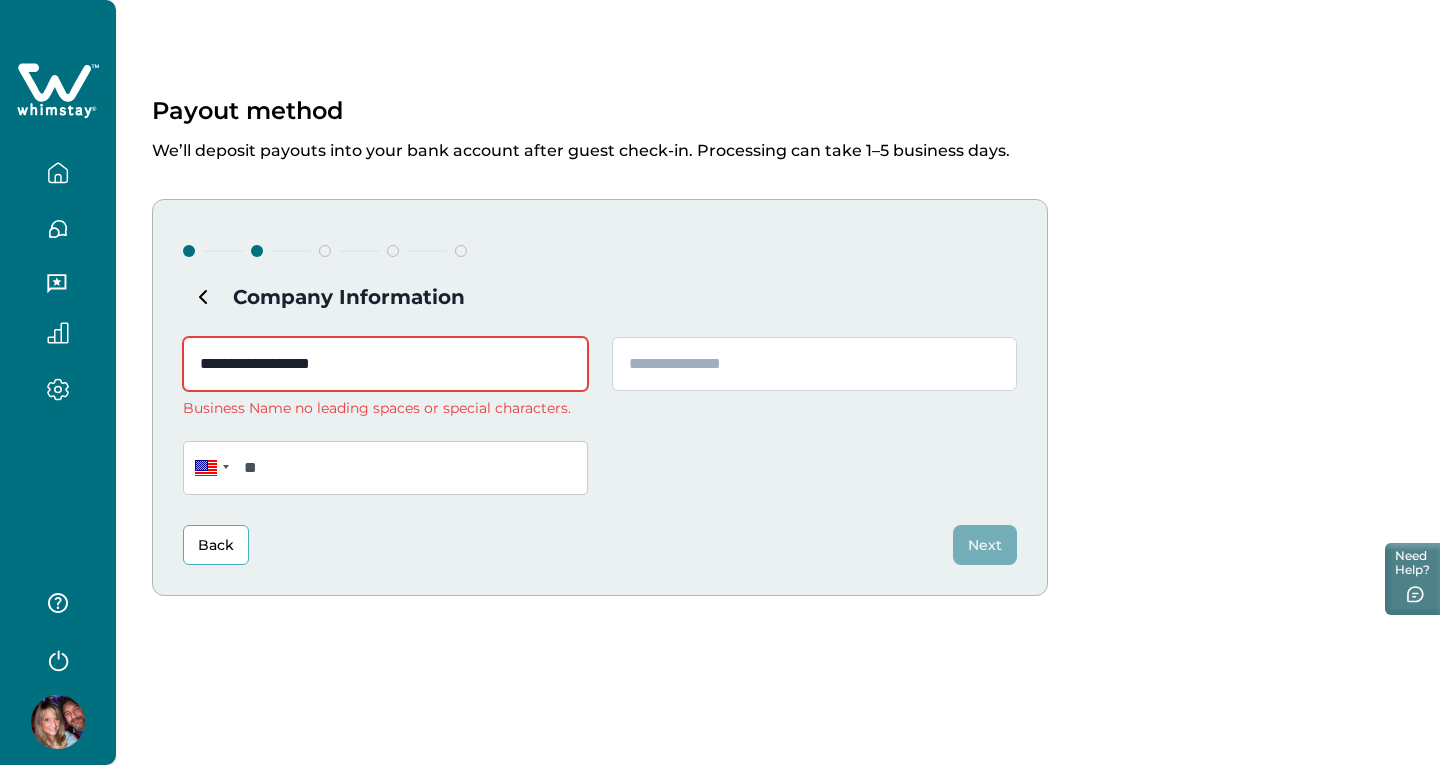 click at bounding box center [814, 364] 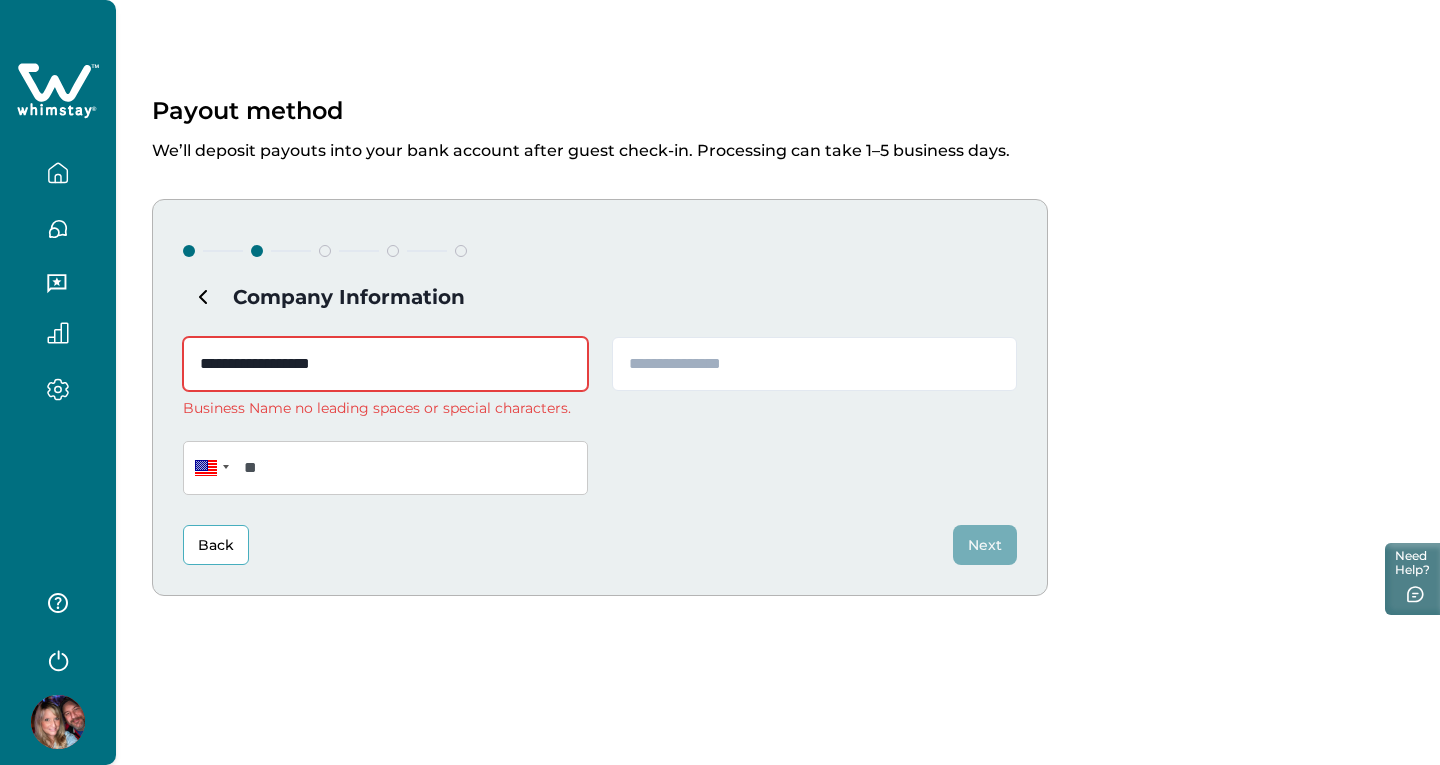 click on "Back" at bounding box center (216, 545) 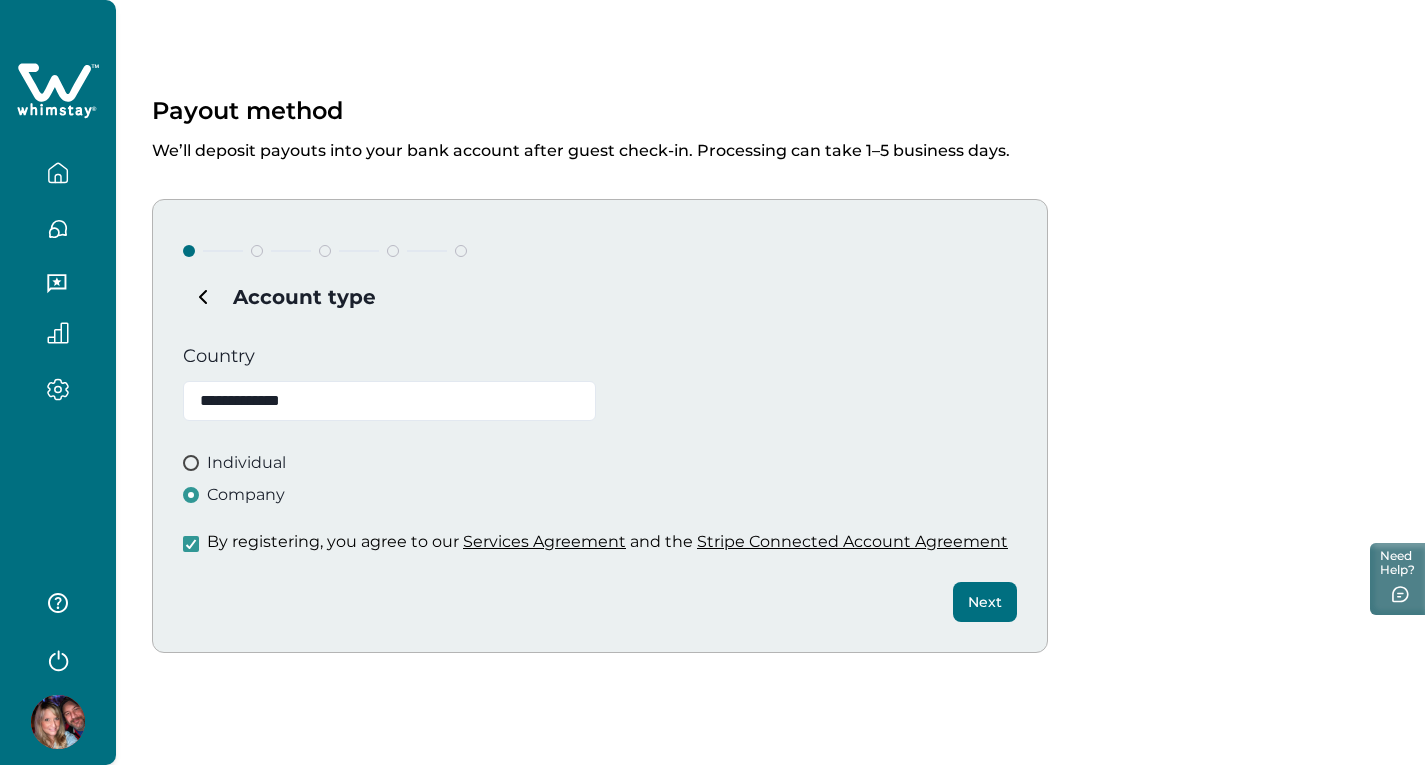 click on "Individual" at bounding box center [600, 463] 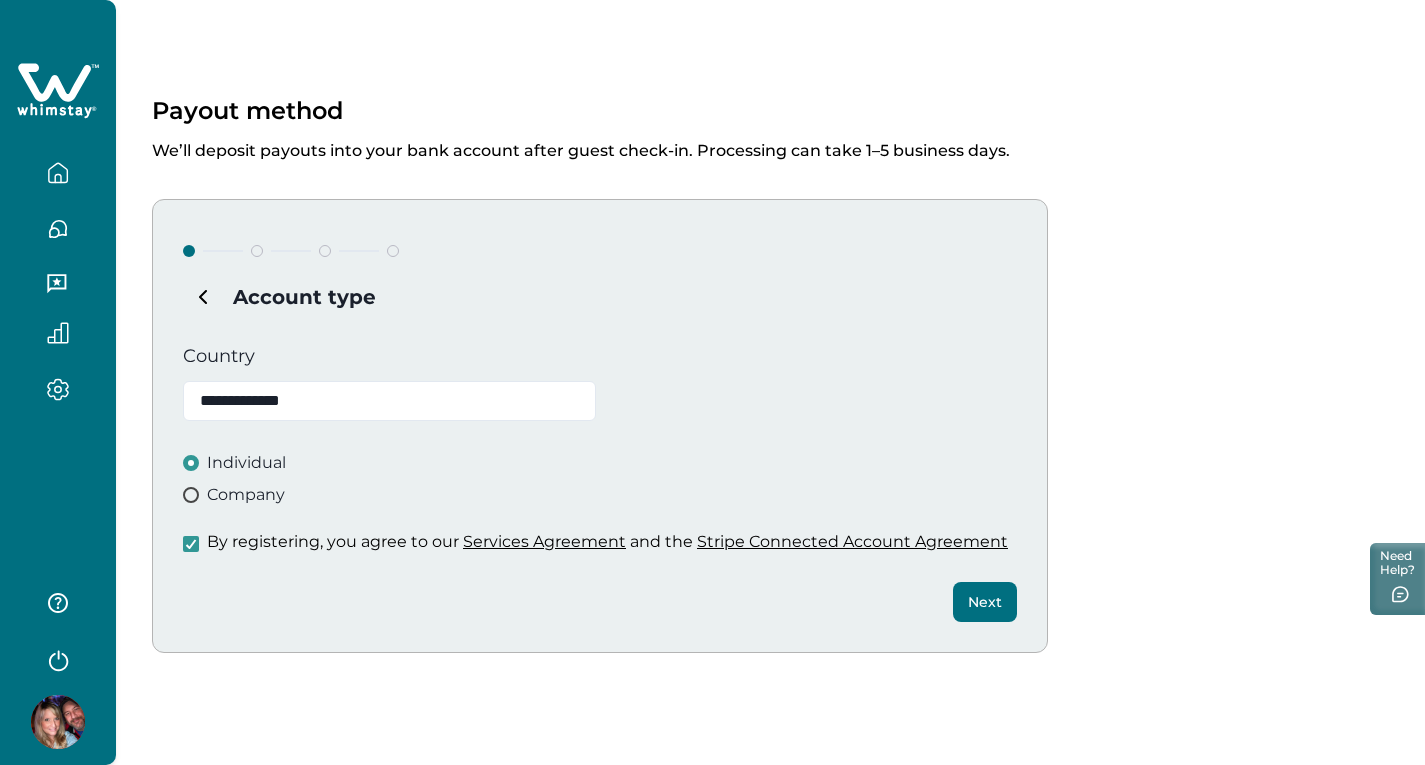 click on "Next" at bounding box center (985, 602) 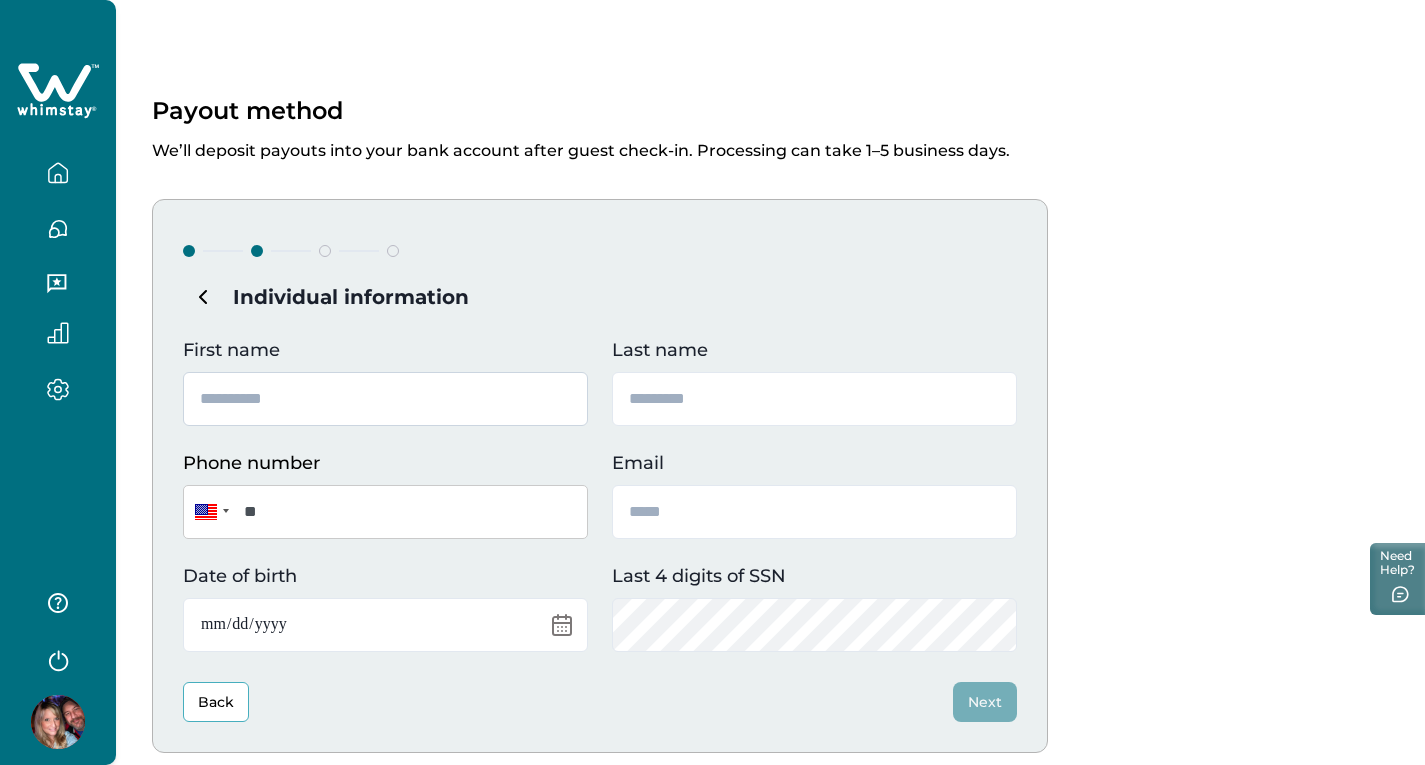 click on "First name" at bounding box center [385, 399] 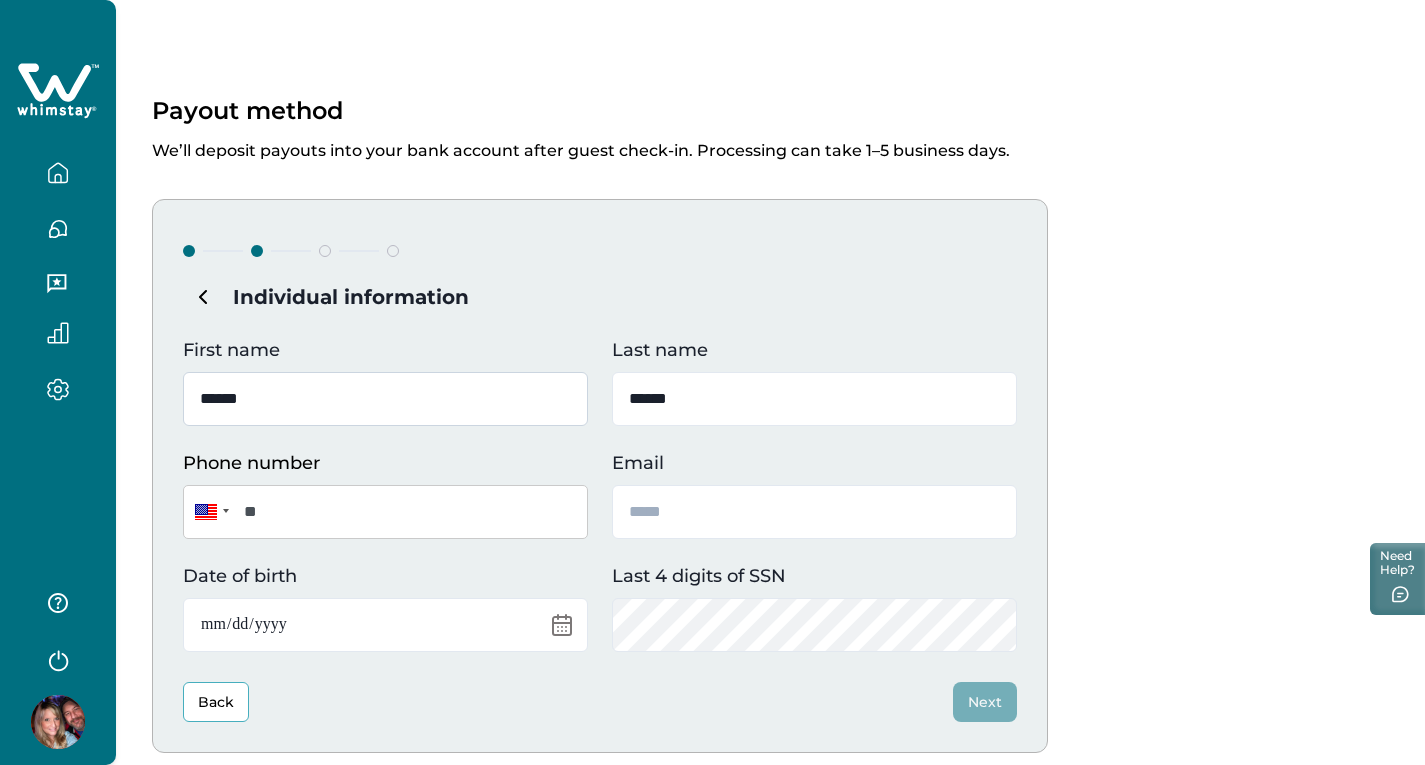 type on "**********" 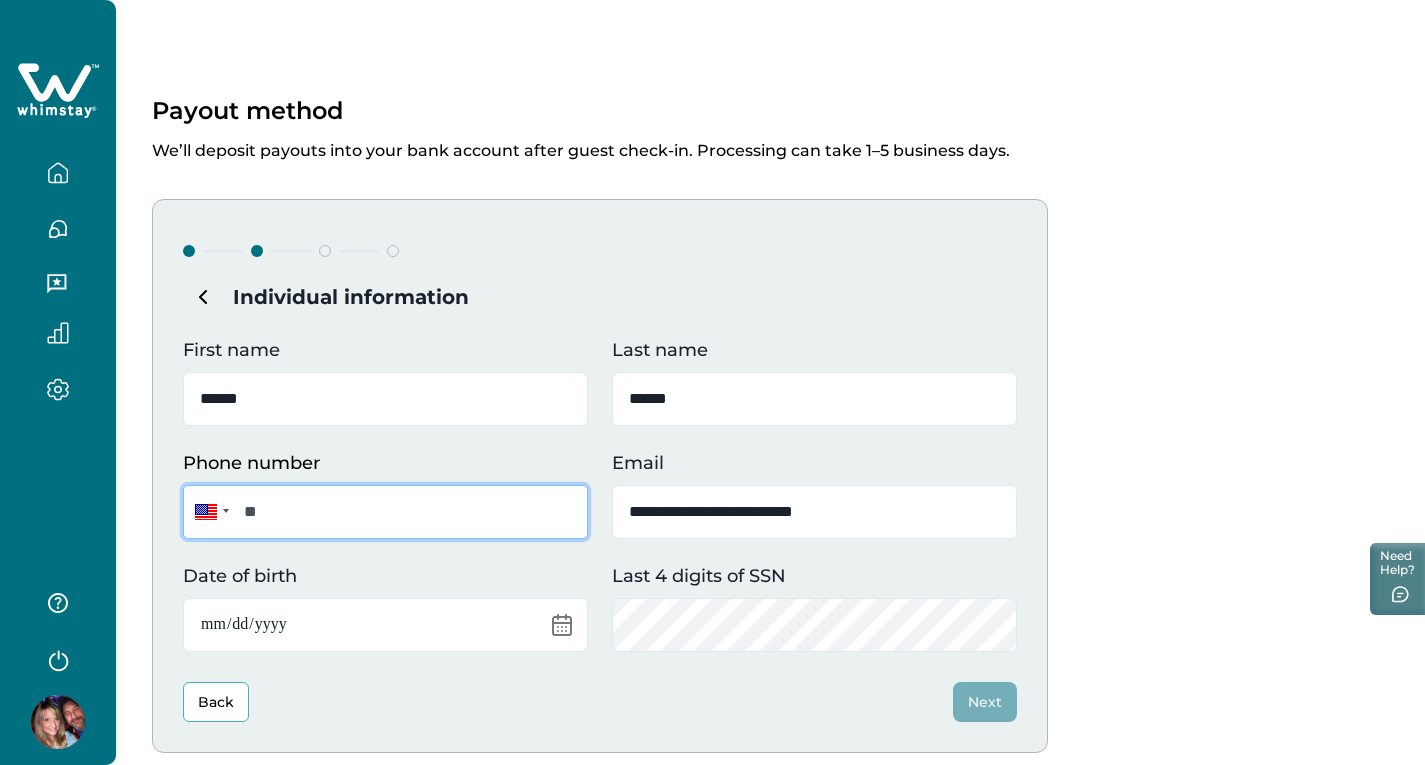 click on "**" at bounding box center [385, 512] 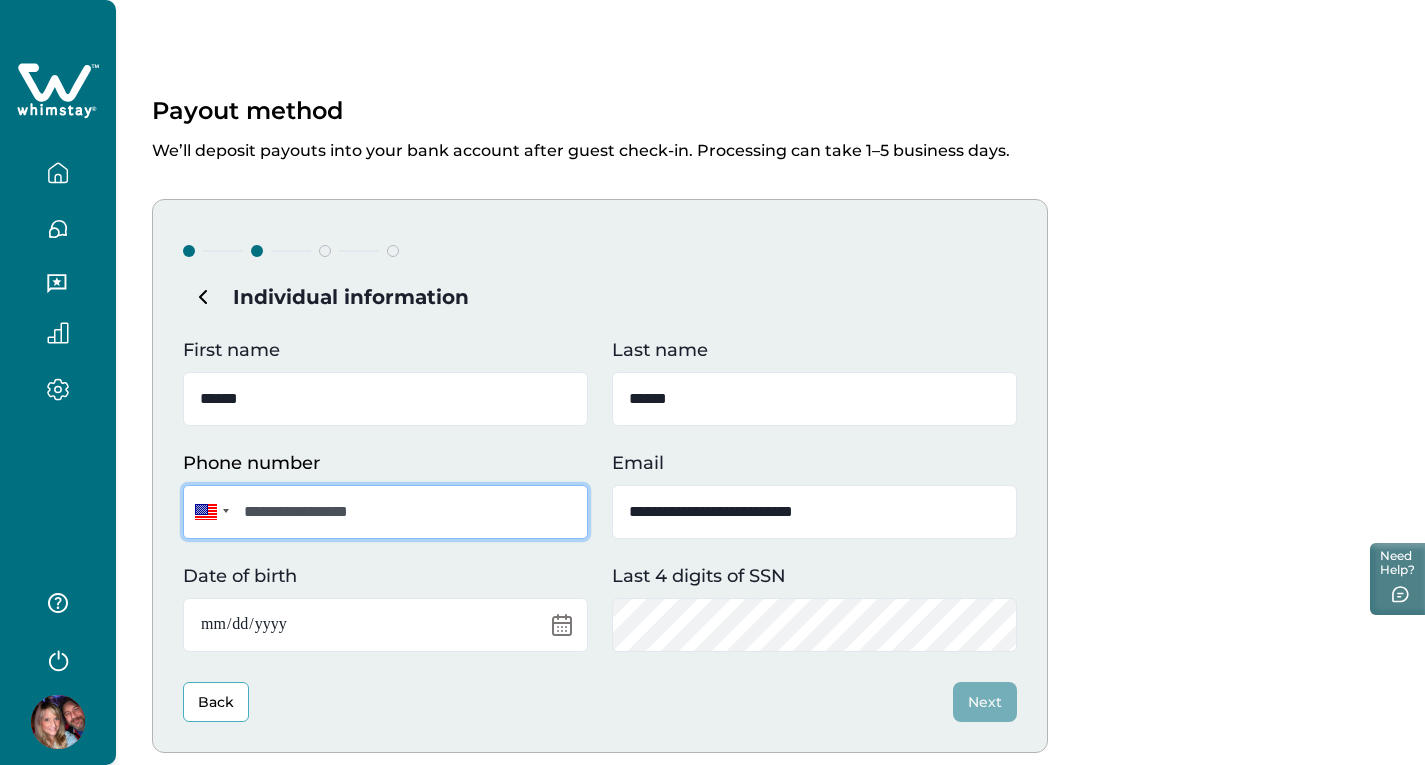 type on "**********" 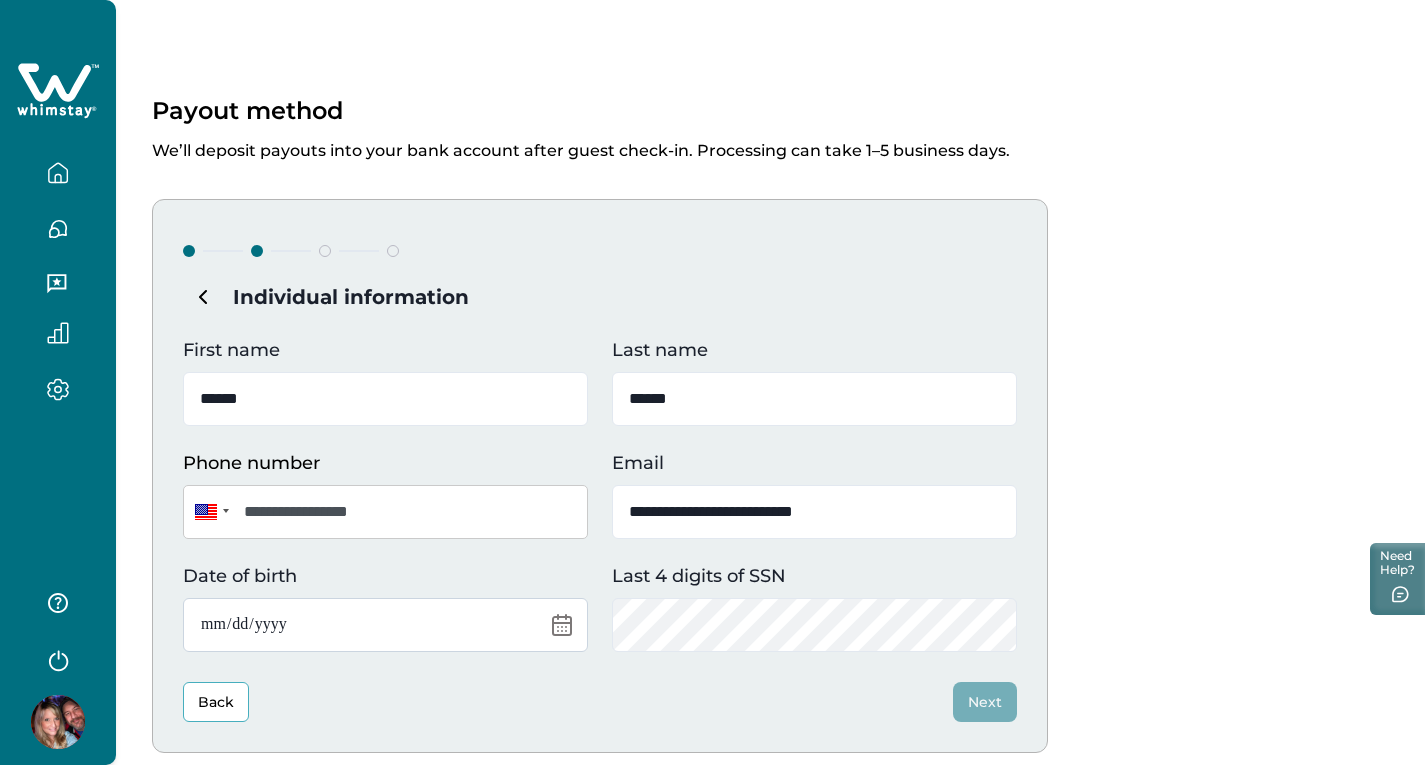 click on "Date of birth" at bounding box center (385, 625) 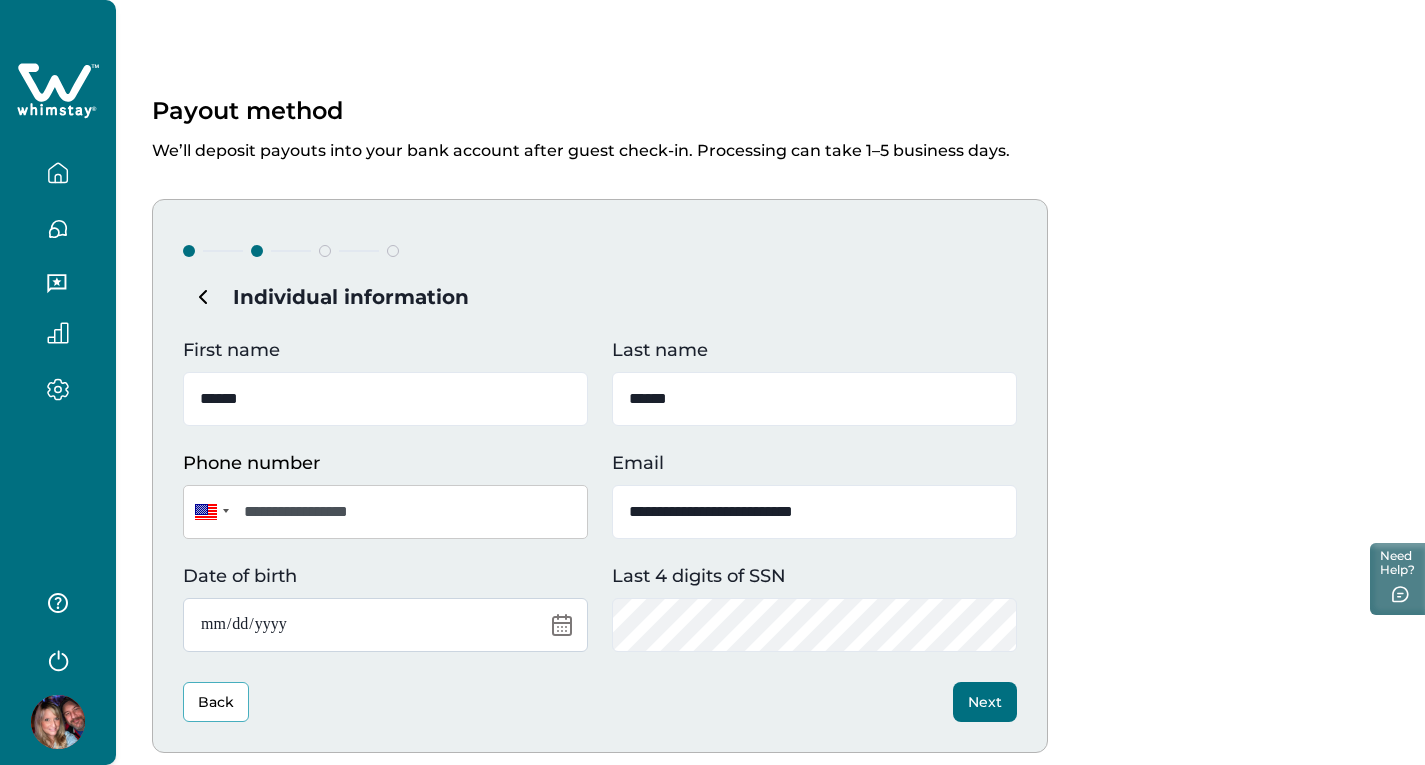 type on "**********" 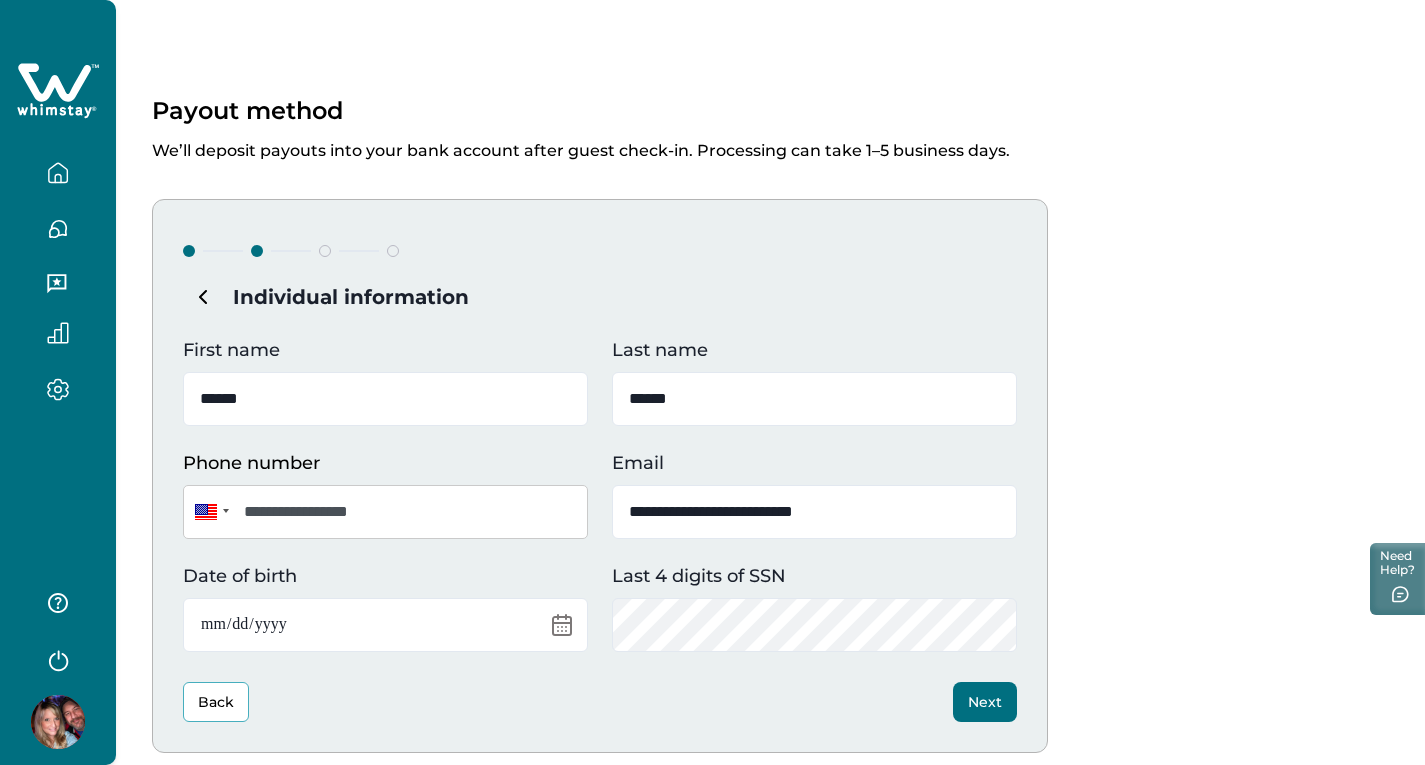 click on "**********" at bounding box center [600, 476] 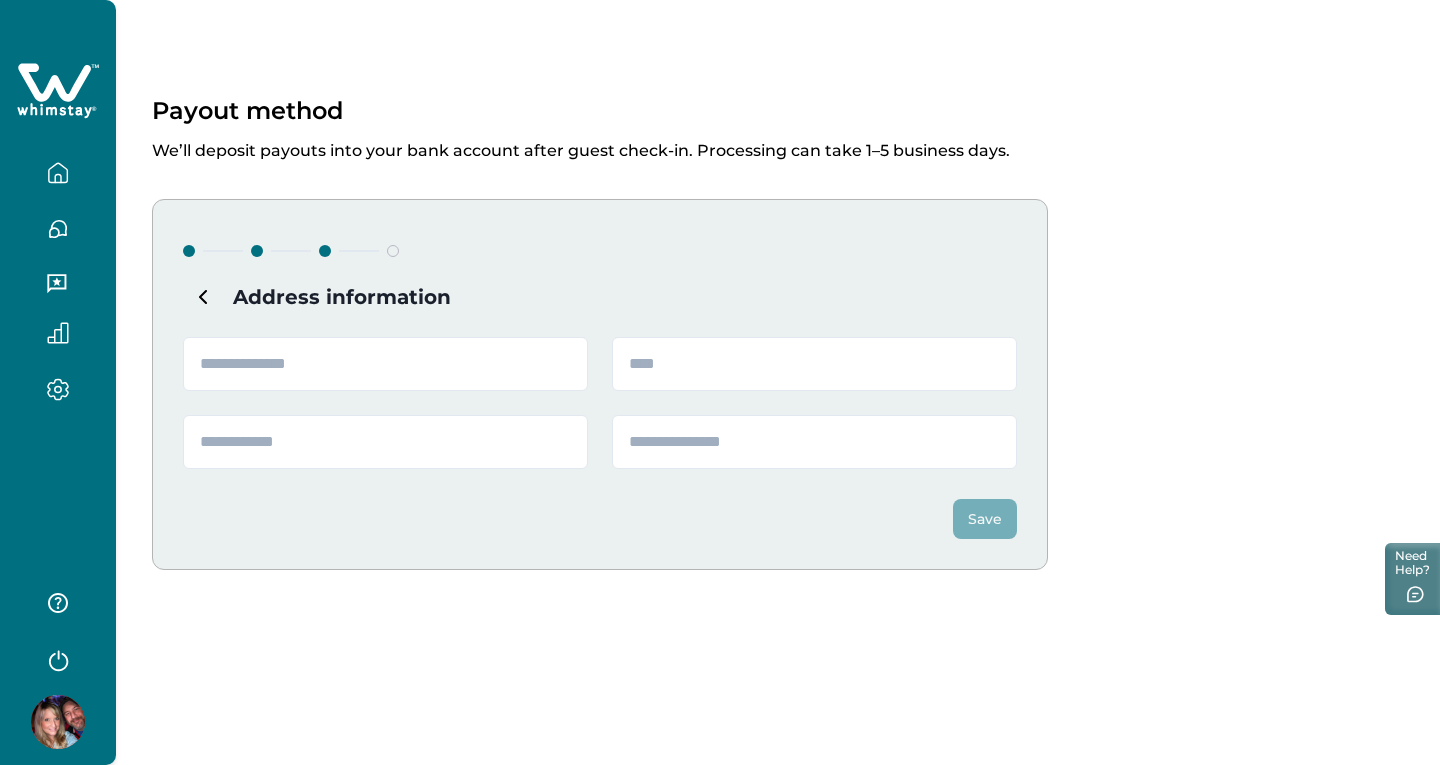 click on "Address information Save" at bounding box center [600, 384] 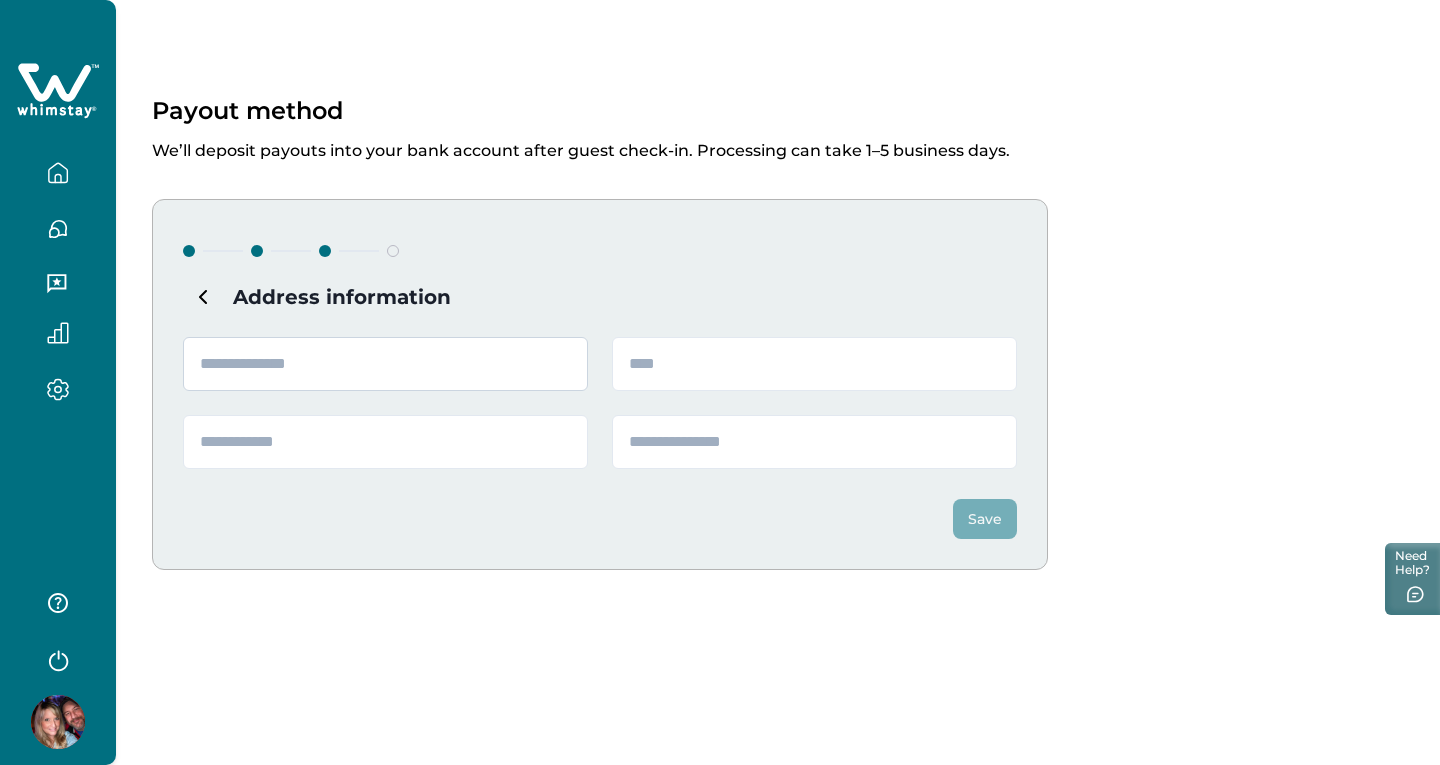 click at bounding box center [385, 364] 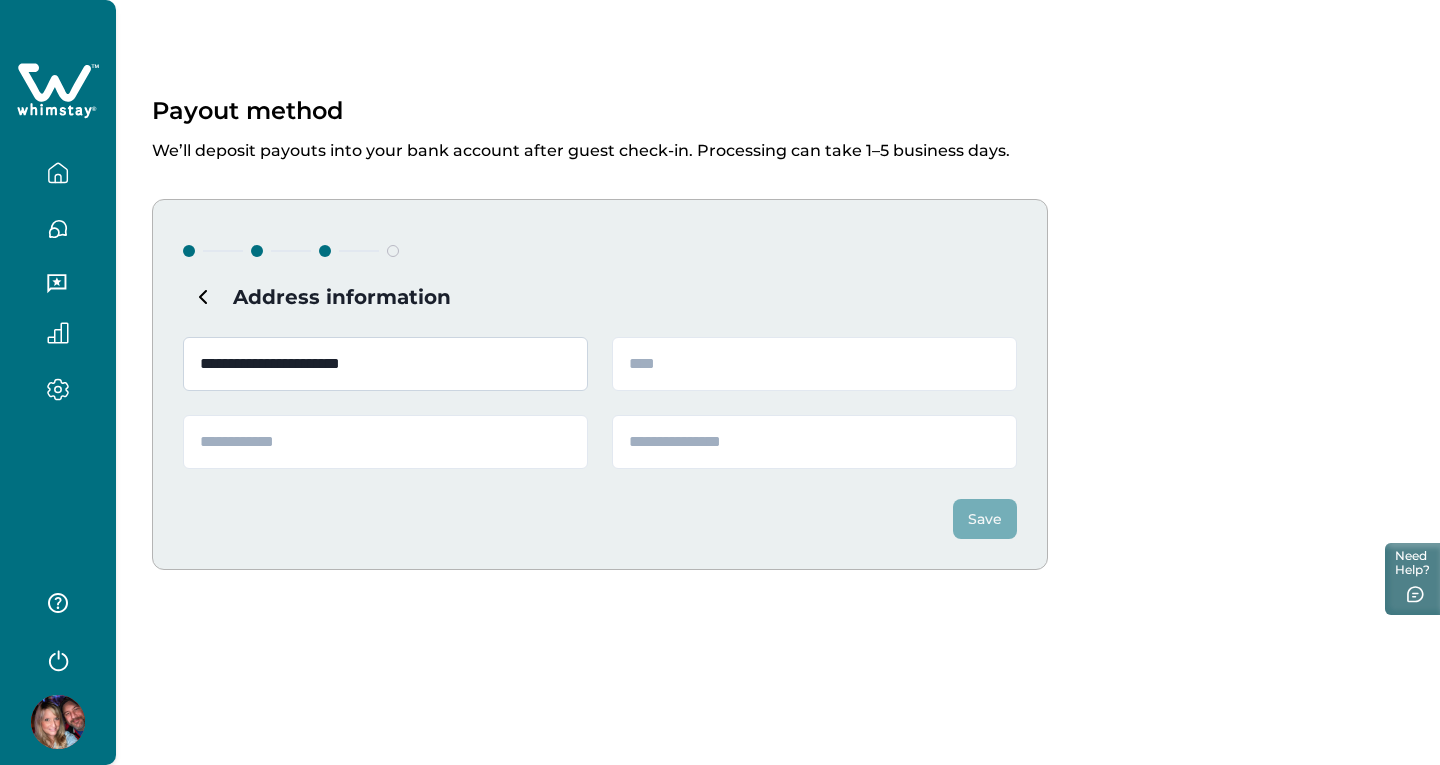 type on "*********" 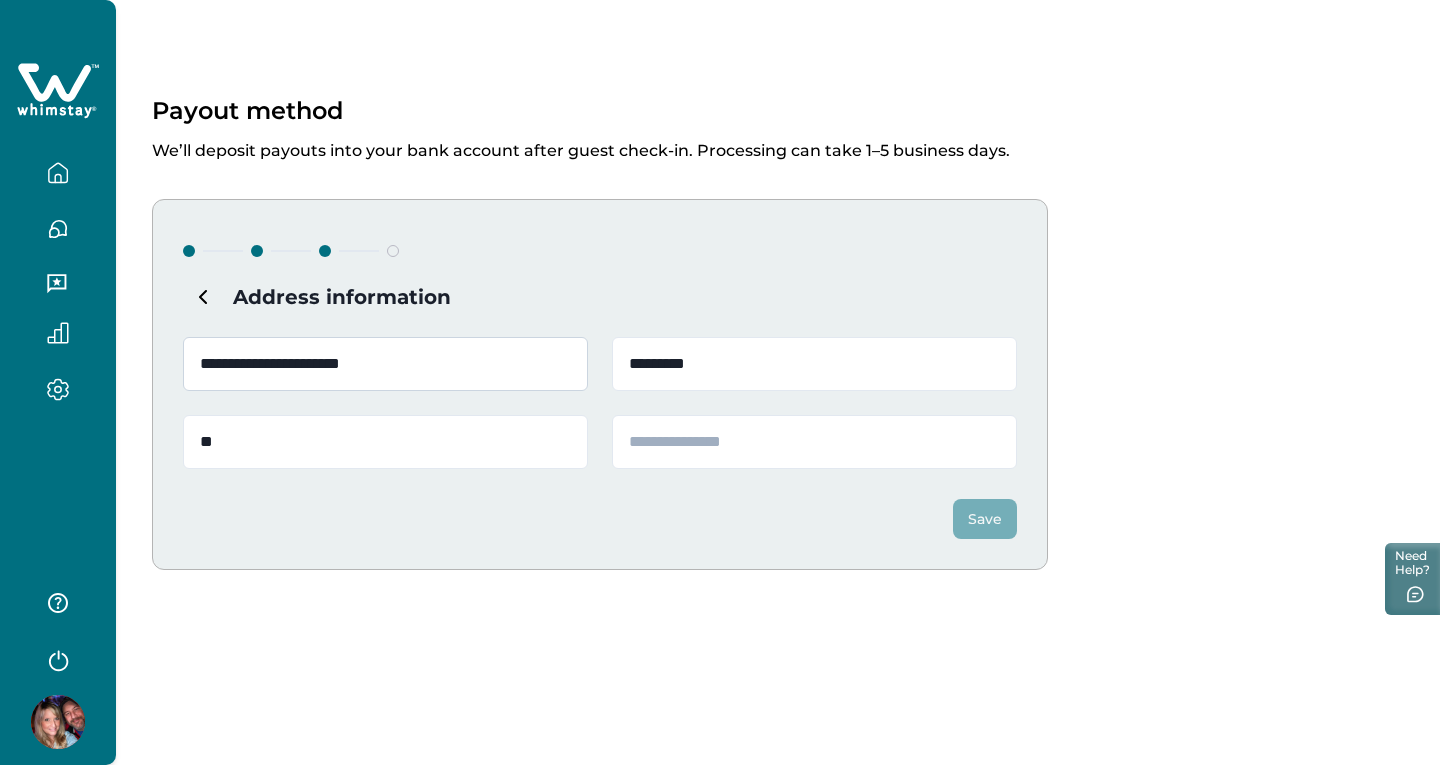 type on "*****" 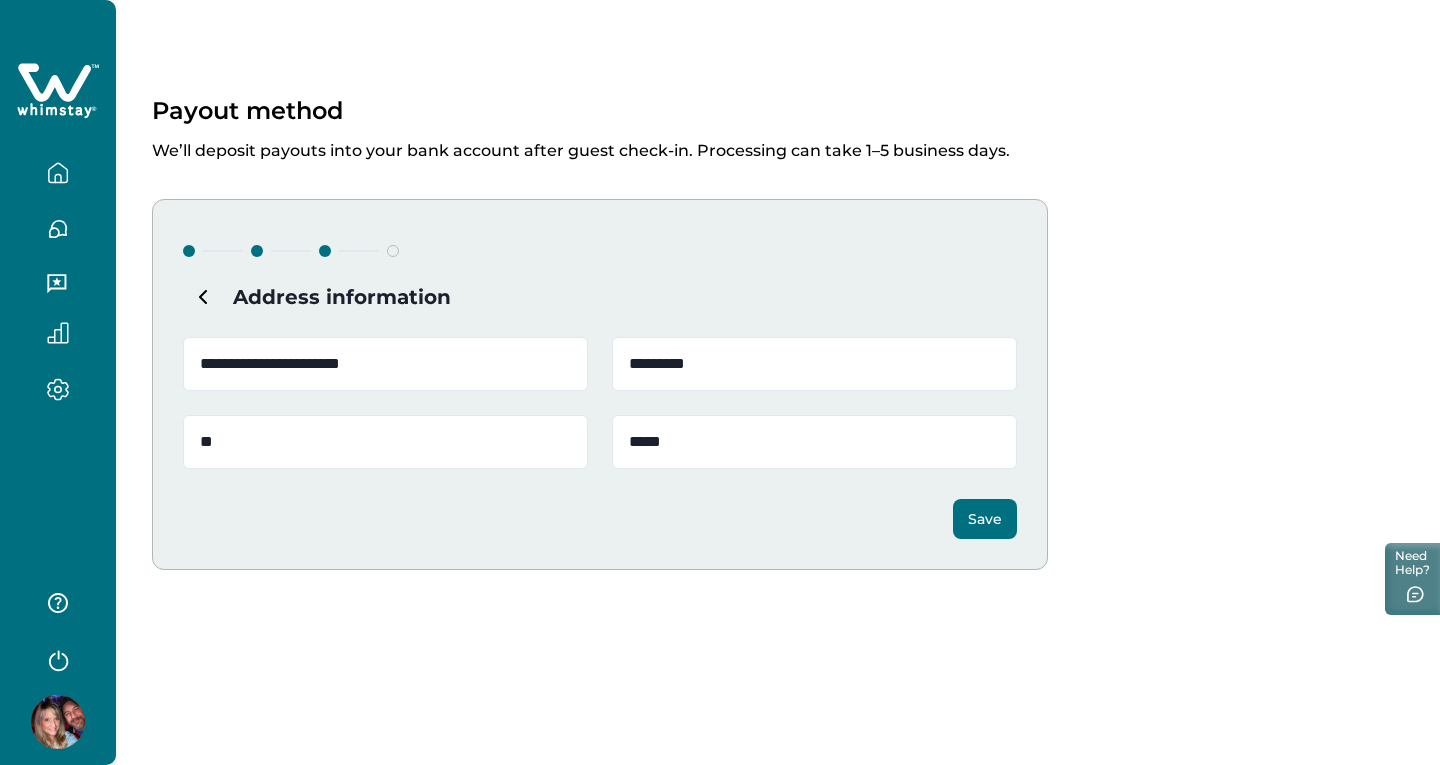 click on "Save" at bounding box center (985, 519) 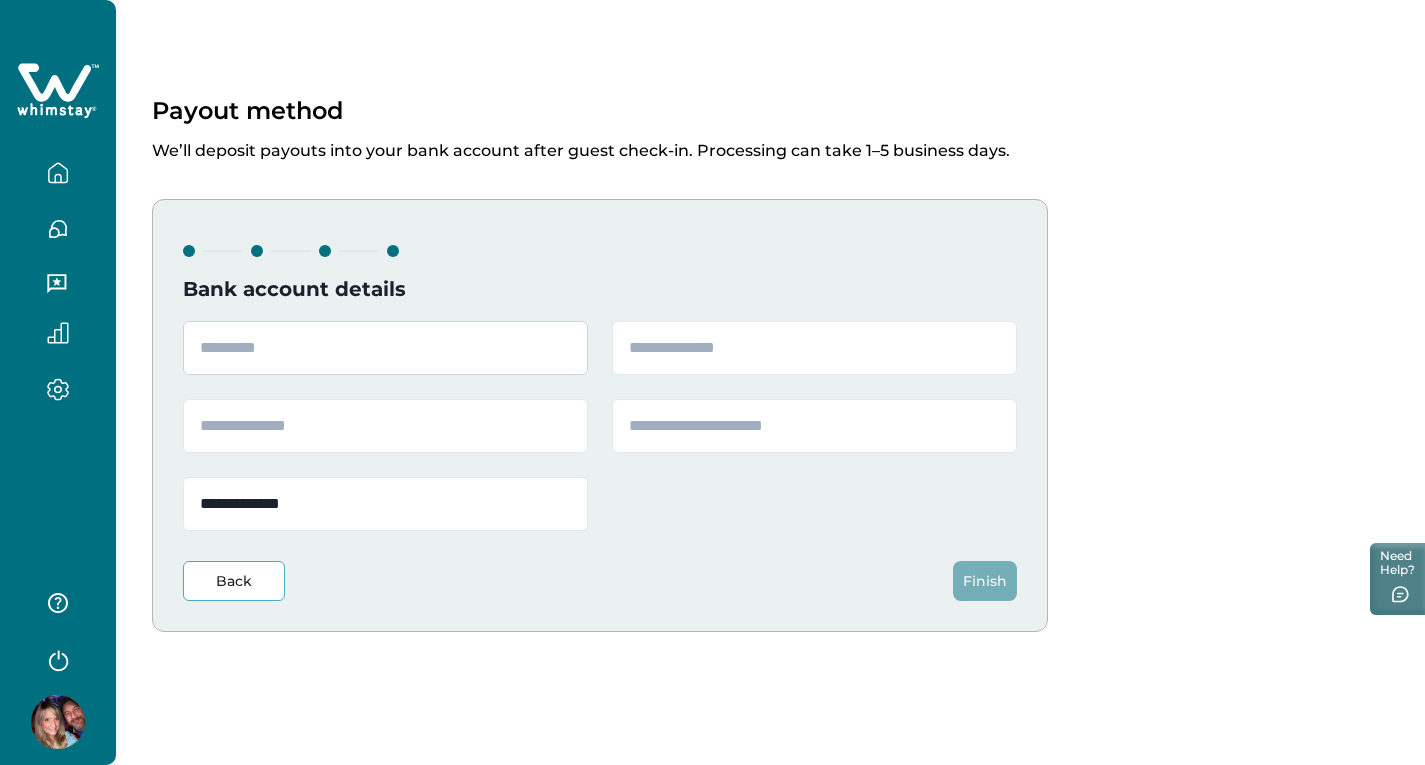click at bounding box center (385, 348) 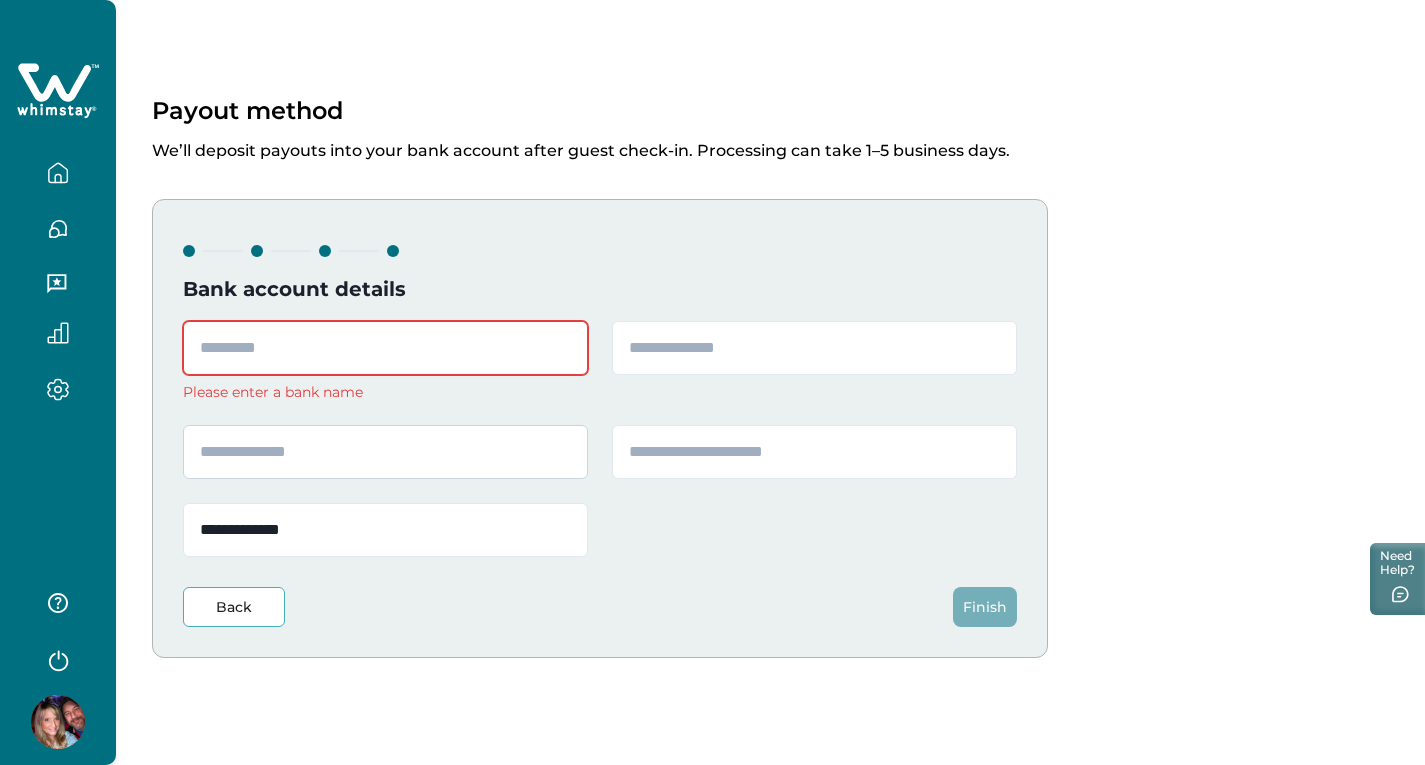 click at bounding box center (385, 452) 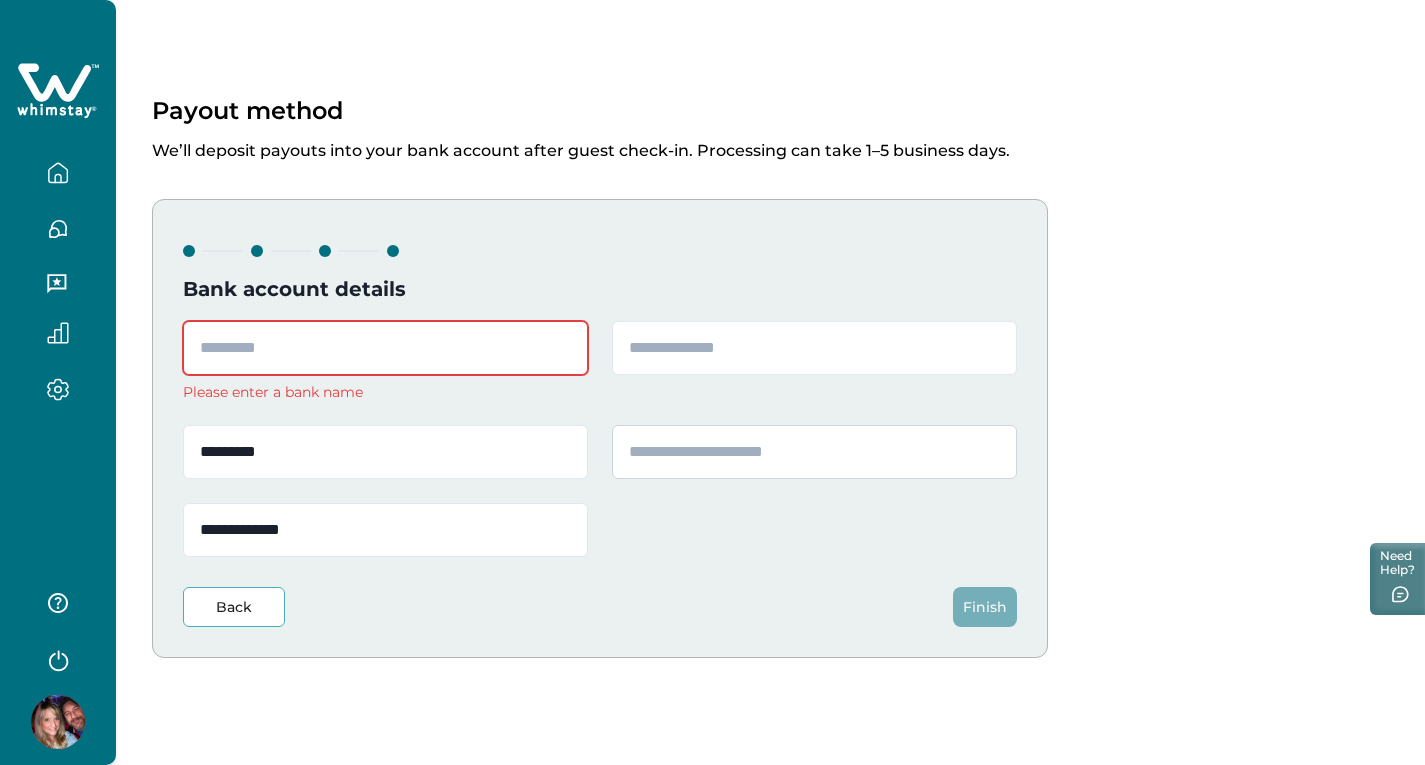 type on "*********" 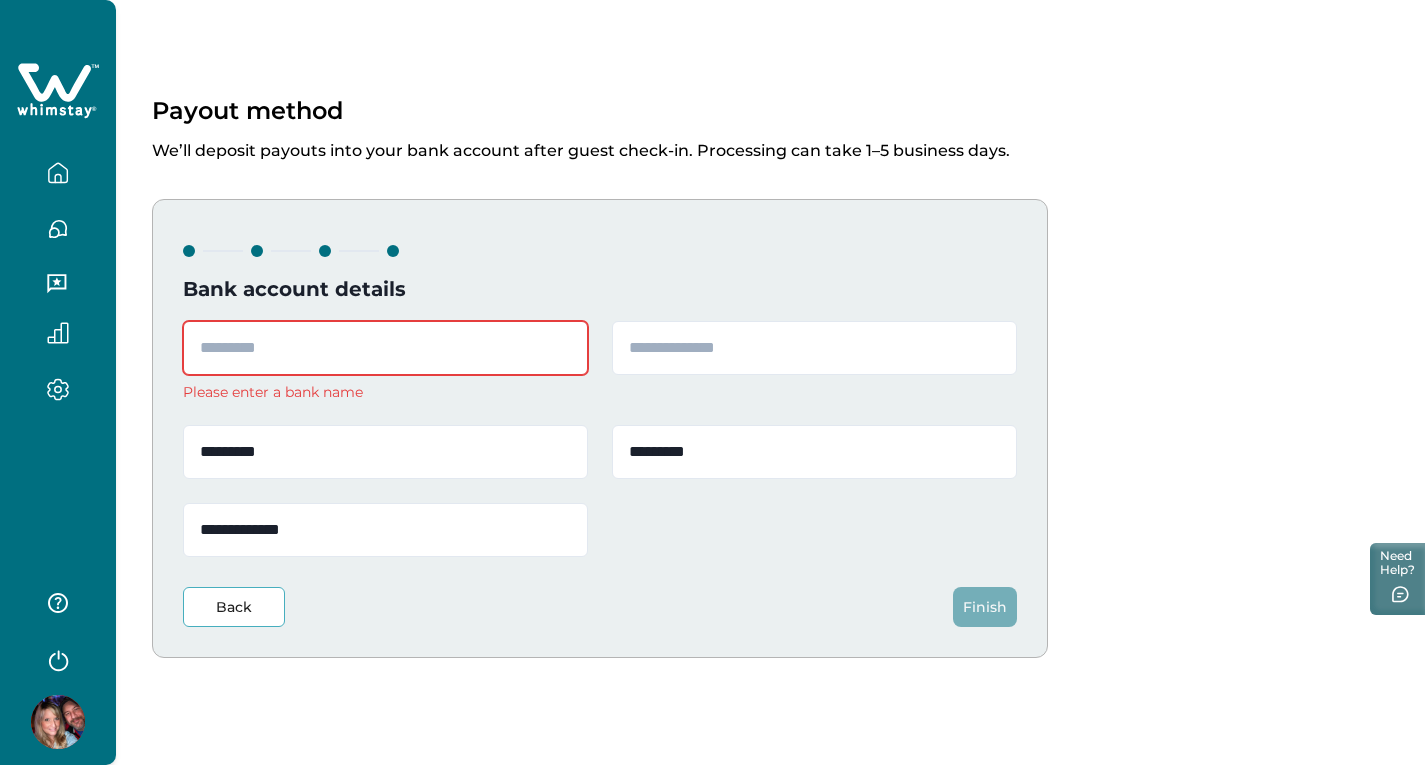 type on "*********" 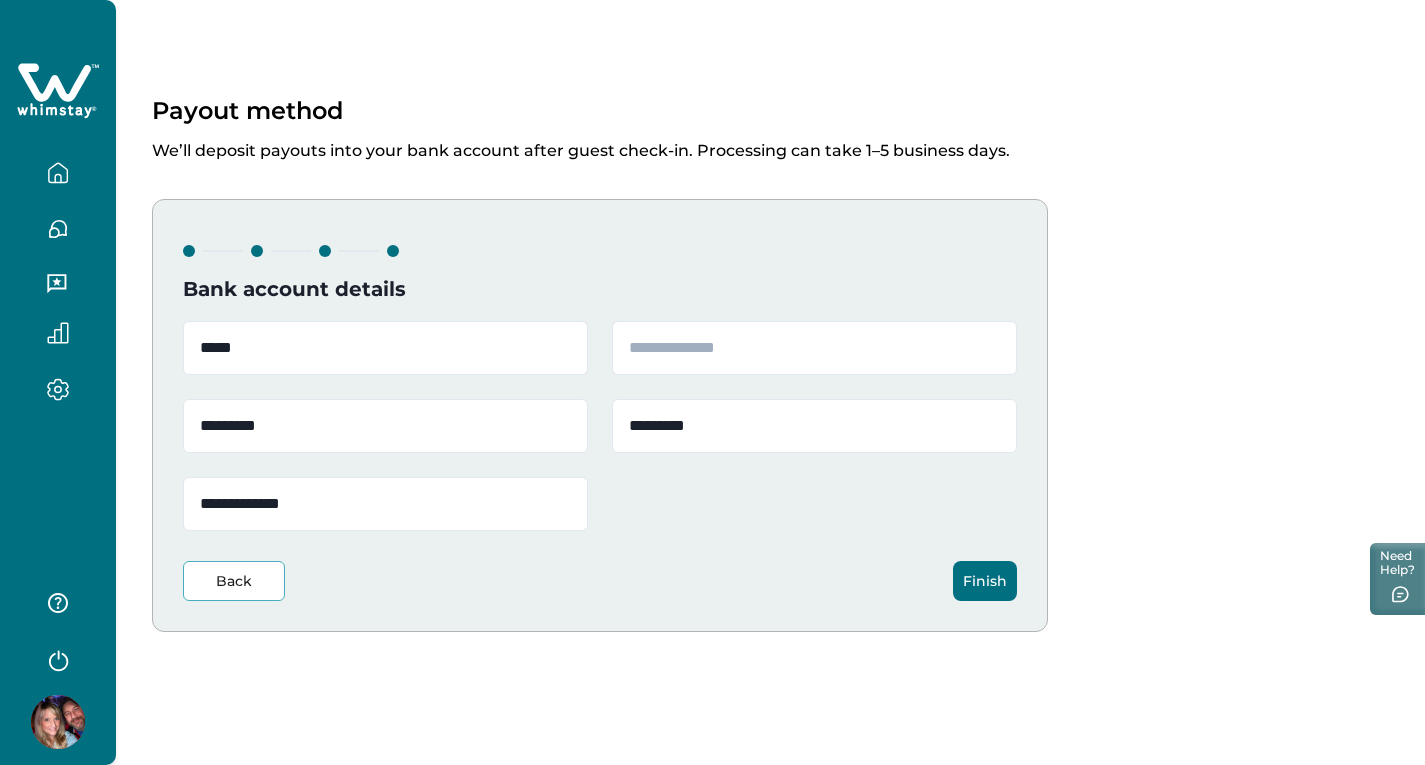type on "*****" 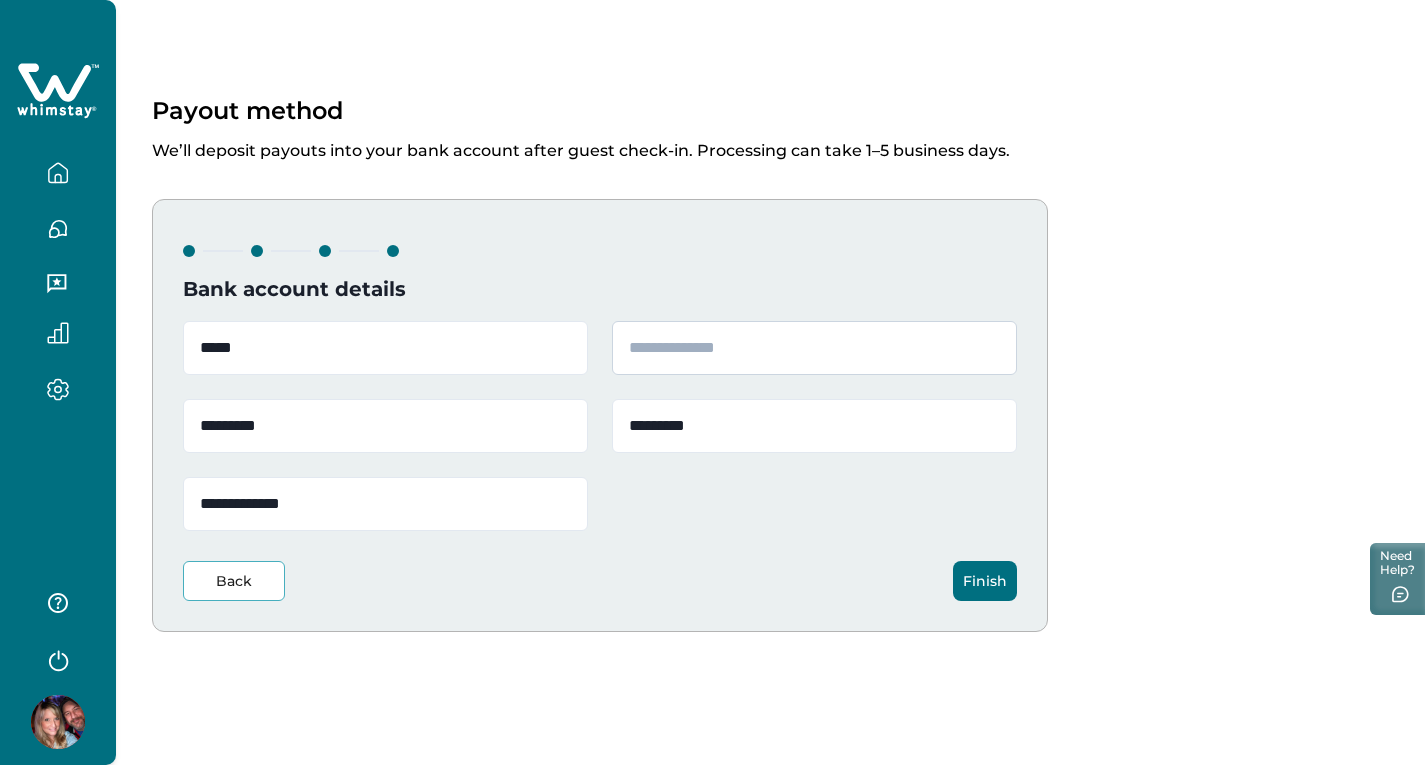 click at bounding box center [814, 348] 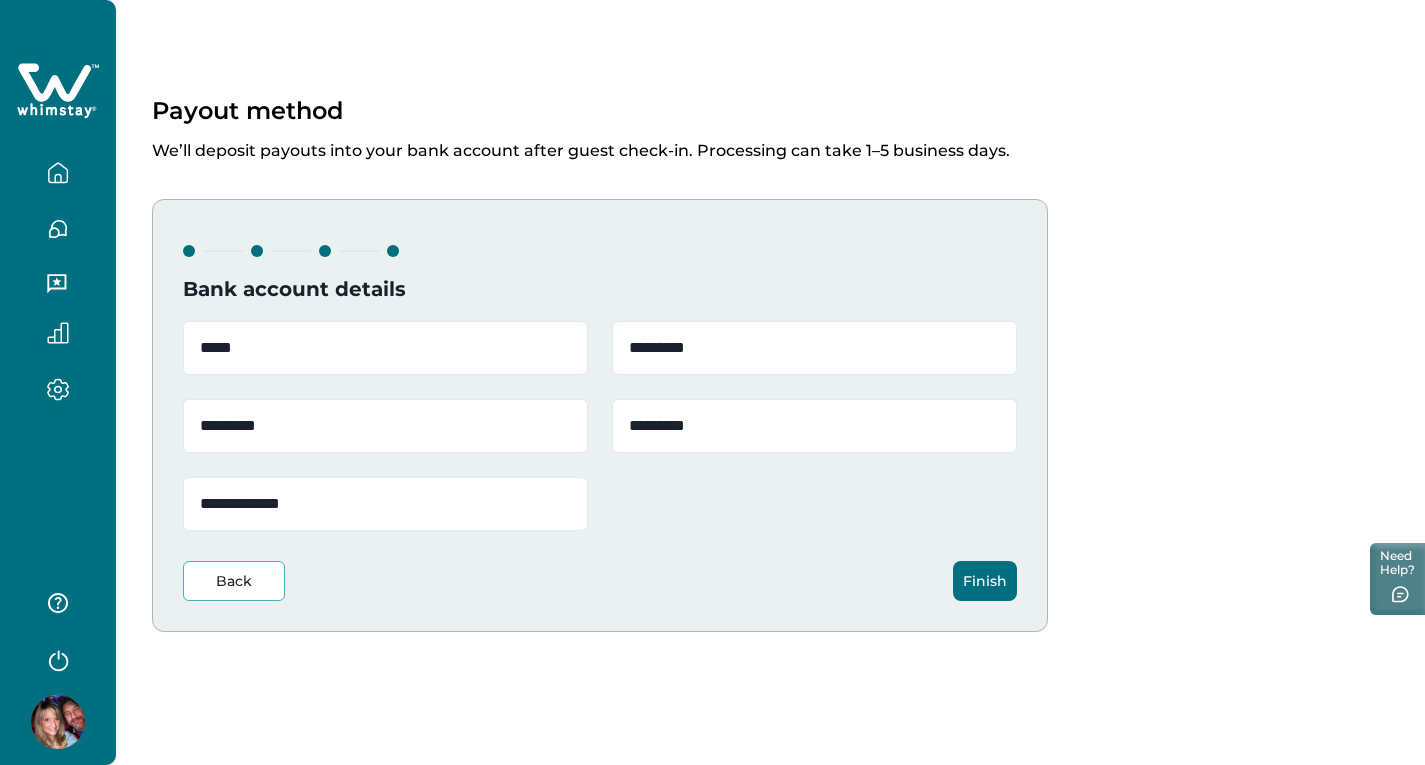 type on "*********" 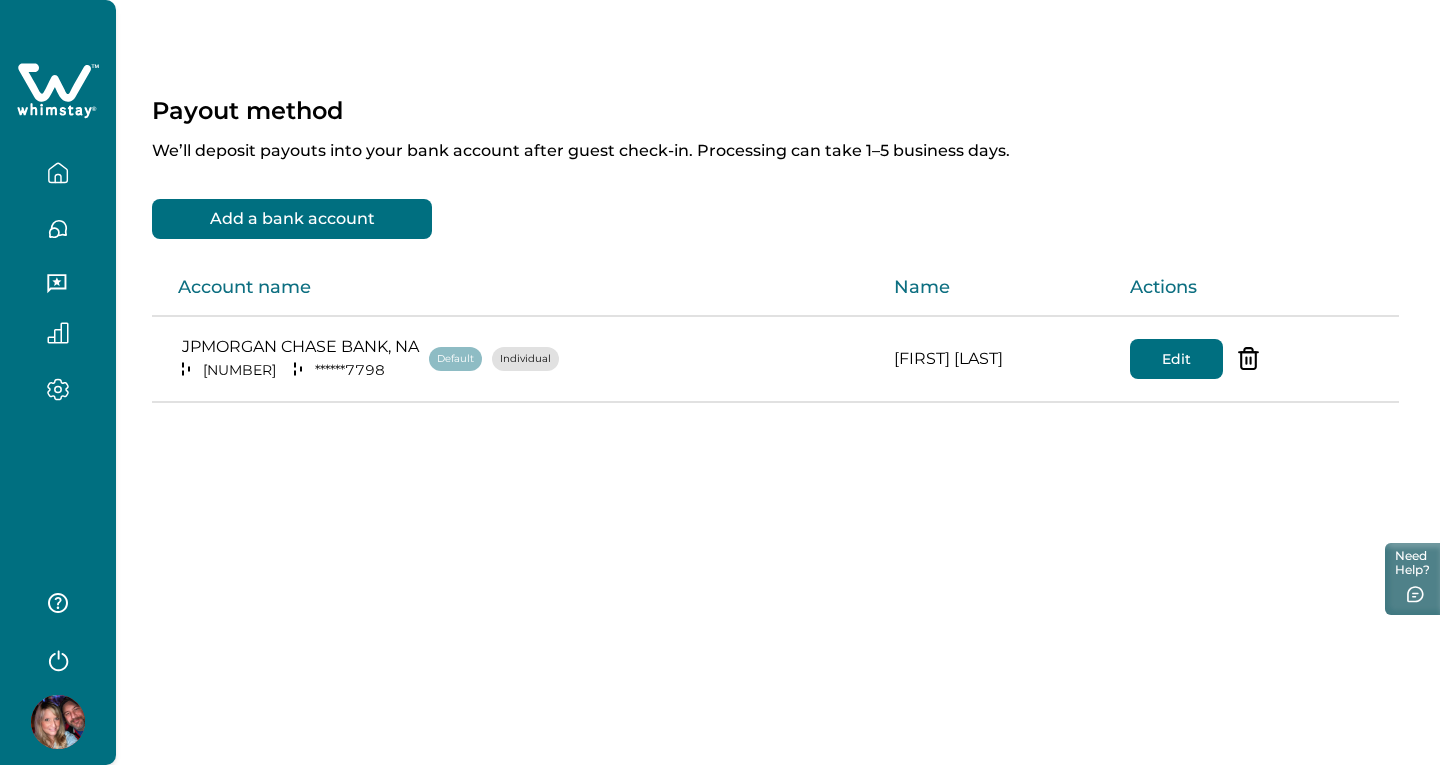 click at bounding box center (58, 173) 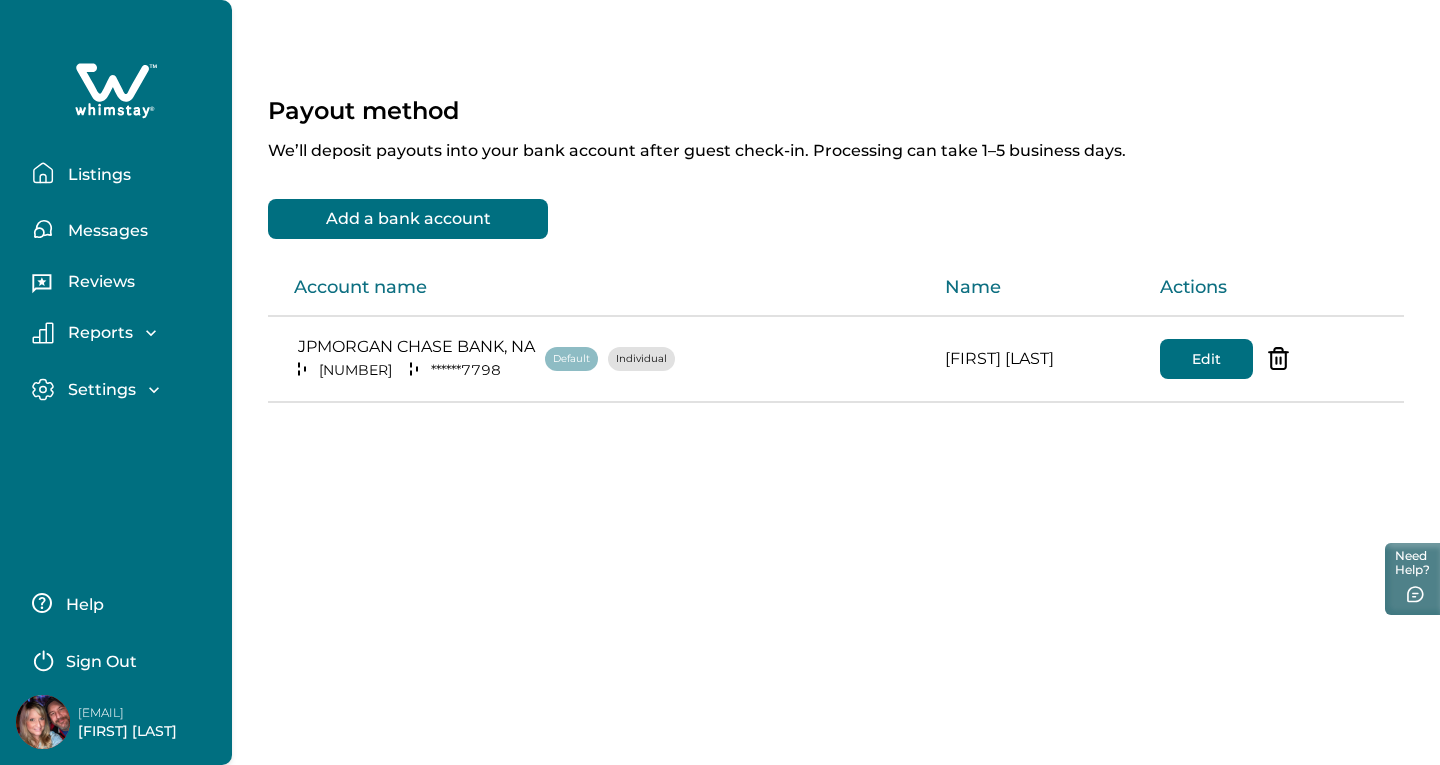 click on "Listings" at bounding box center [96, 175] 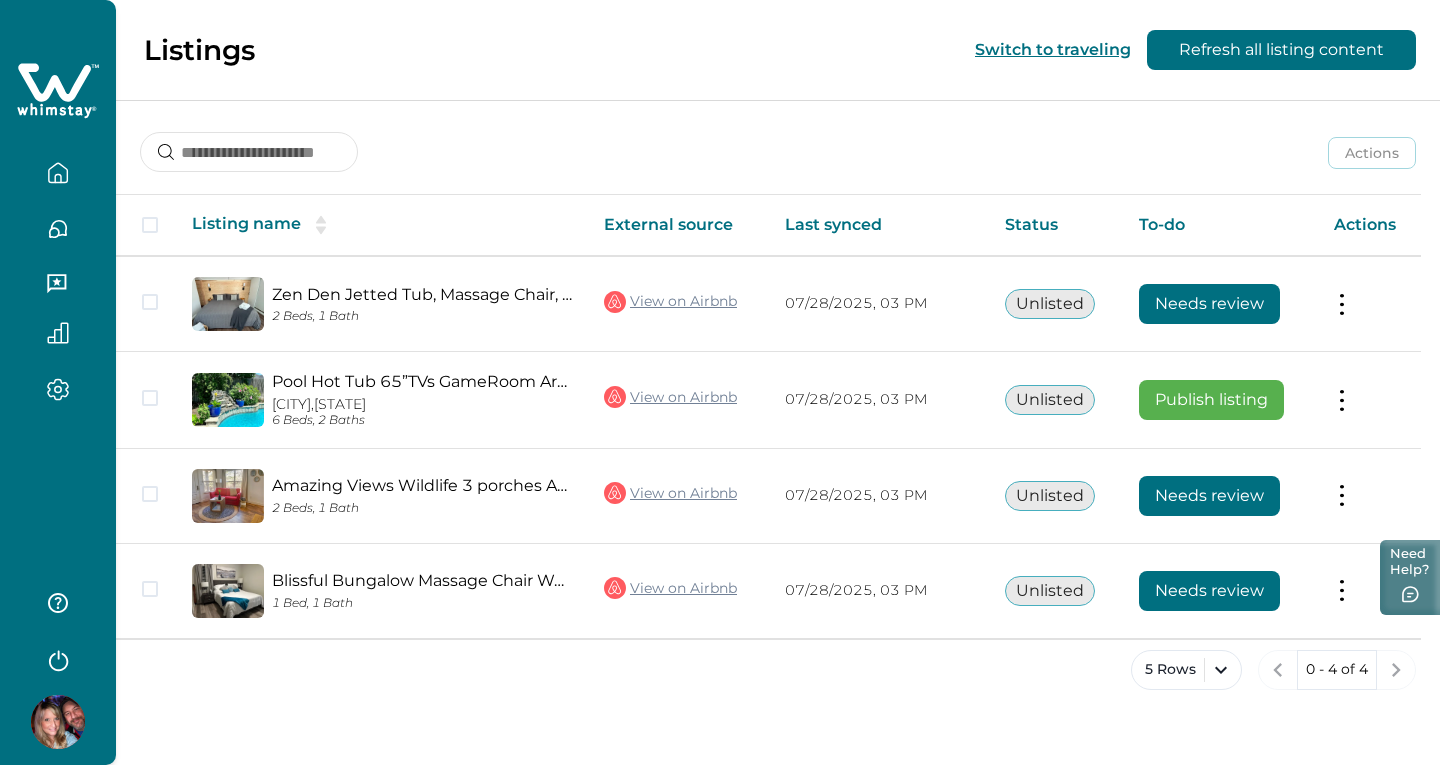 click on "Need Help?" at bounding box center [1410, 577] 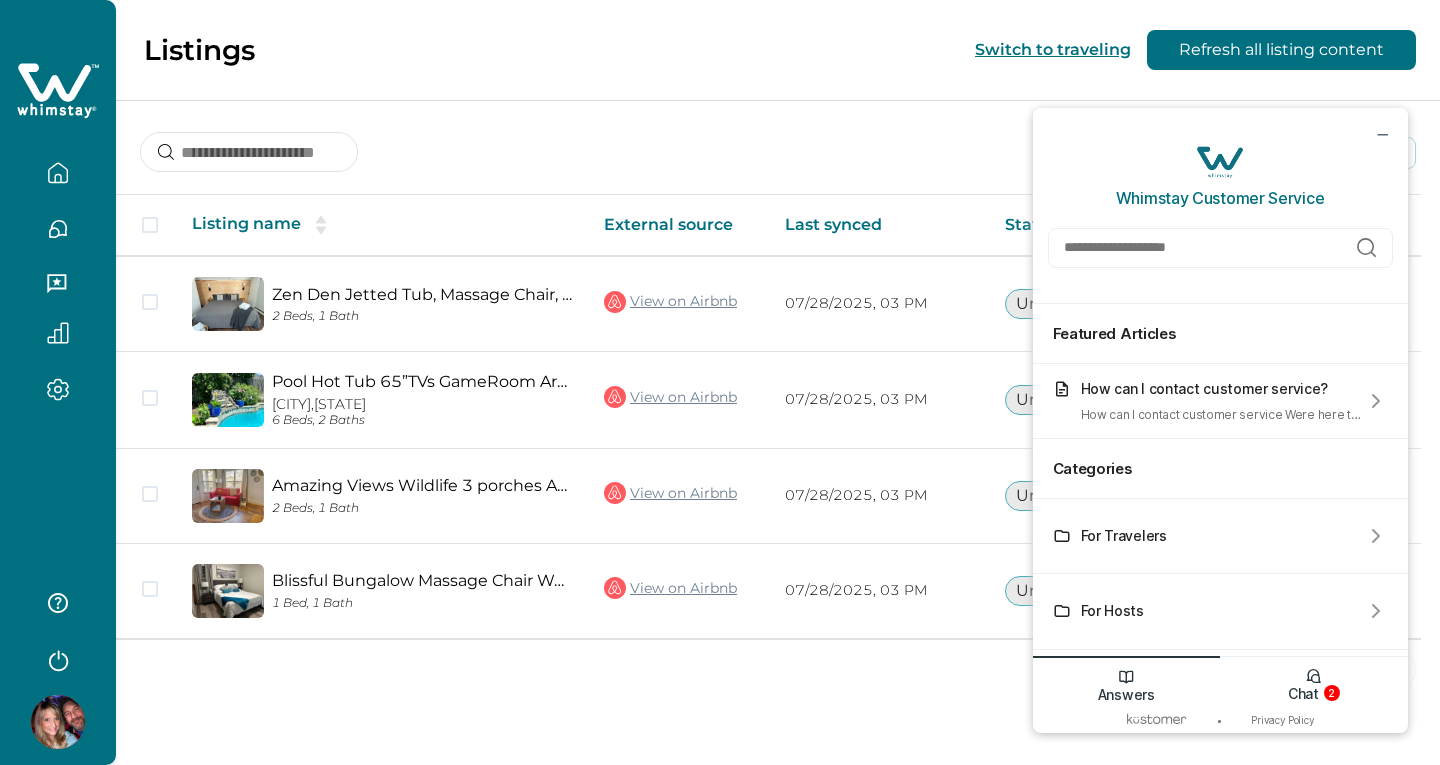 click on "2" at bounding box center (1332, 693) 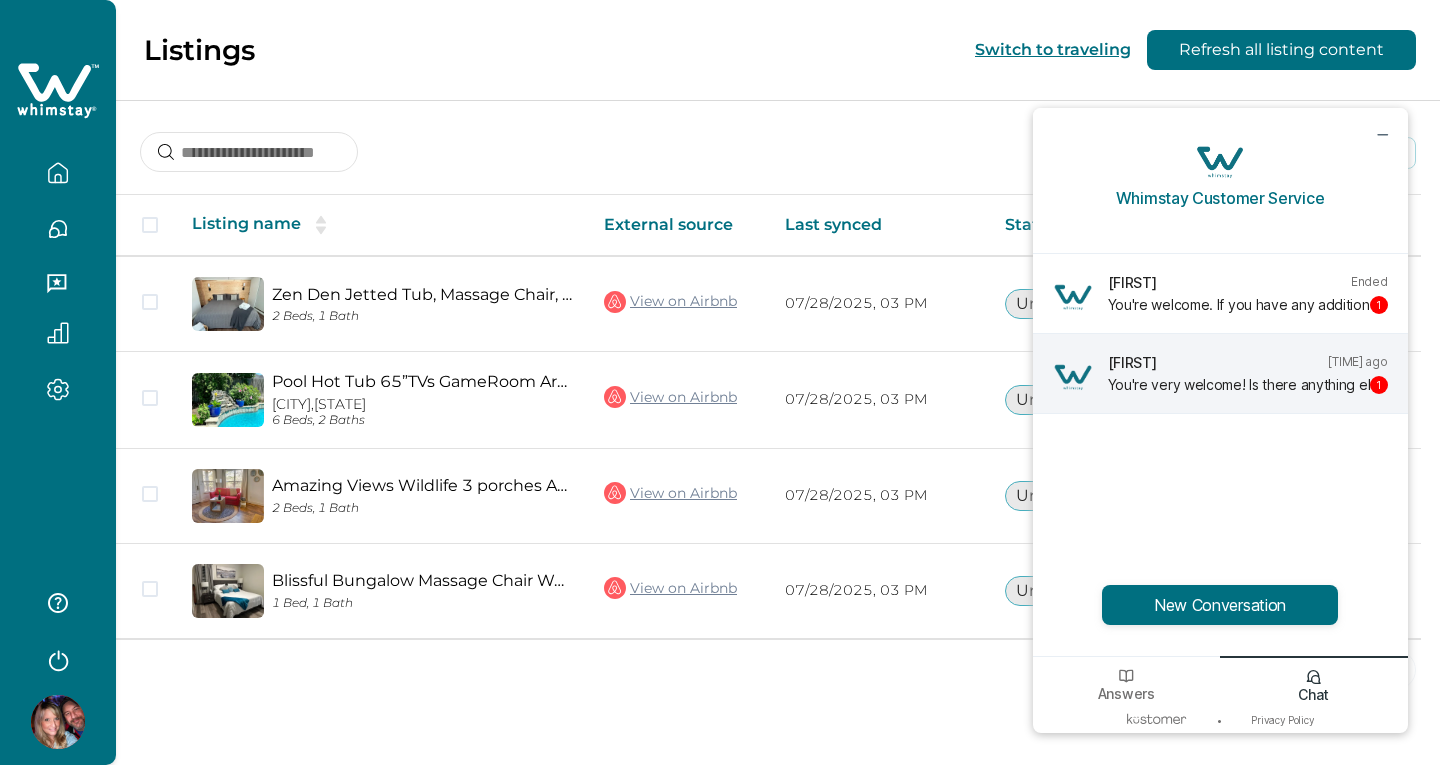 click on "Tyler 22 min. ago You're very welcome! Is there anything else I can help clarify for you?
1" at bounding box center (1220, 374) 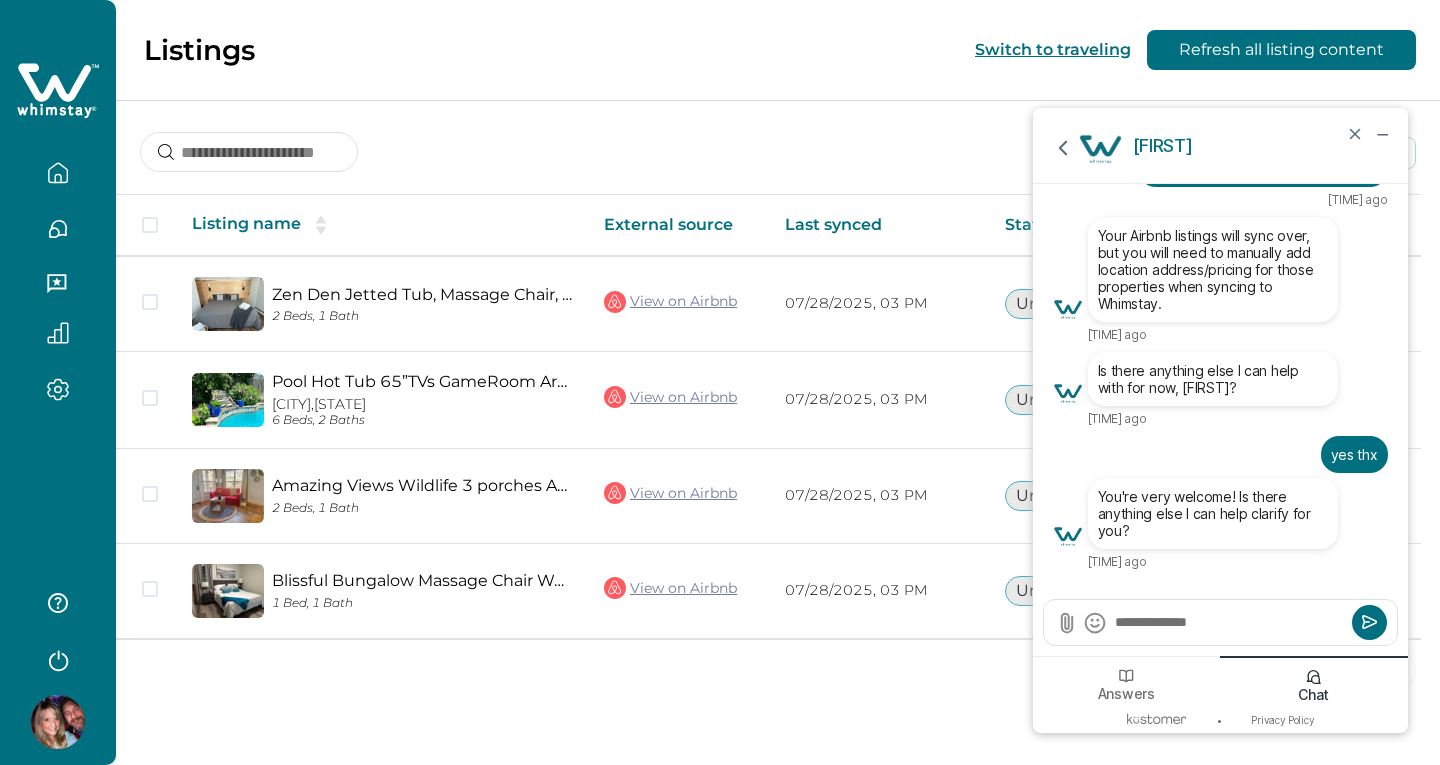 type on "**********" 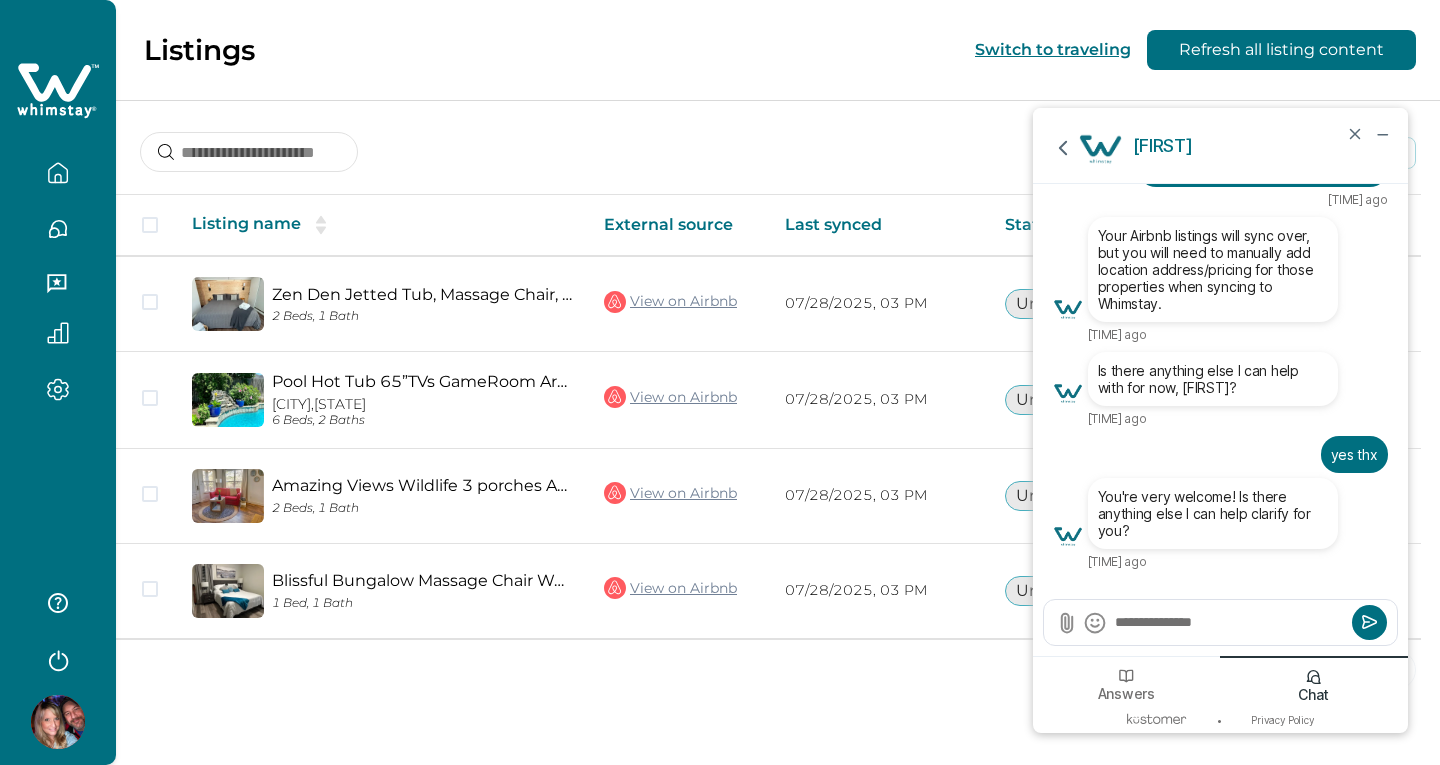 type 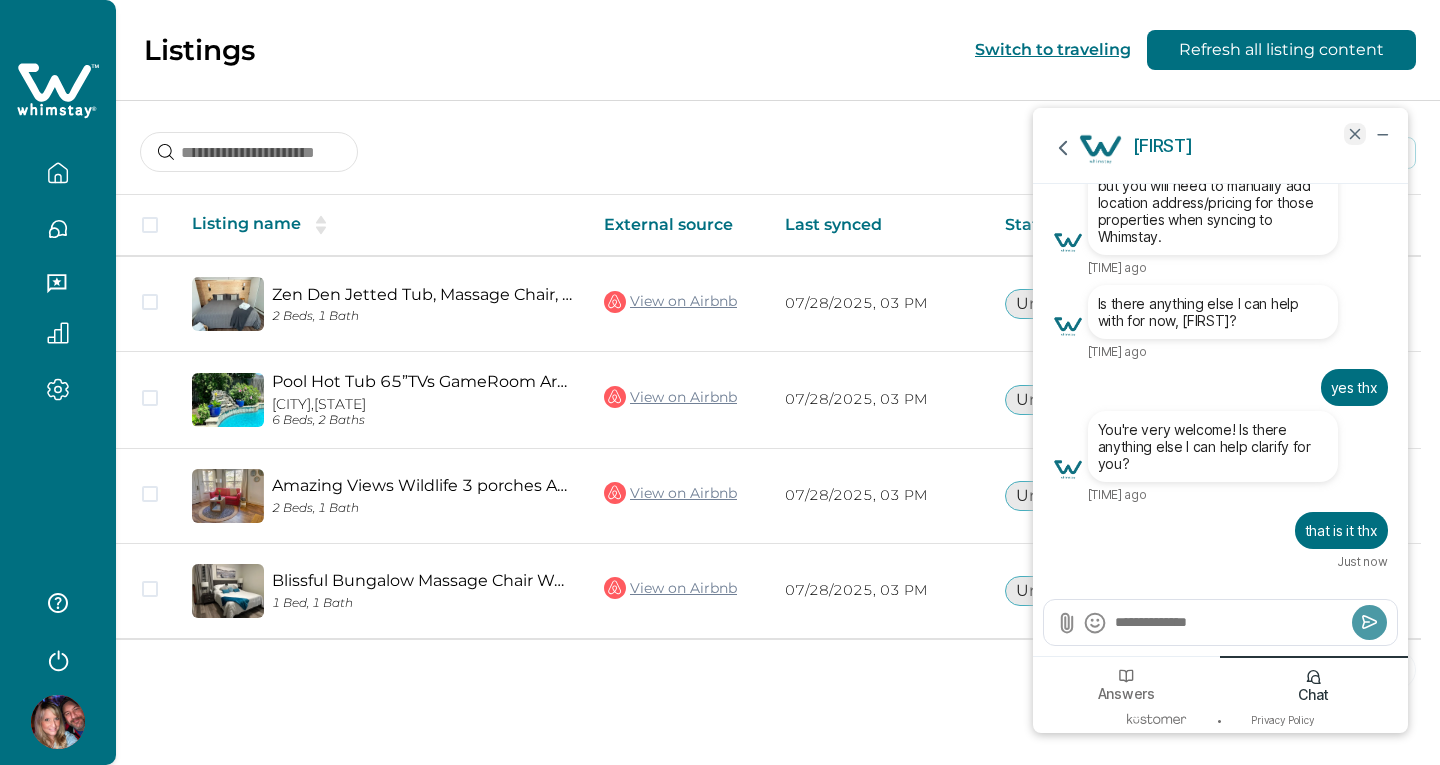 click 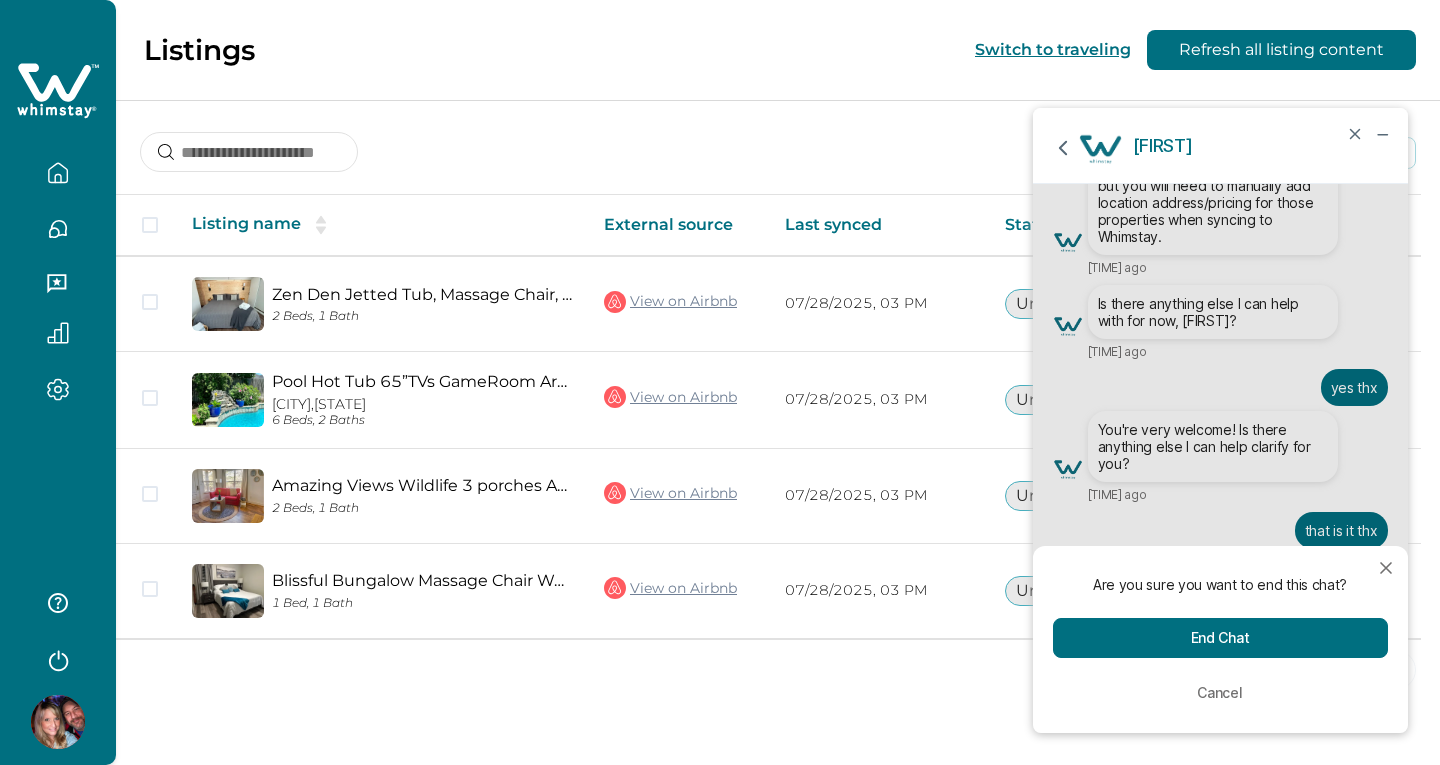 click on "End Chat" at bounding box center (1220, 638) 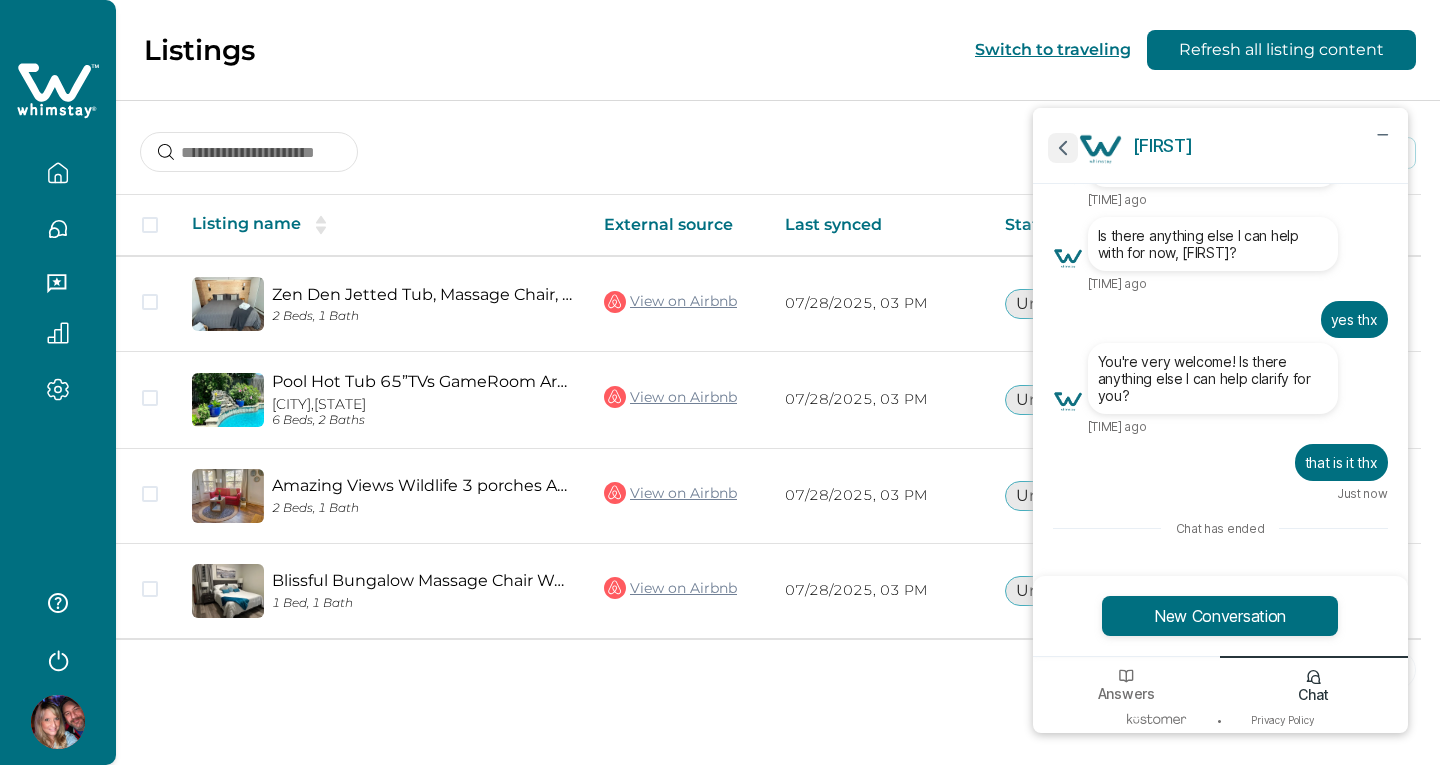 click 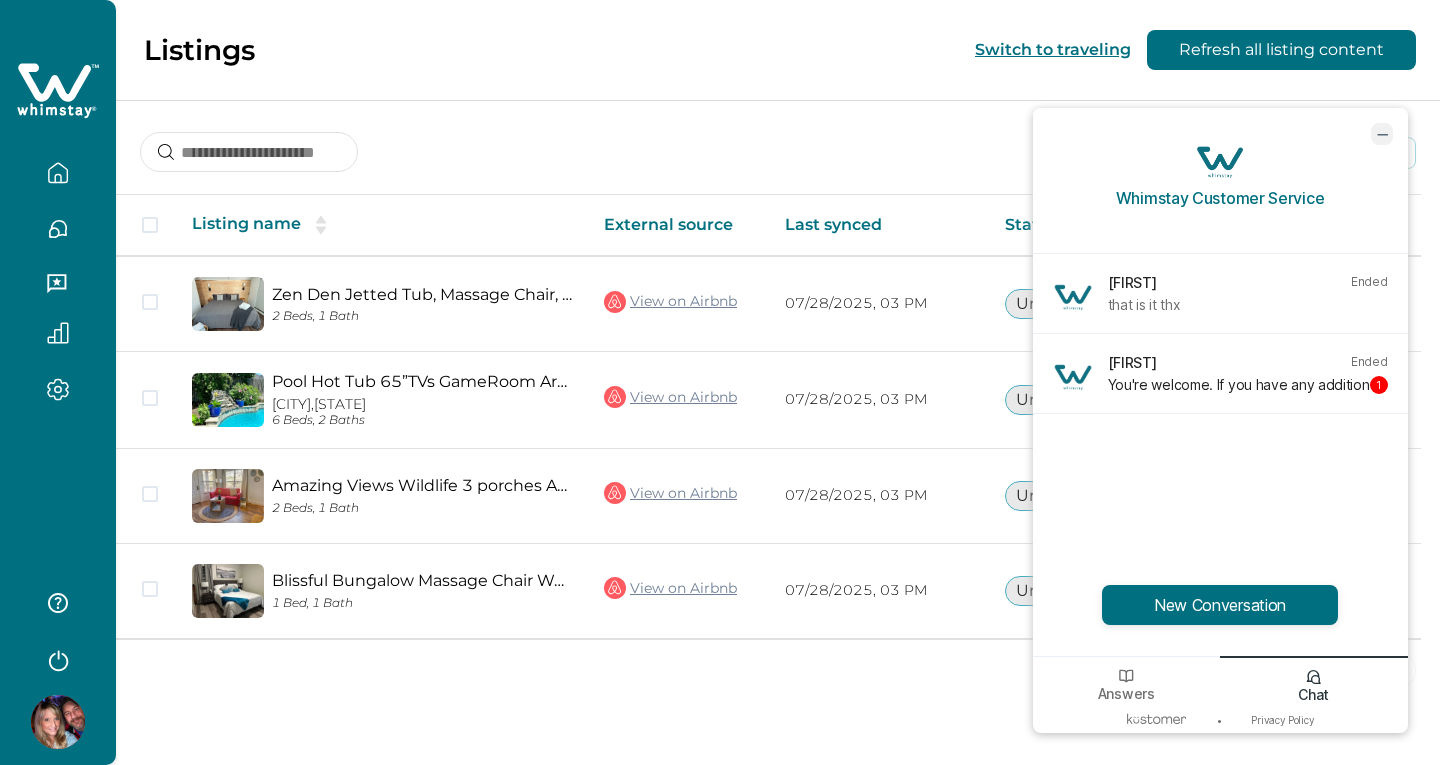 click 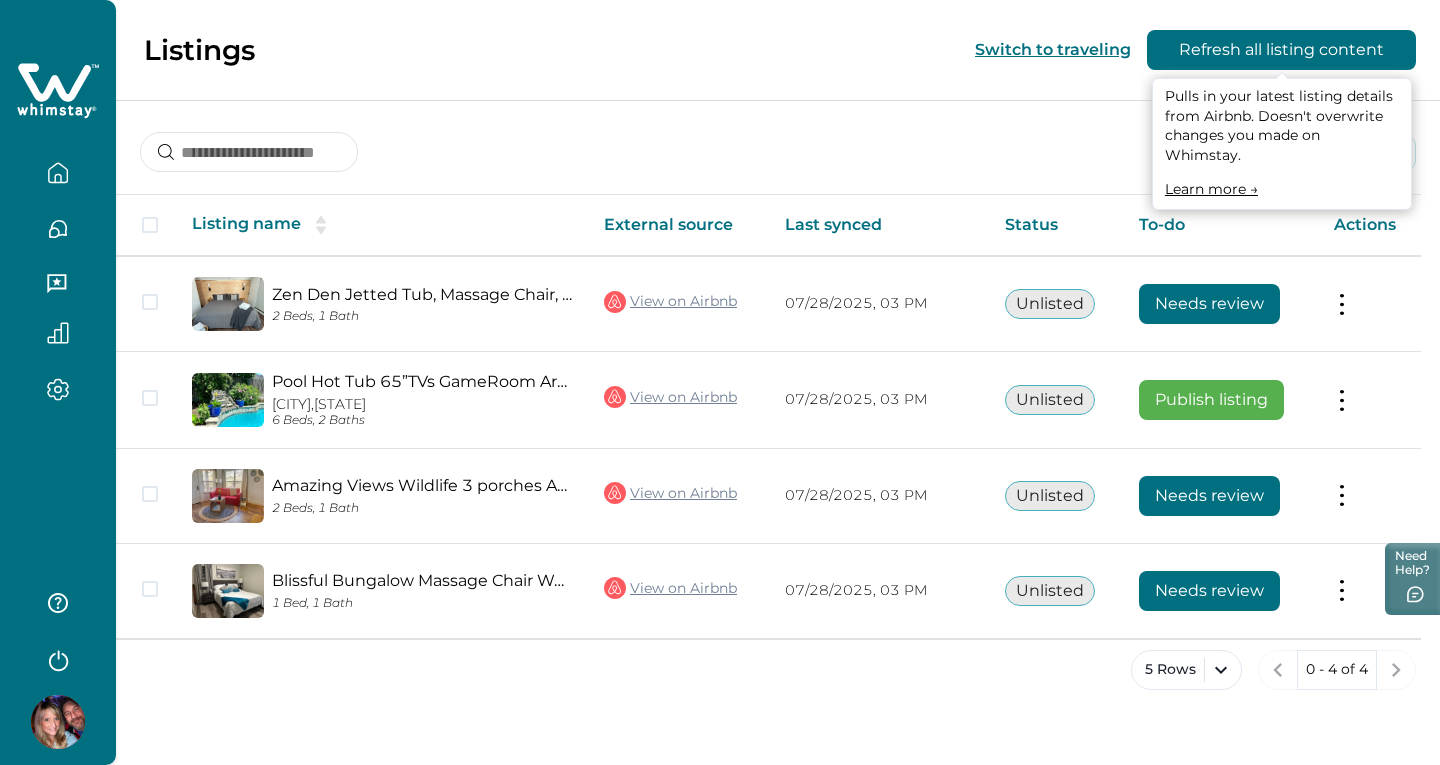 click on "Refresh all listing content" at bounding box center (1281, 50) 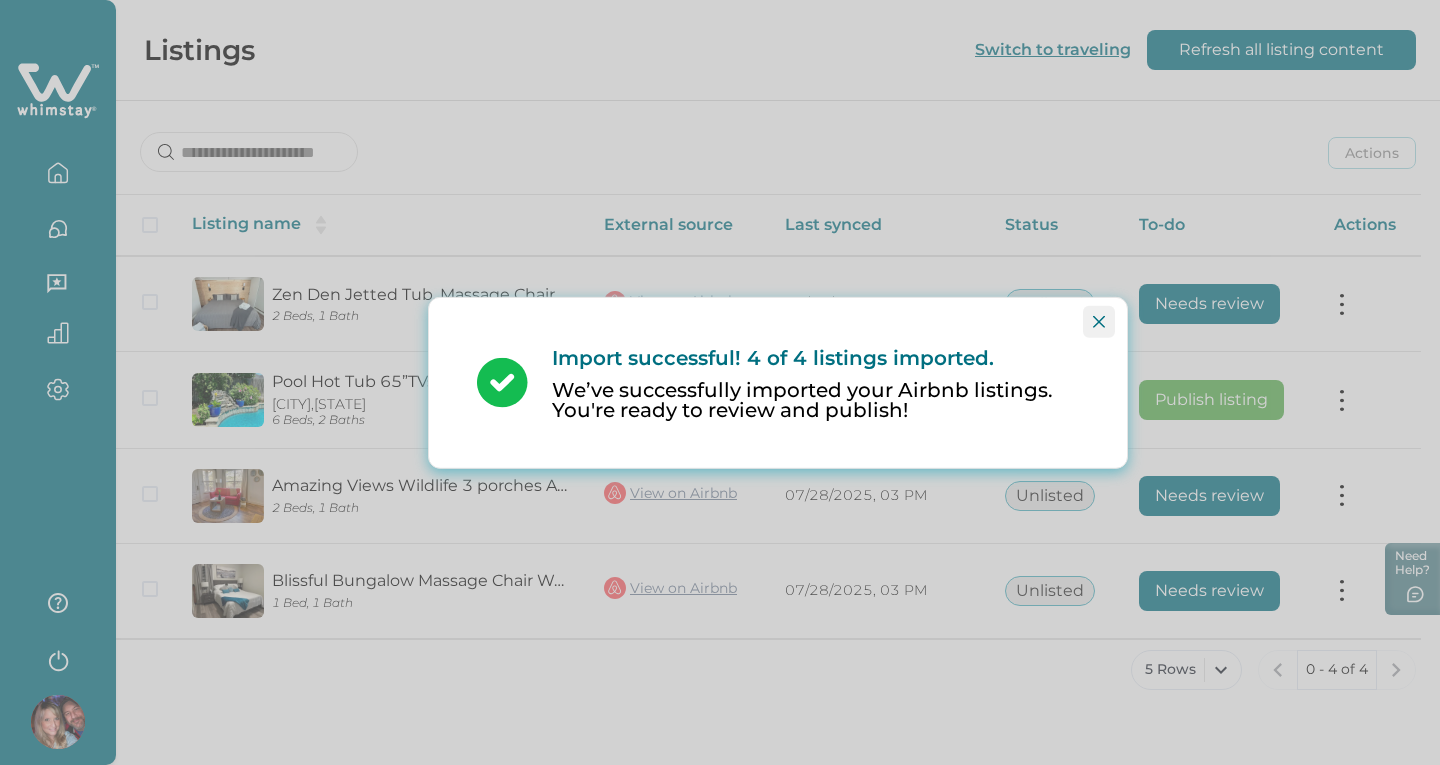 click at bounding box center [1099, 321] 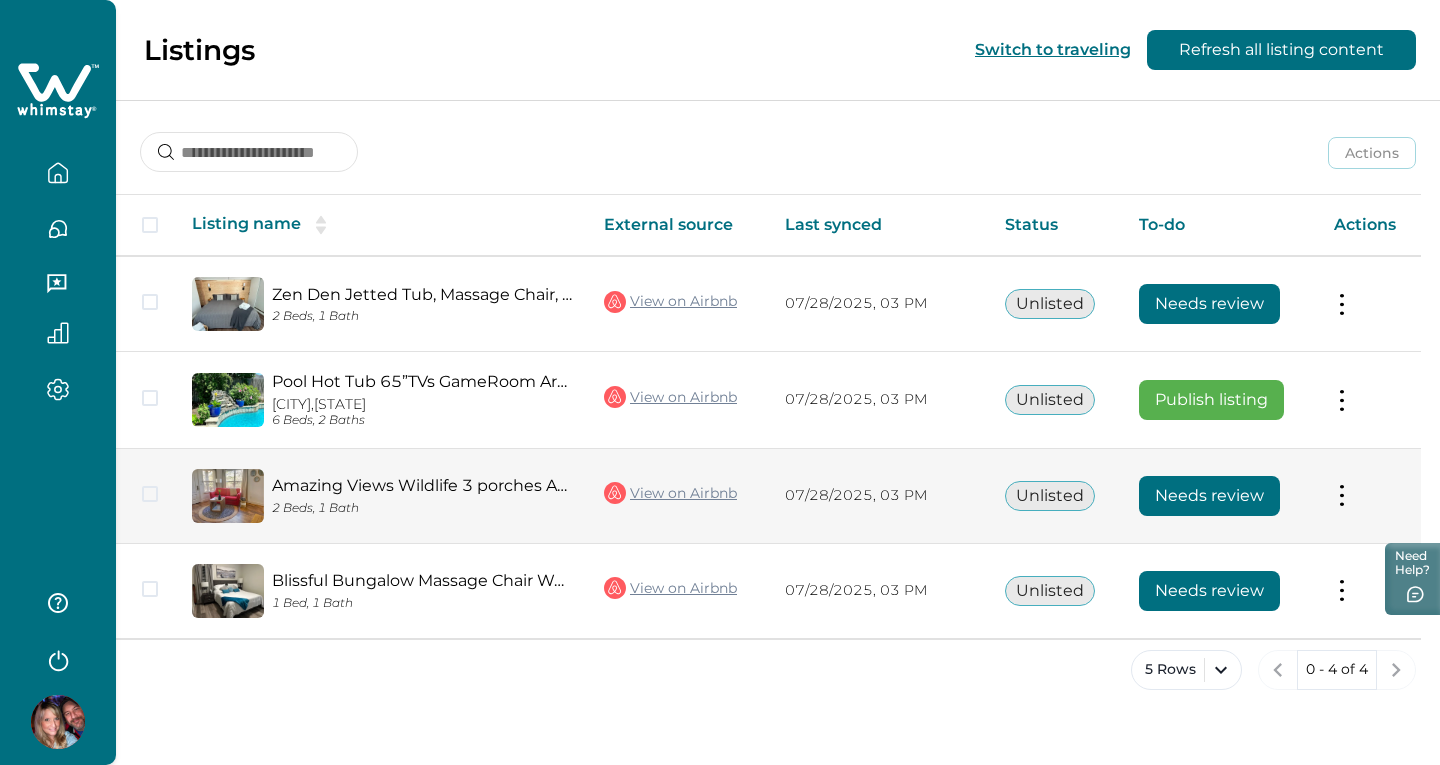 click on "Needs review" at bounding box center (1209, 496) 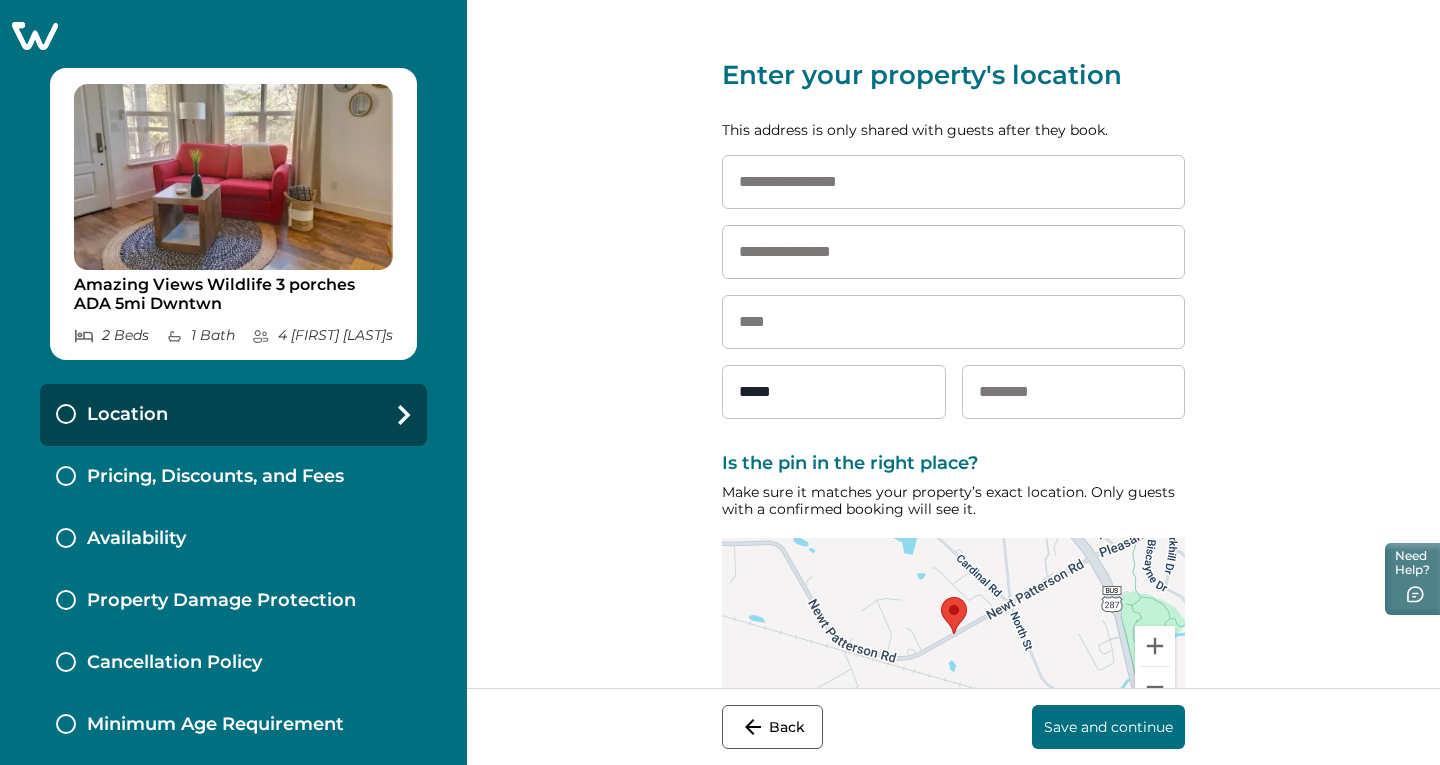click at bounding box center (953, 182) 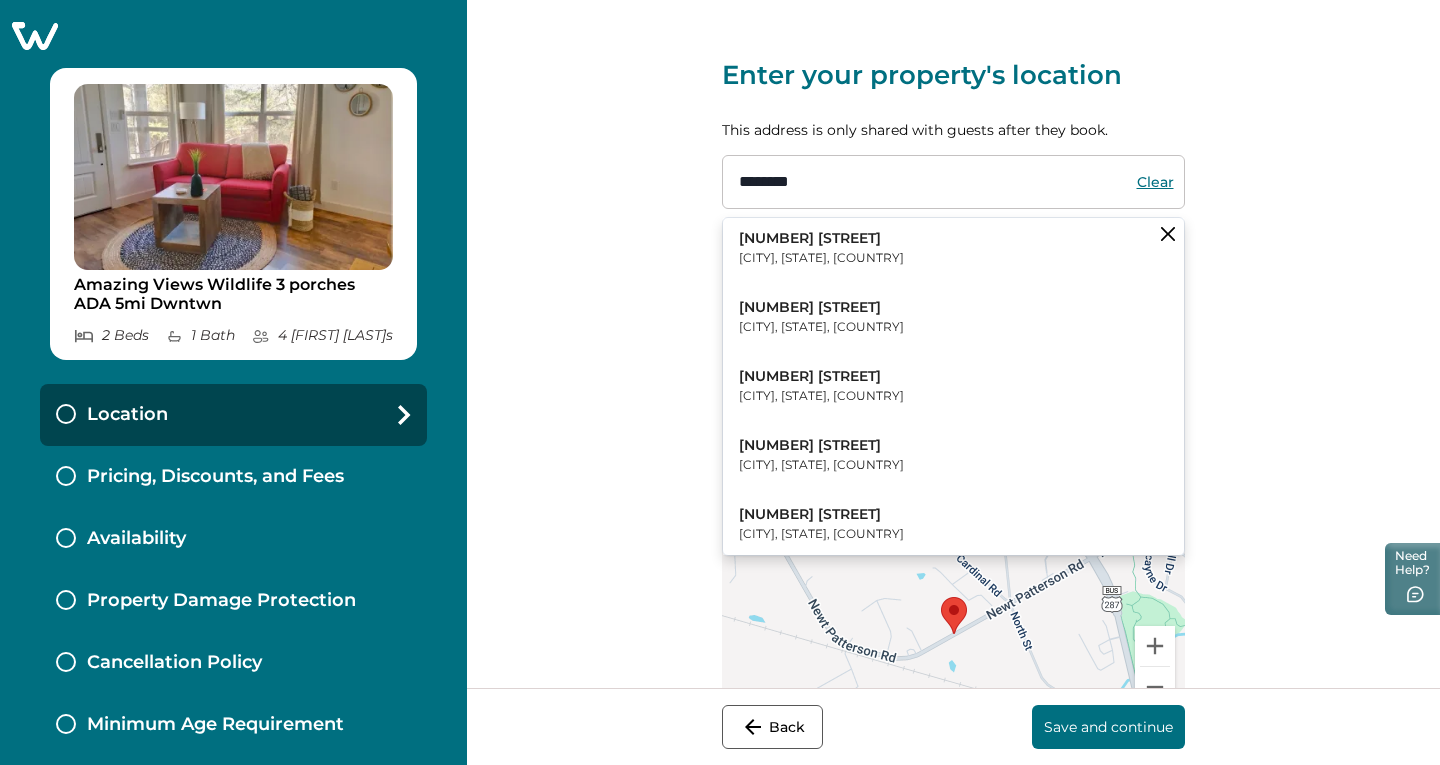 click on "461 Newt Patterson Road" at bounding box center [821, 239] 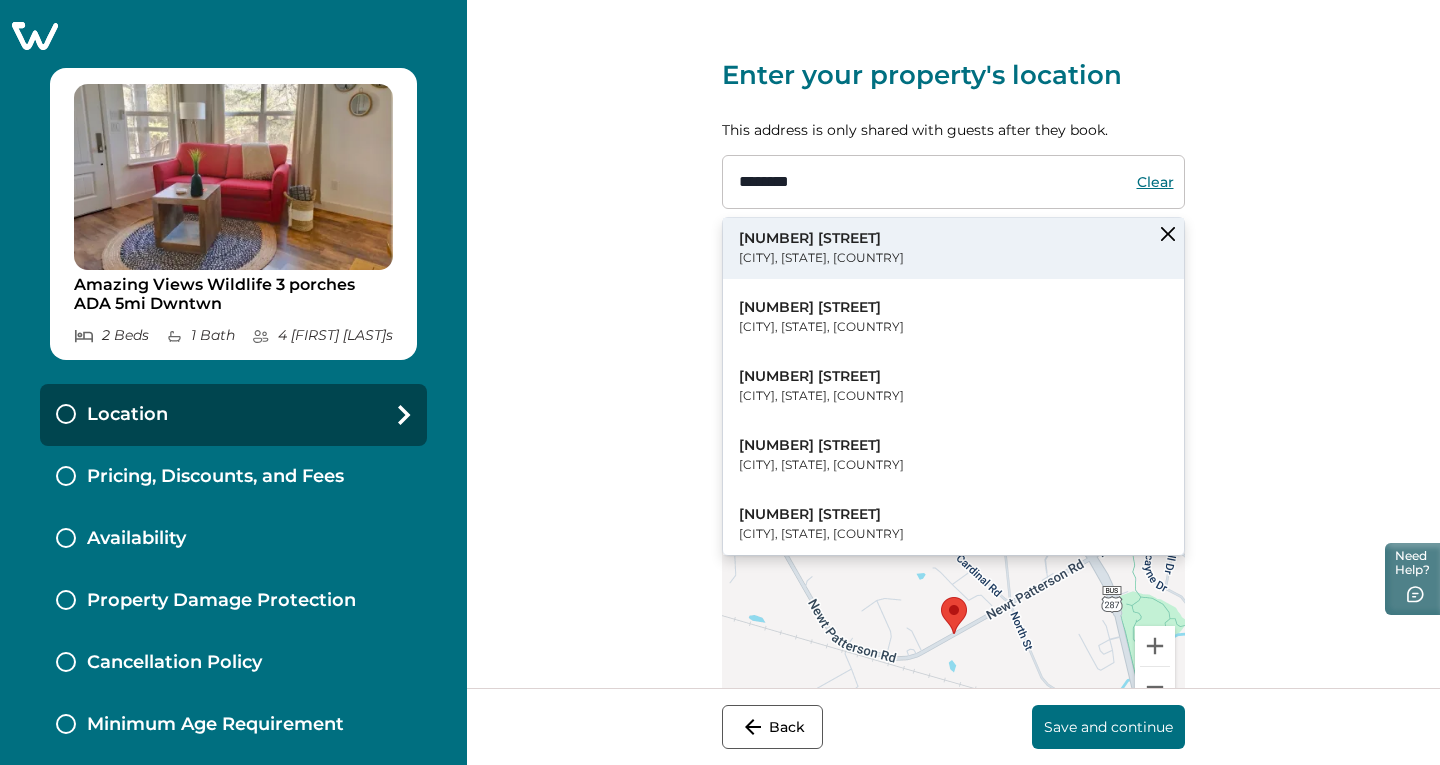 type on "**********" 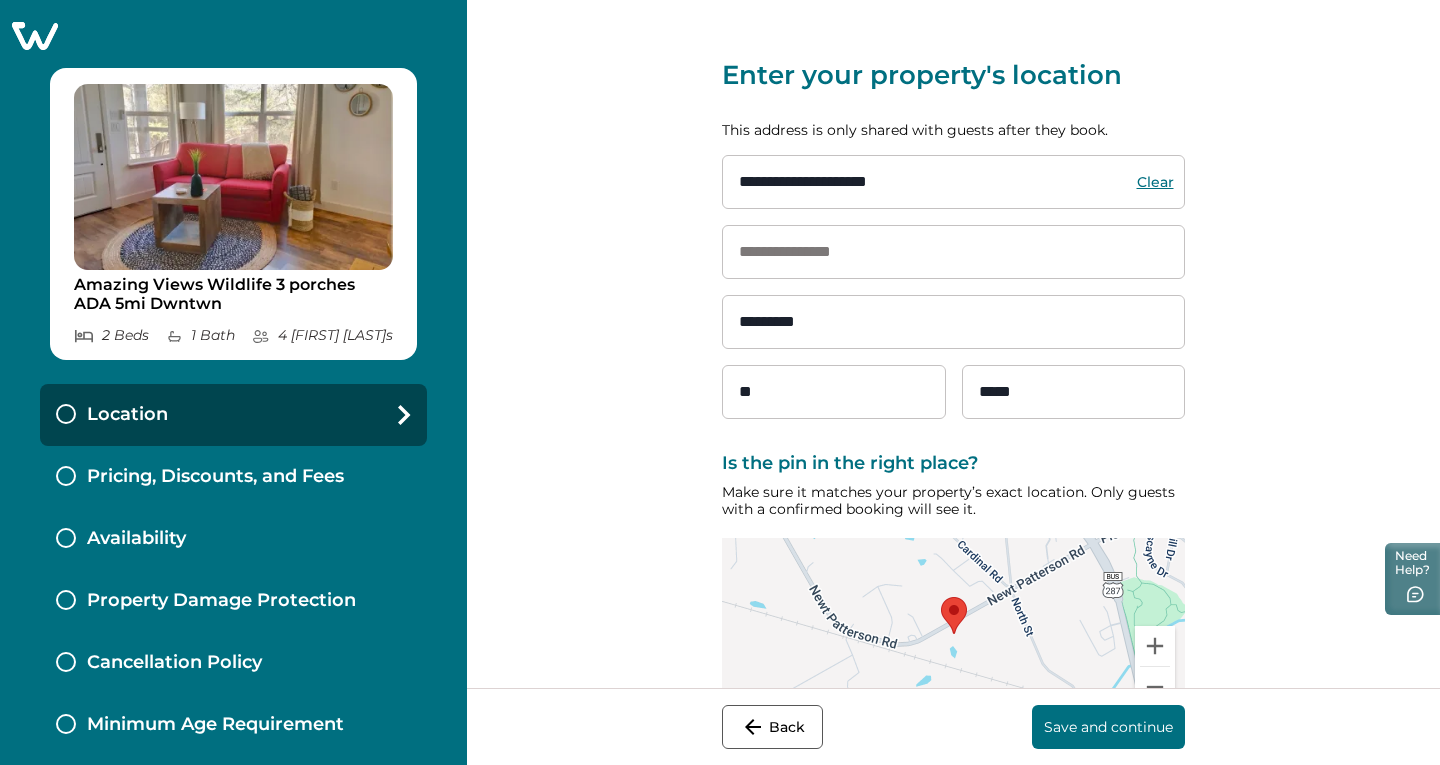 click on "Save and continue" at bounding box center (1108, 727) 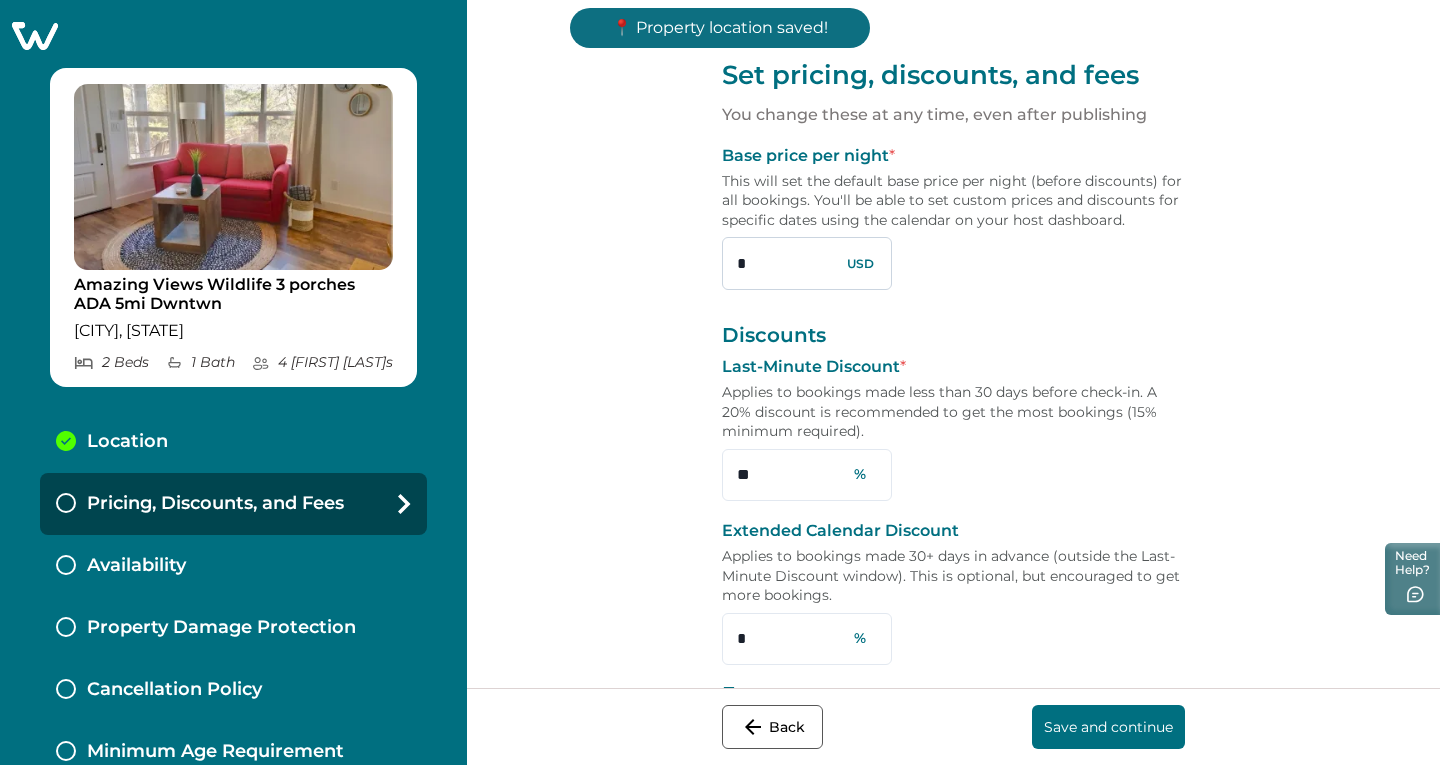 click on "*" at bounding box center (807, 263) 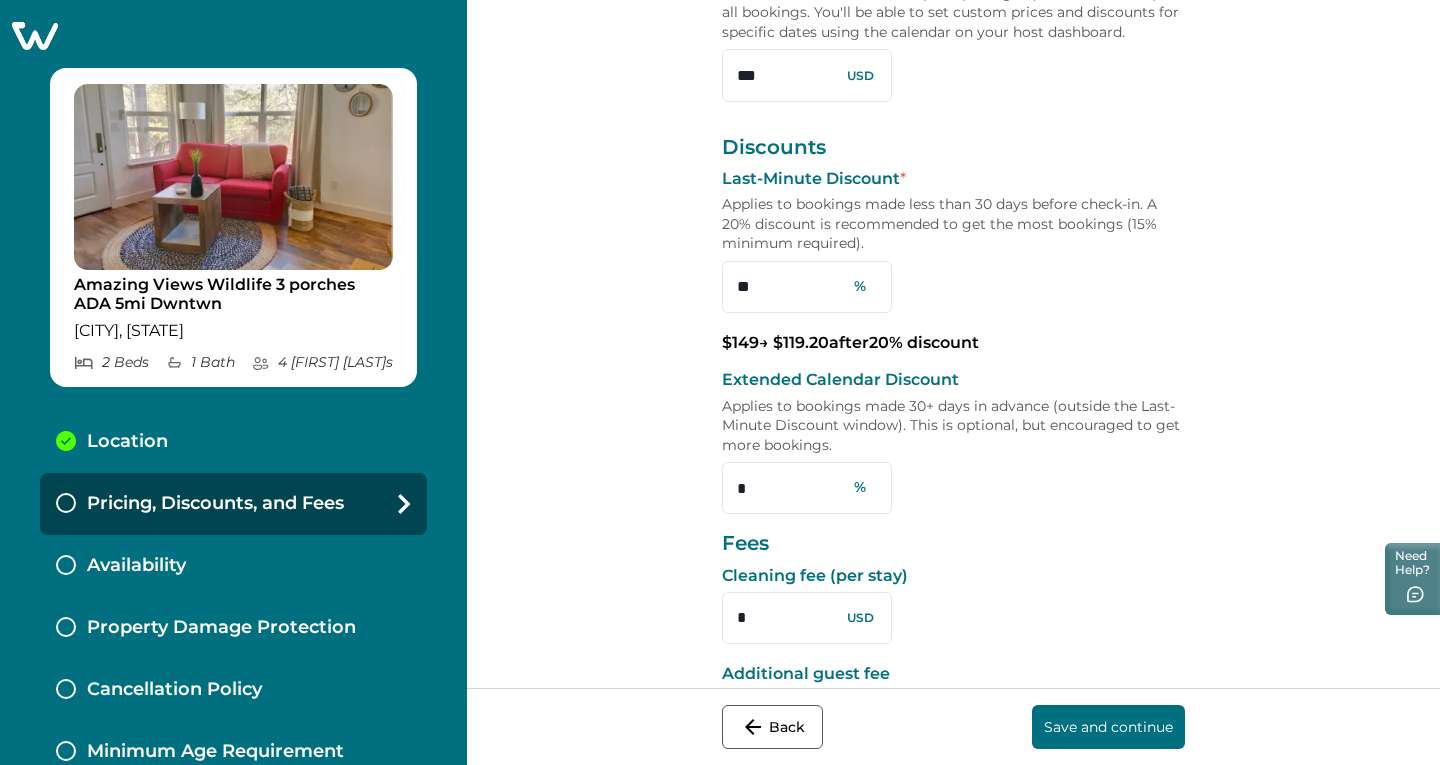 scroll, scrollTop: 200, scrollLeft: 0, axis: vertical 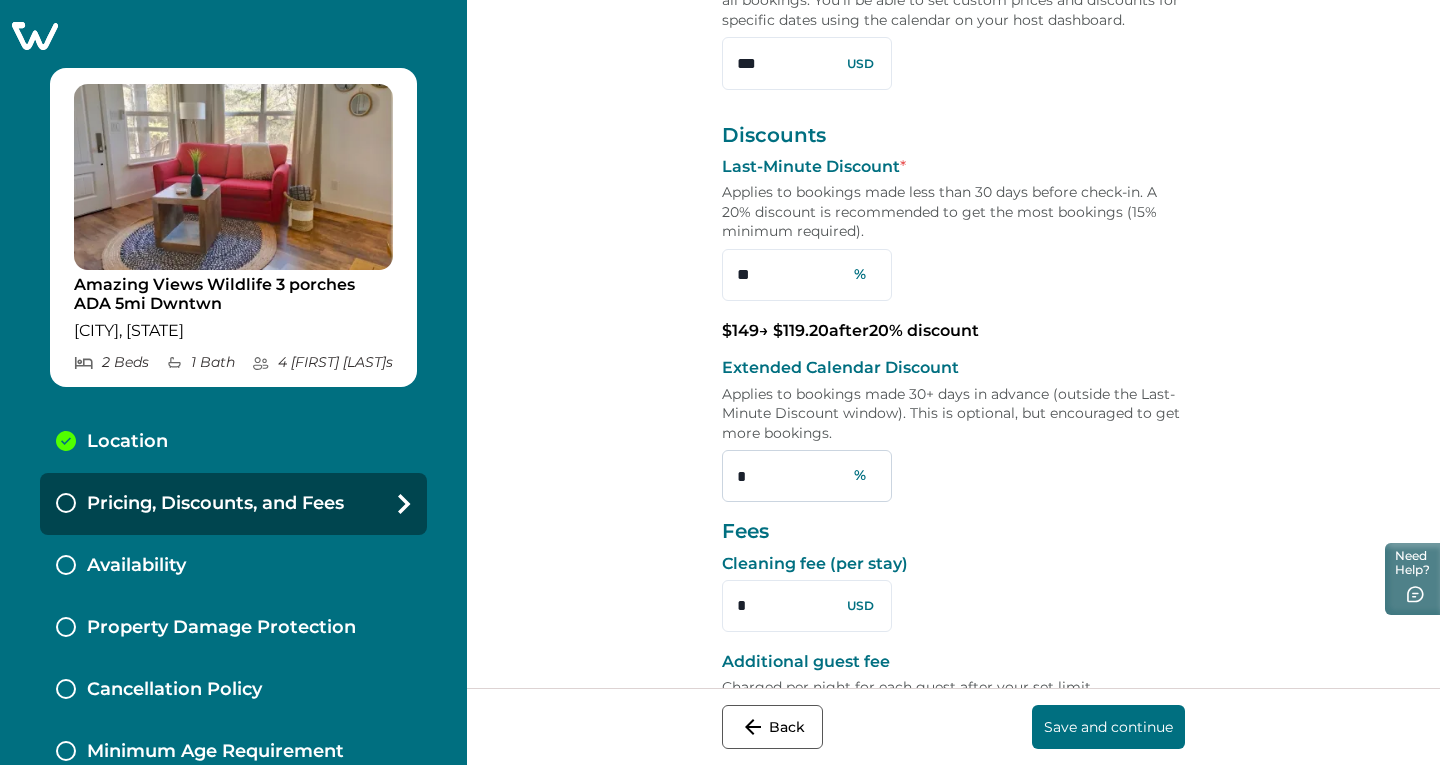 type on "***" 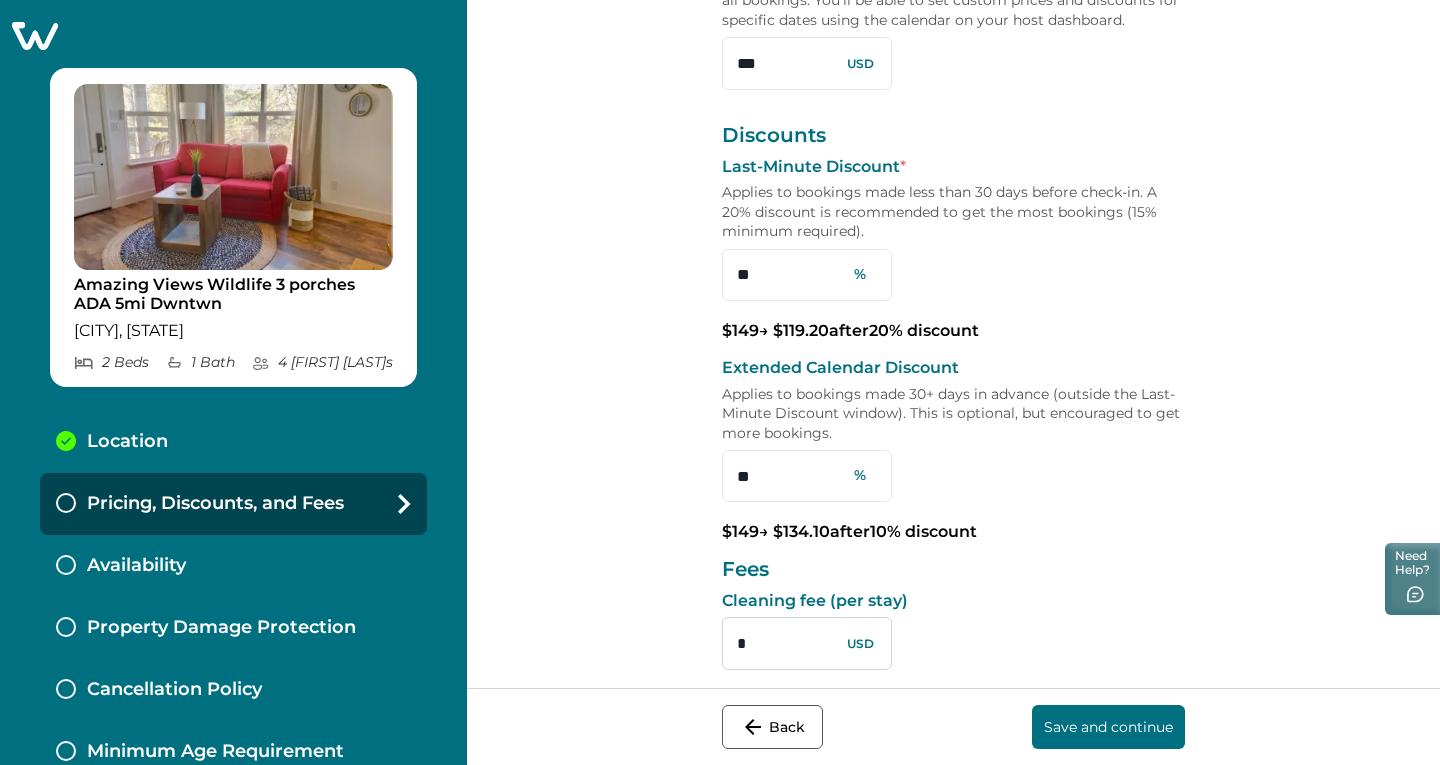 type on "**" 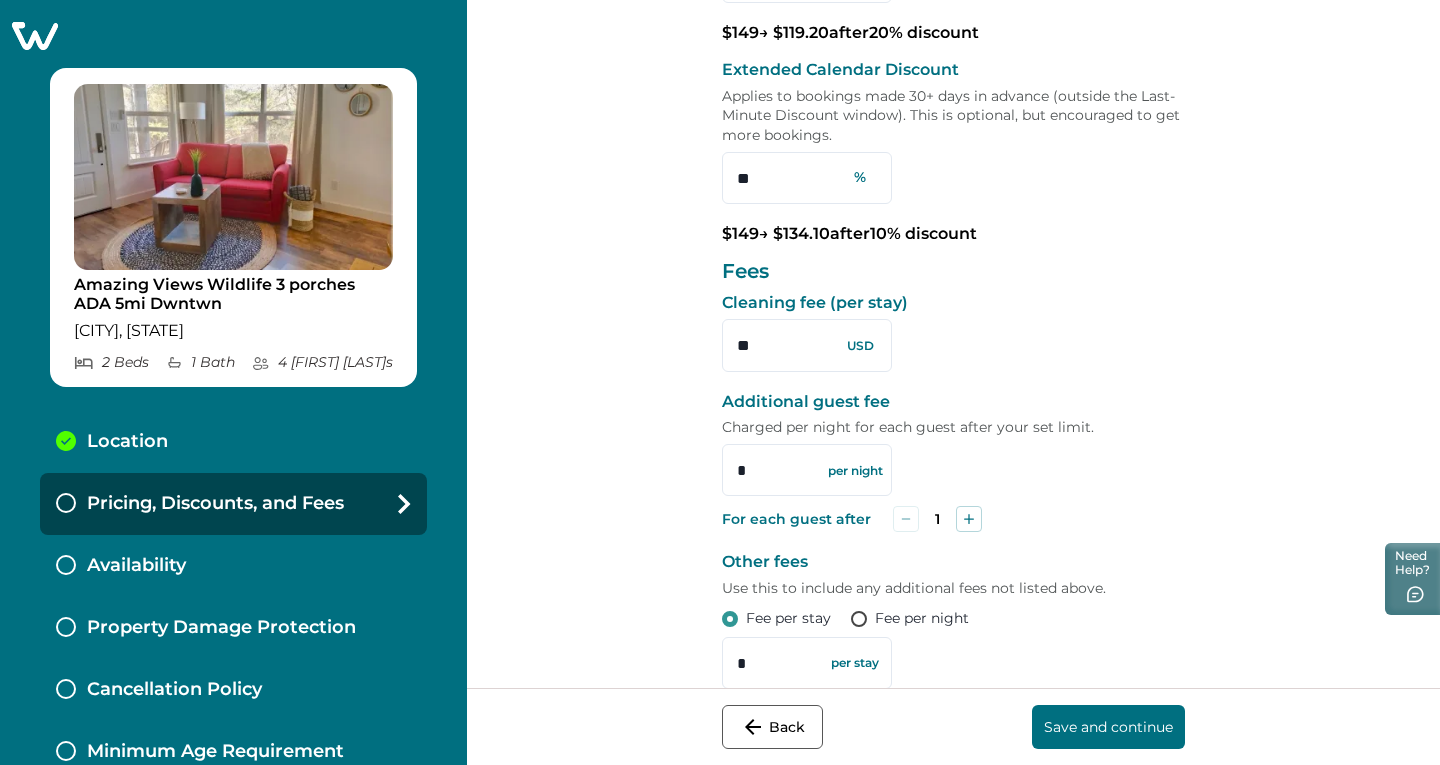 scroll, scrollTop: 500, scrollLeft: 0, axis: vertical 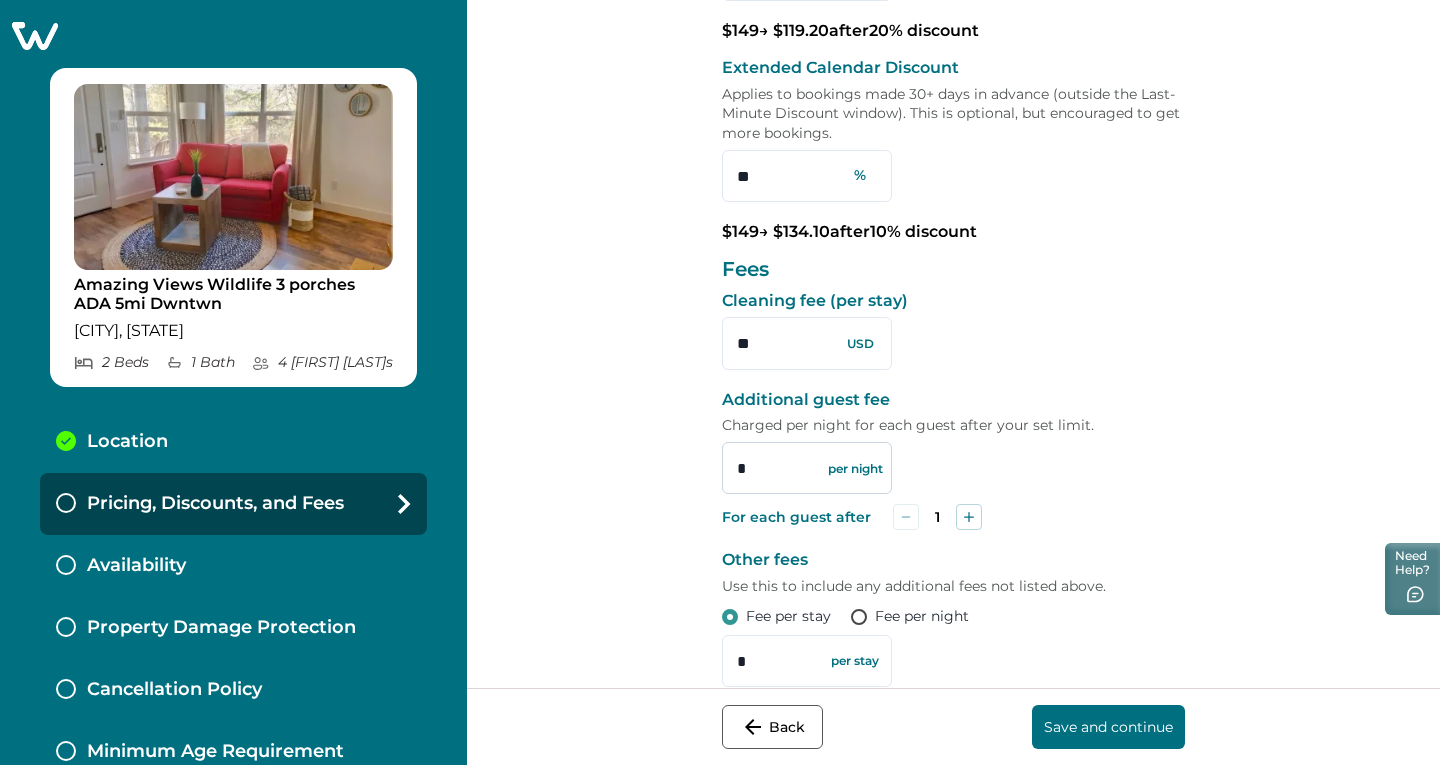 type on "**" 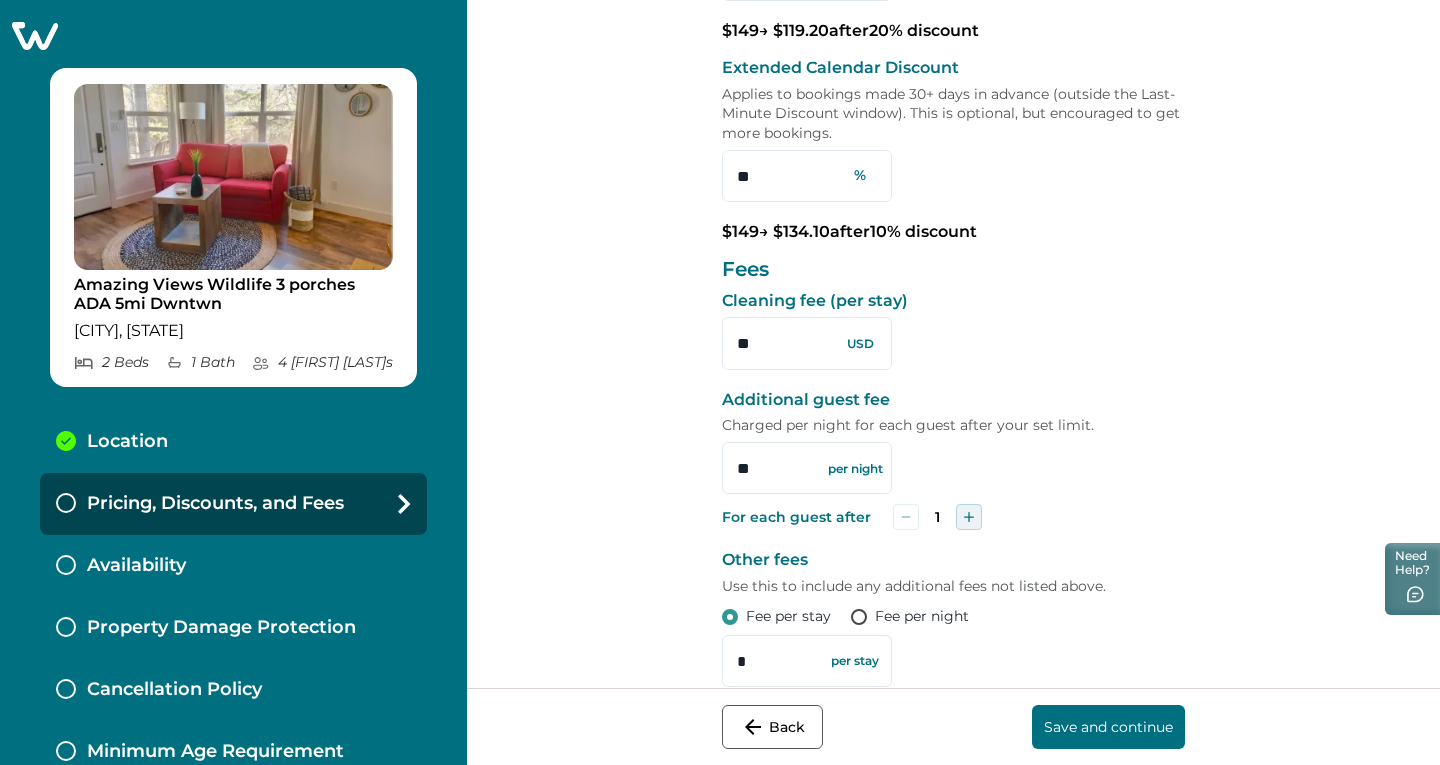 type on "**" 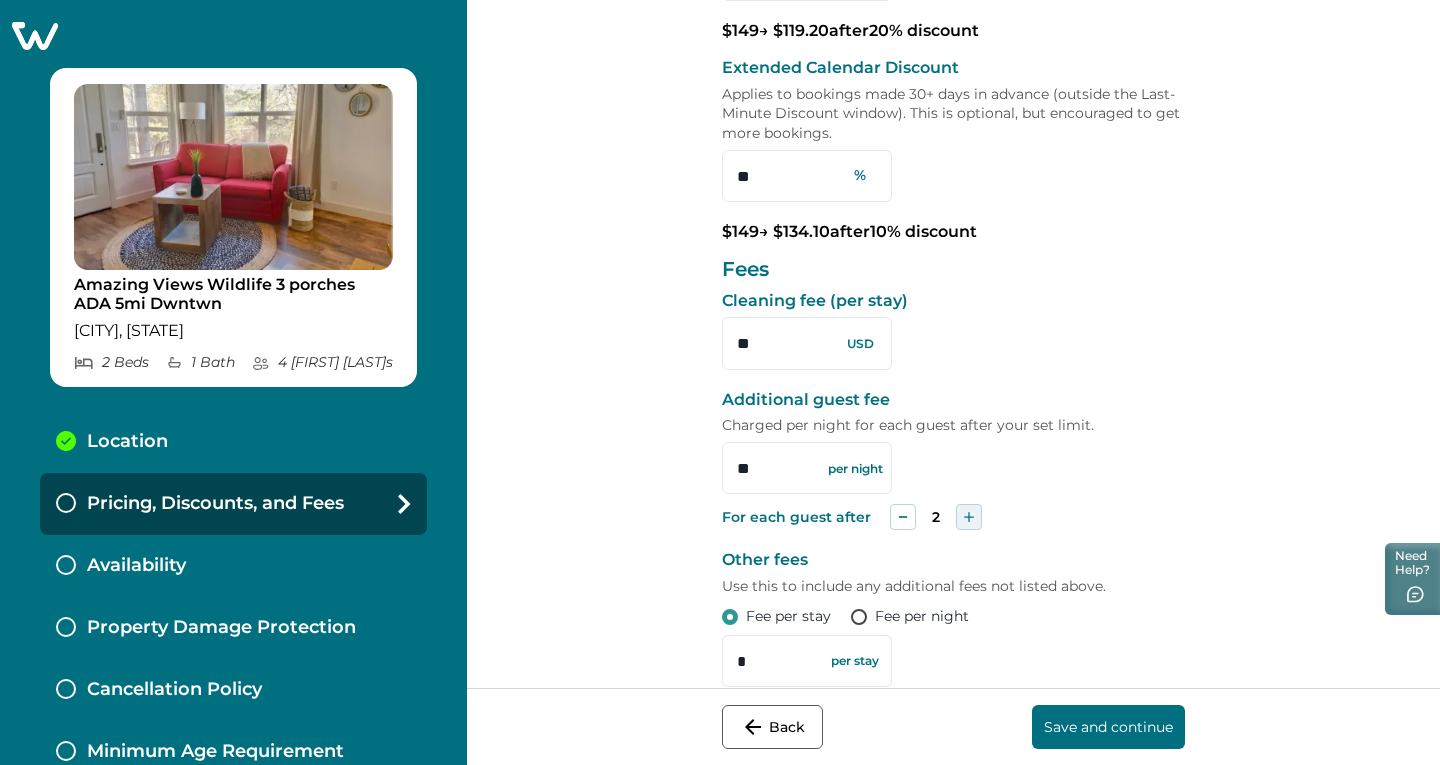click at bounding box center (969, 517) 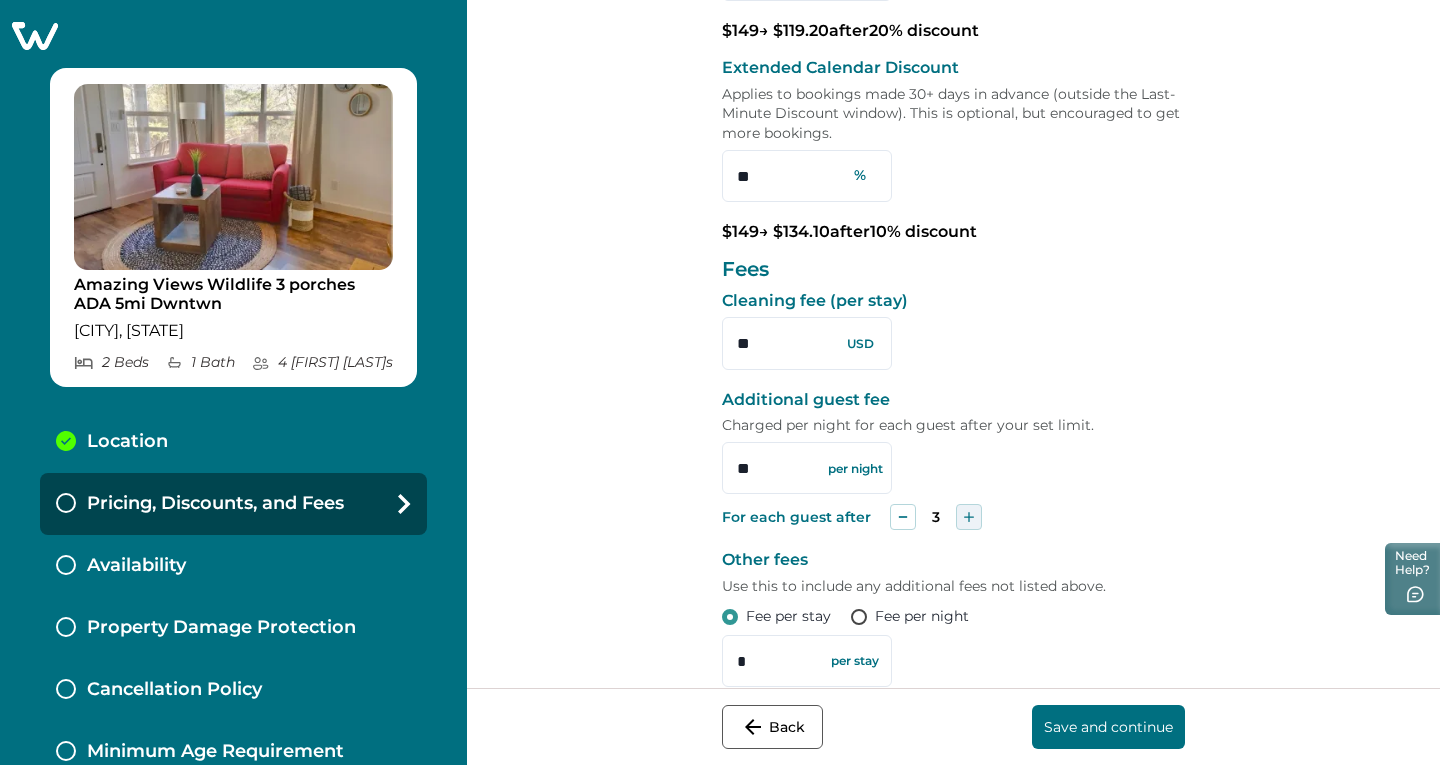 click at bounding box center (969, 517) 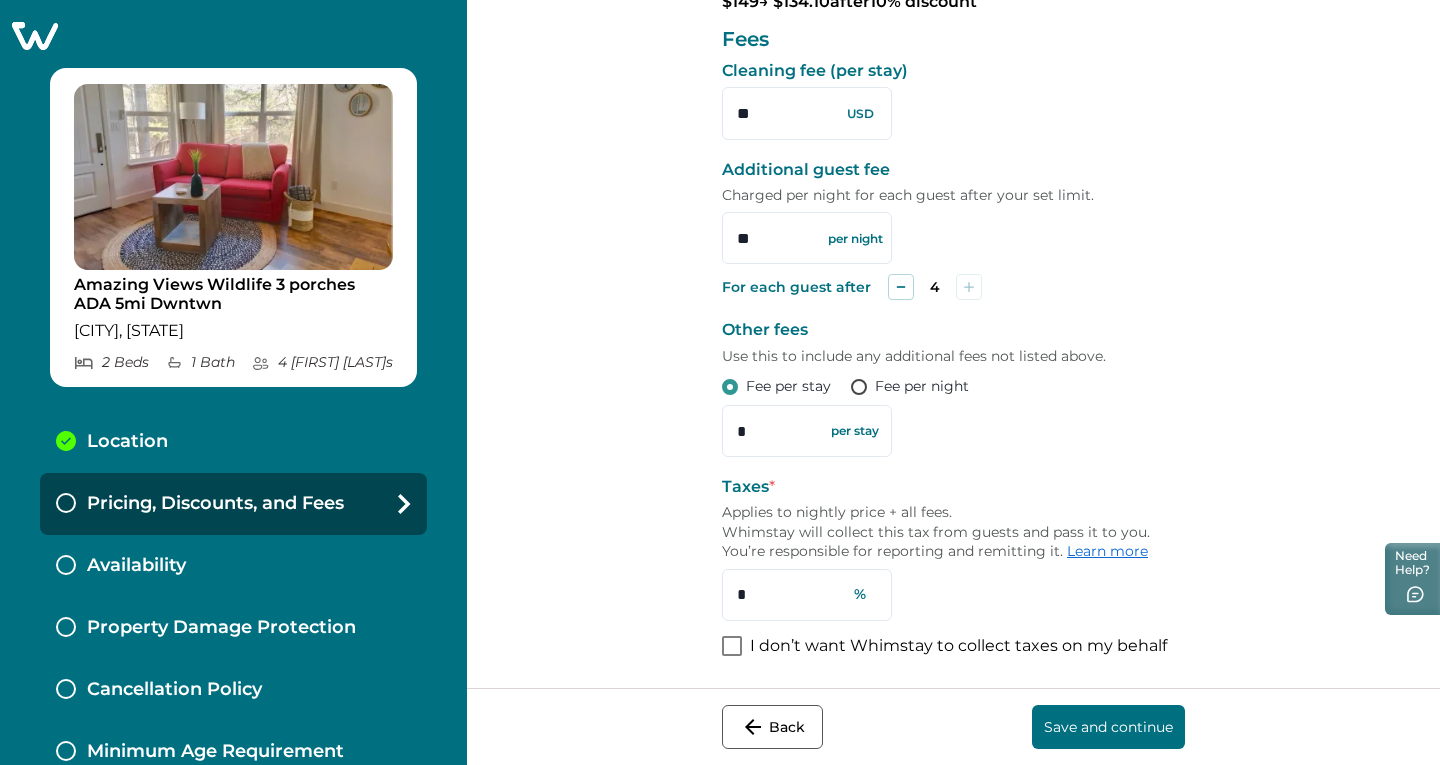 scroll, scrollTop: 749, scrollLeft: 0, axis: vertical 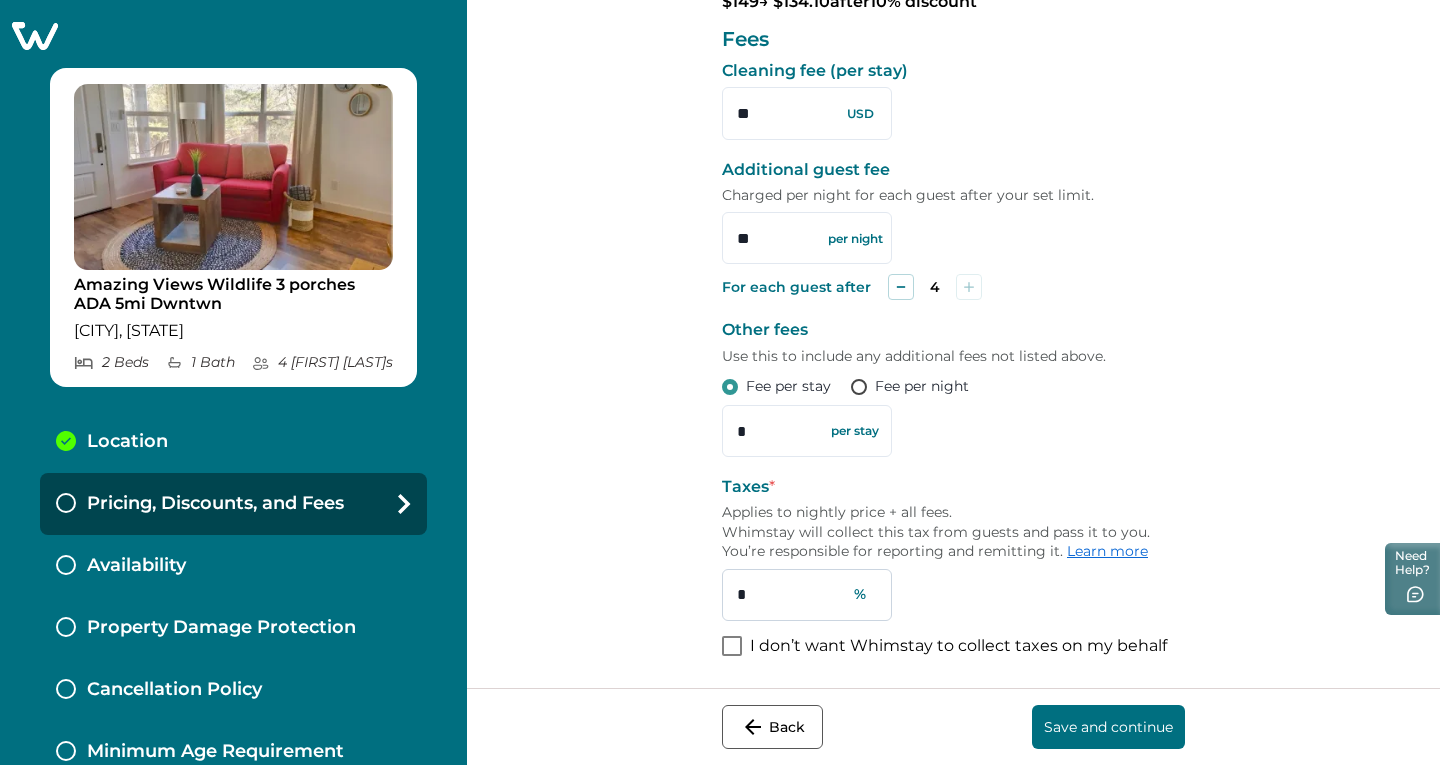 click on "*" at bounding box center (807, 595) 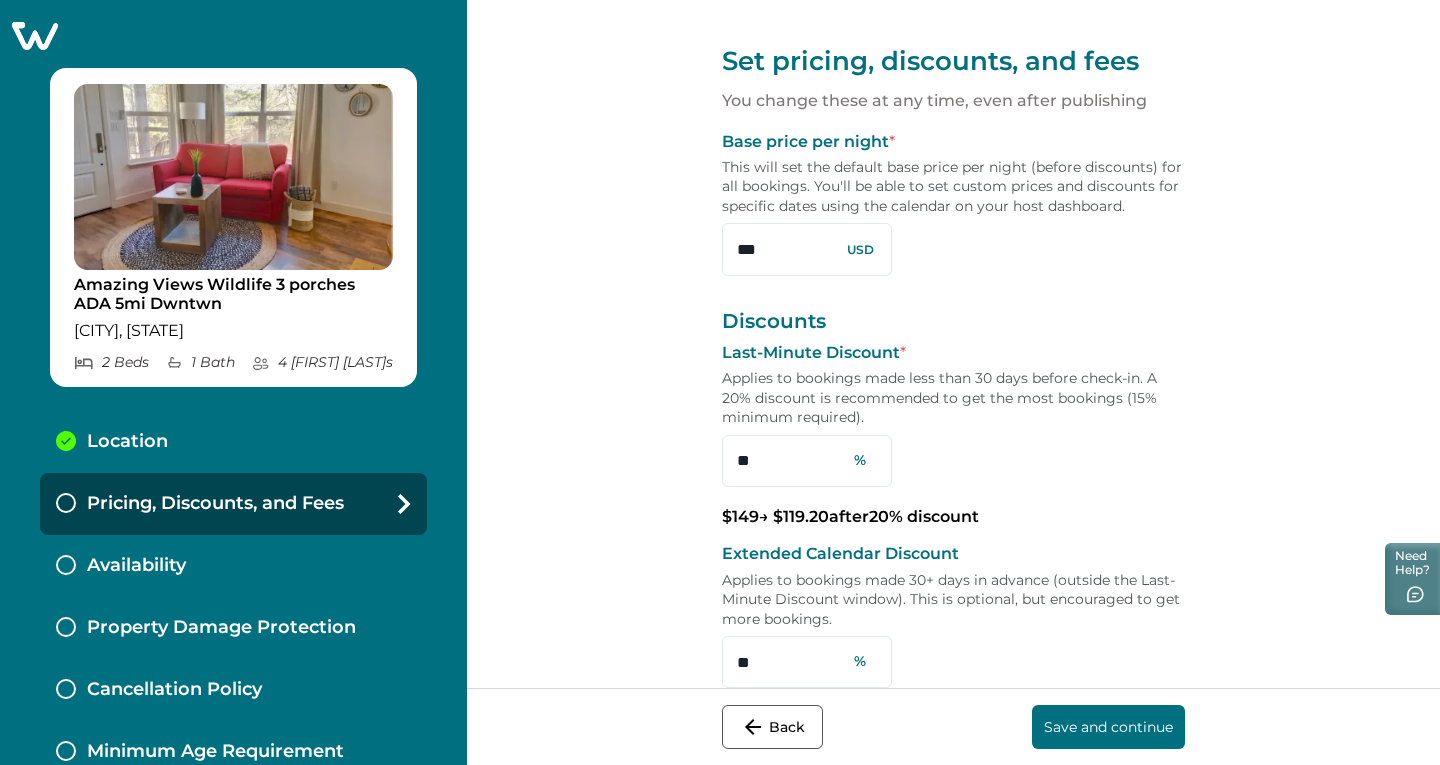 scroll, scrollTop: 0, scrollLeft: 0, axis: both 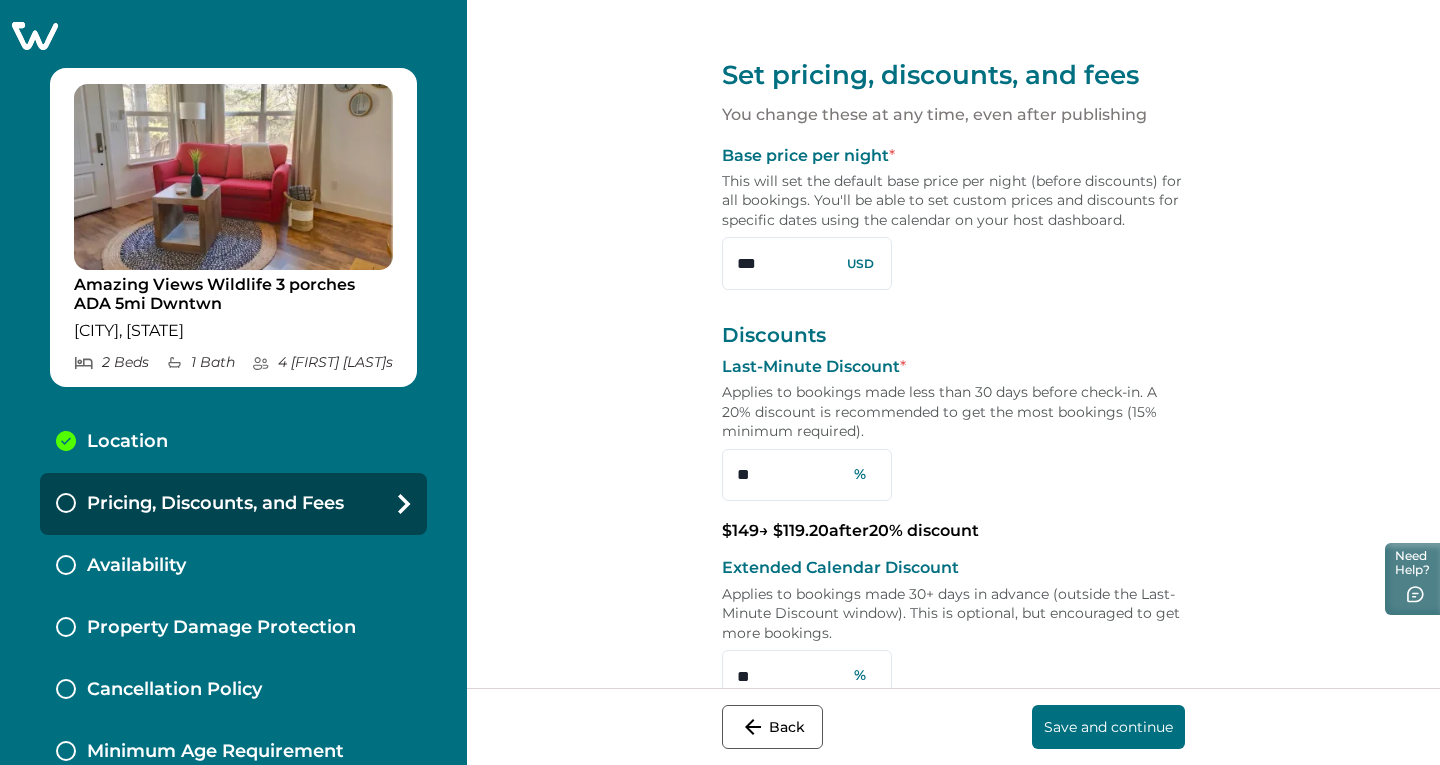 type on "*" 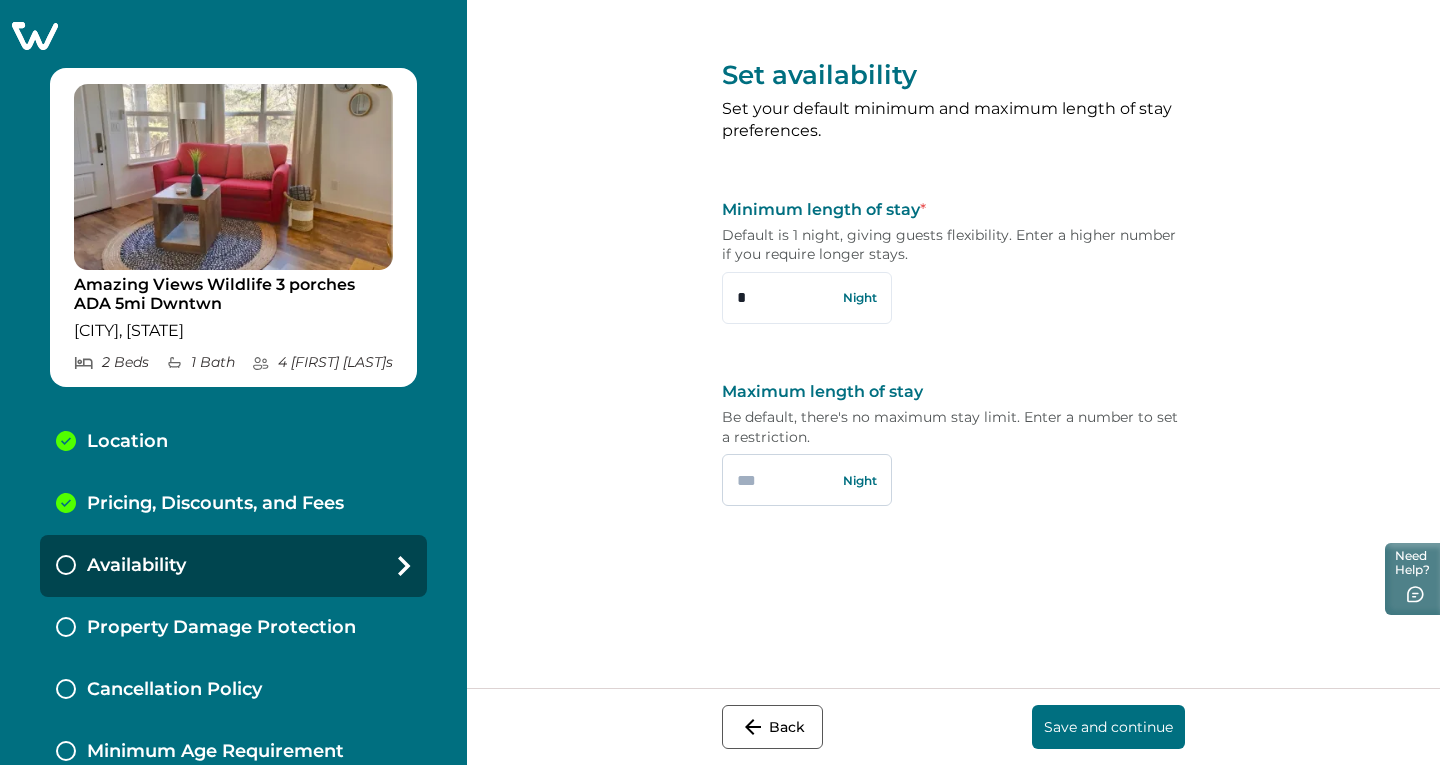 click at bounding box center (807, 480) 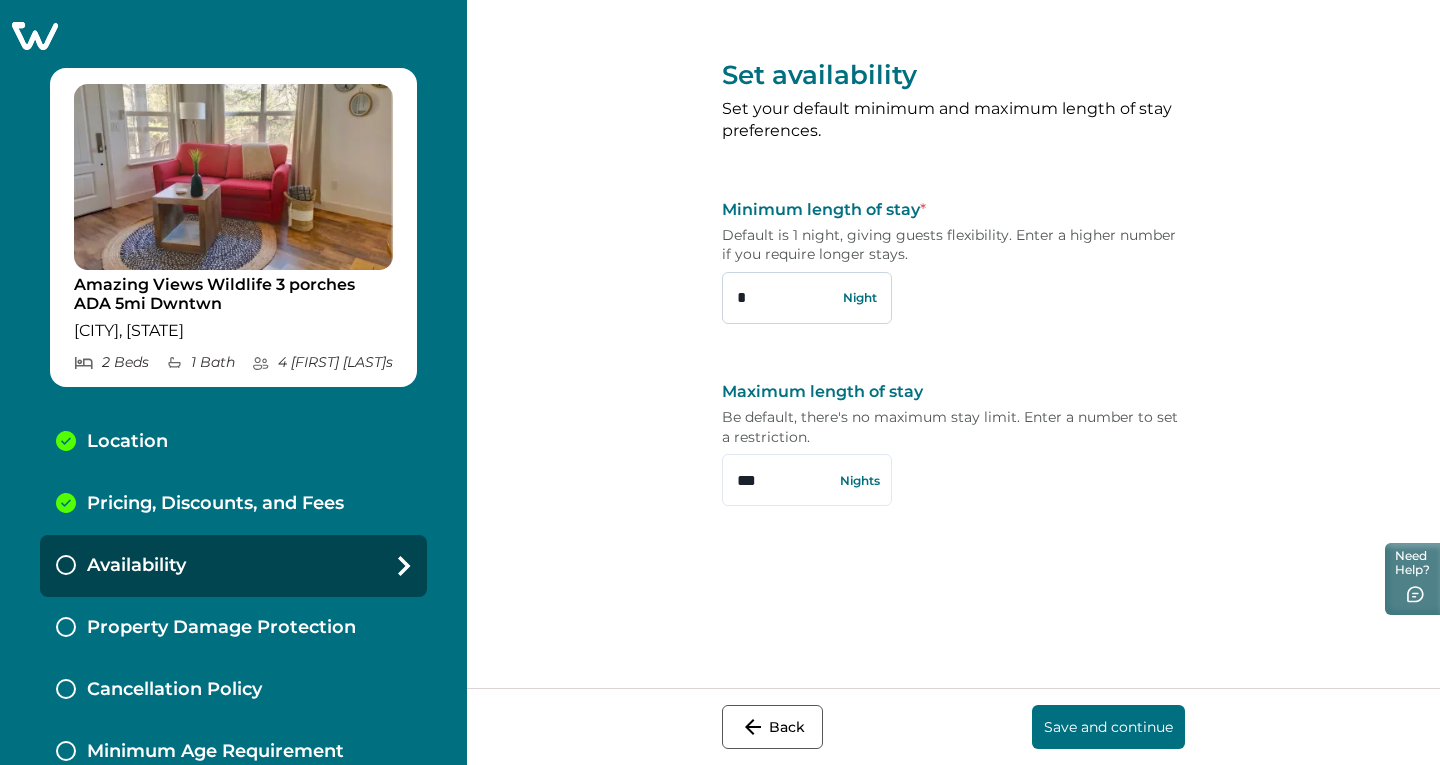 type on "***" 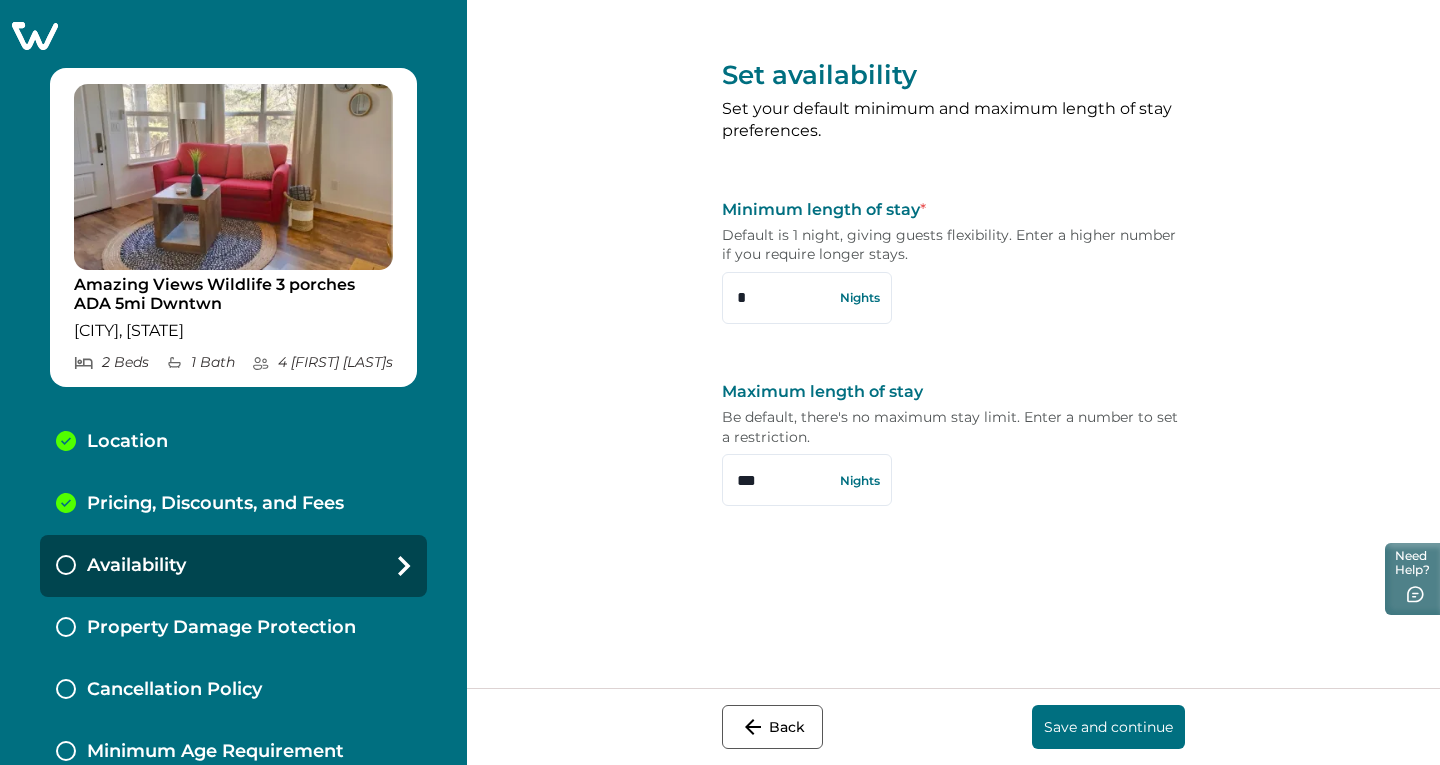 type on "*" 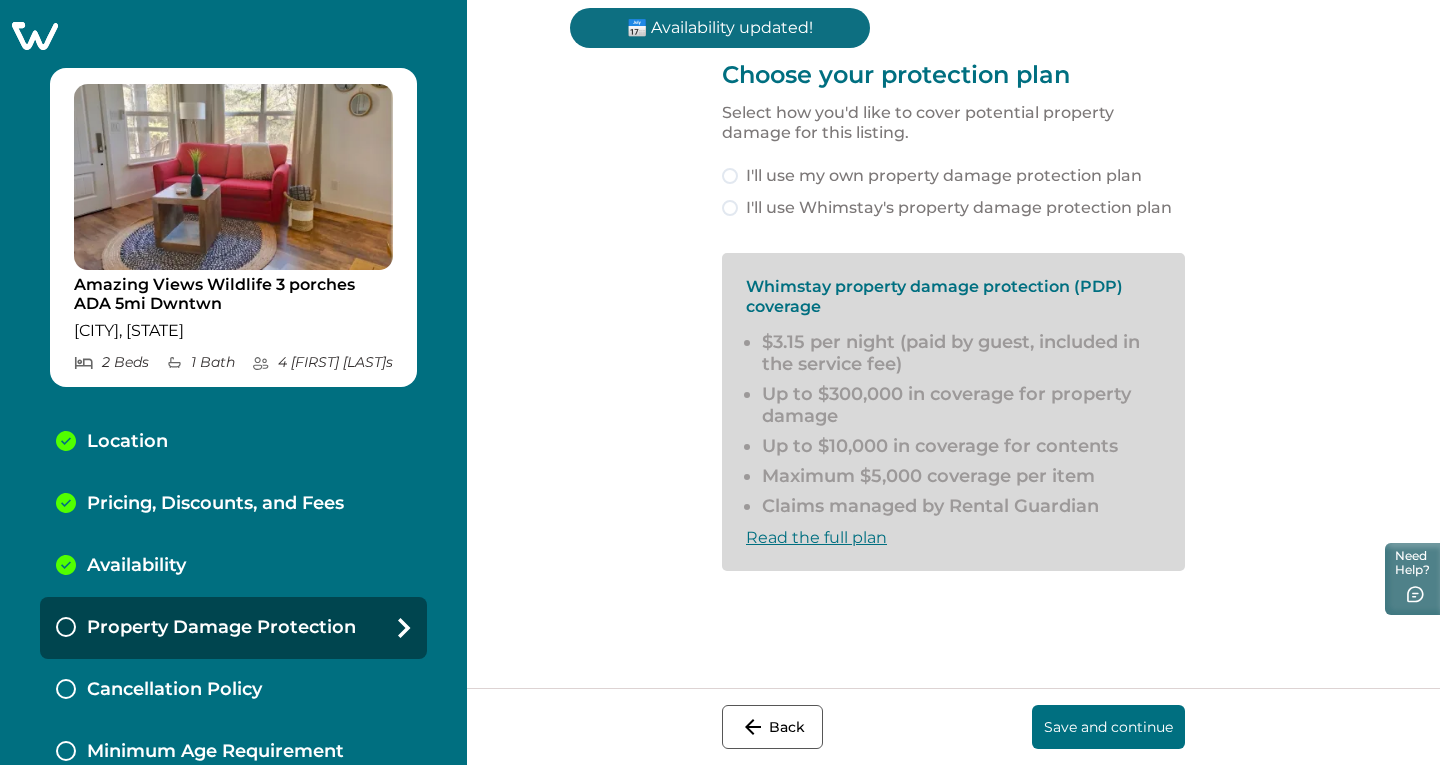 click at bounding box center (730, 208) 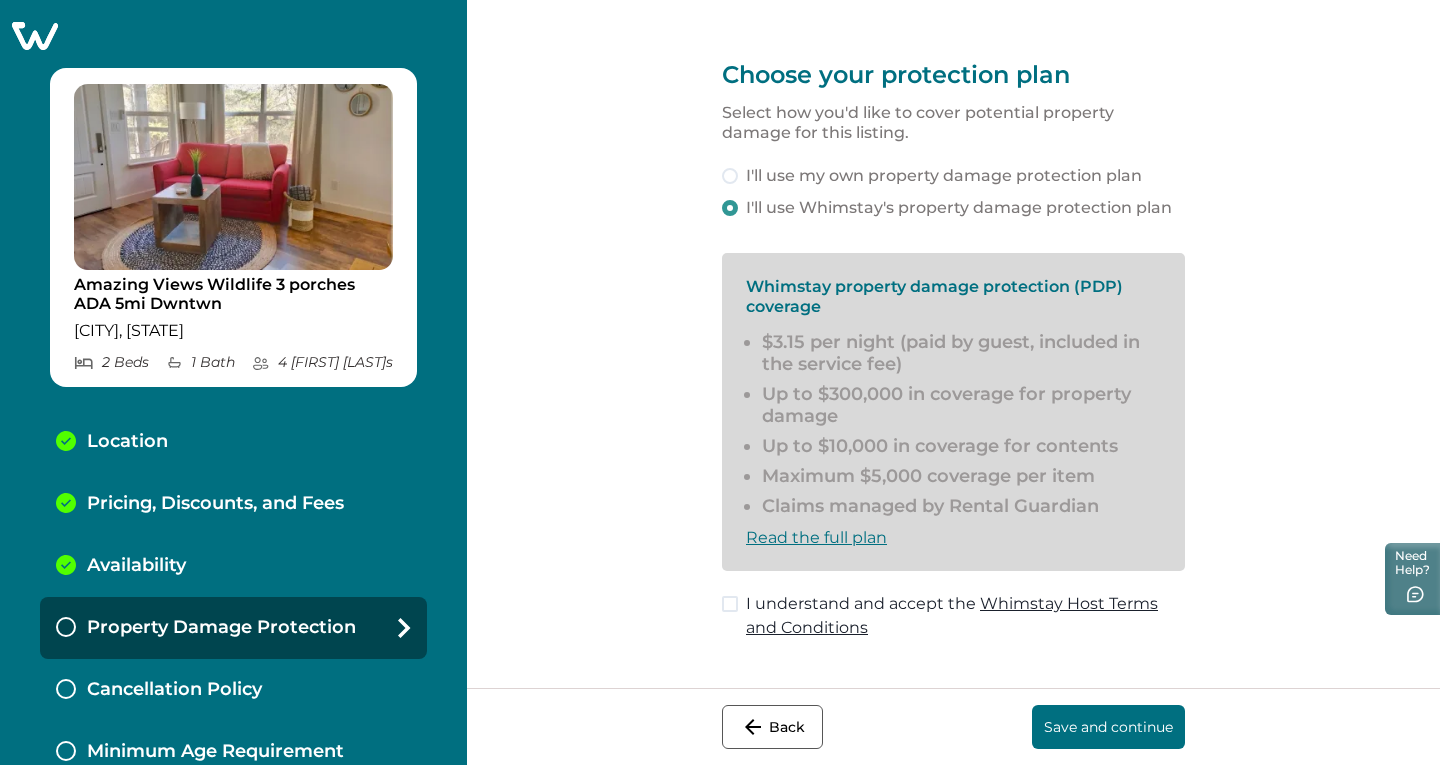 click at bounding box center (730, 604) 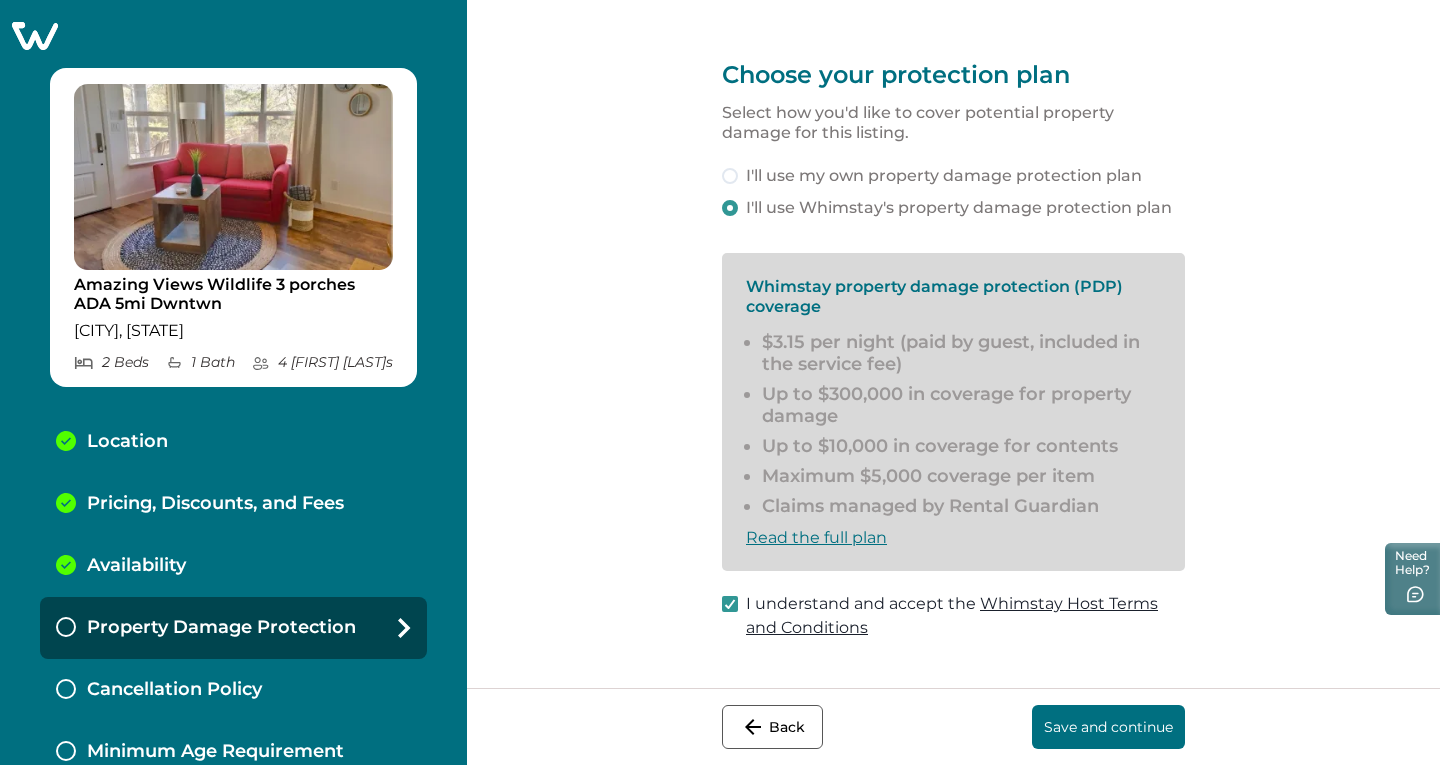 click on "Save and continue" at bounding box center [1108, 727] 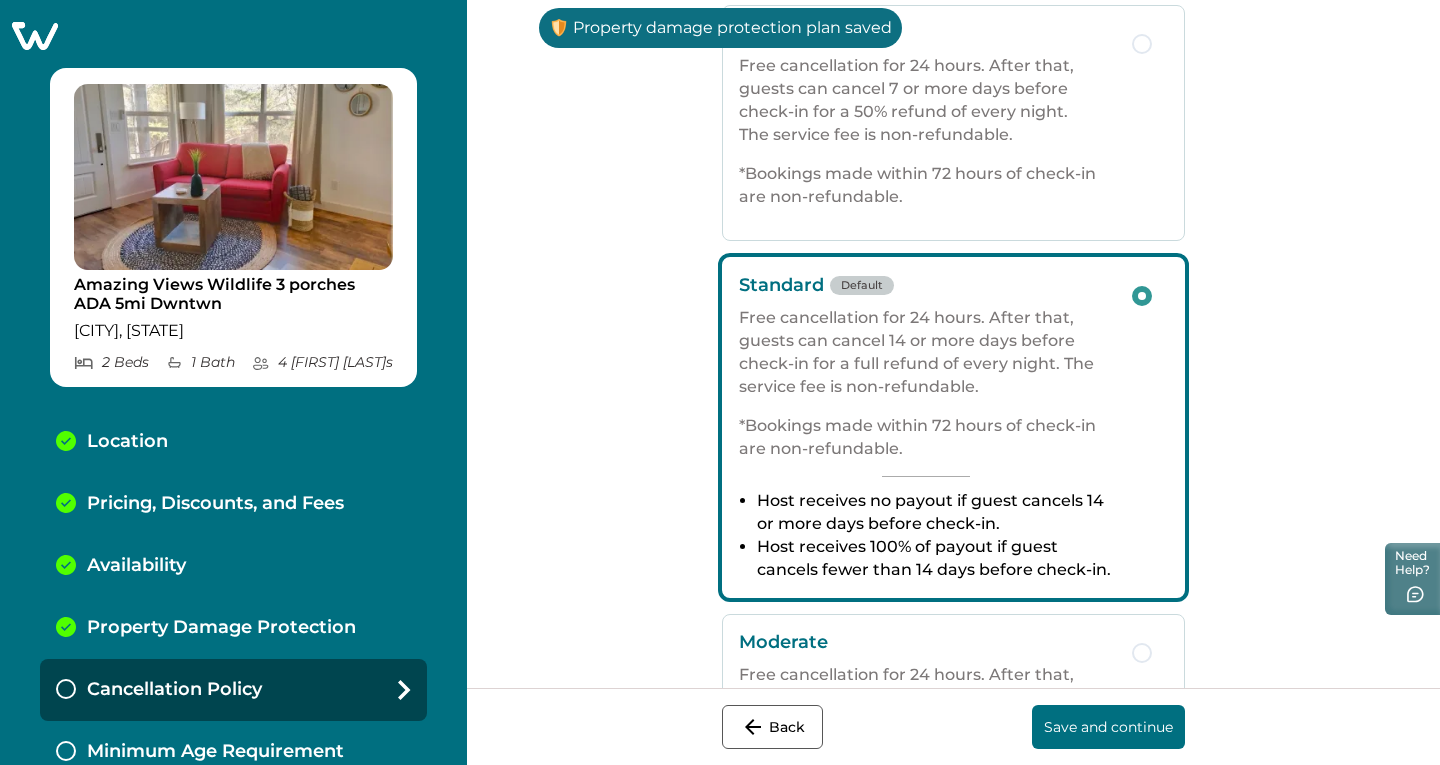 scroll, scrollTop: 200, scrollLeft: 0, axis: vertical 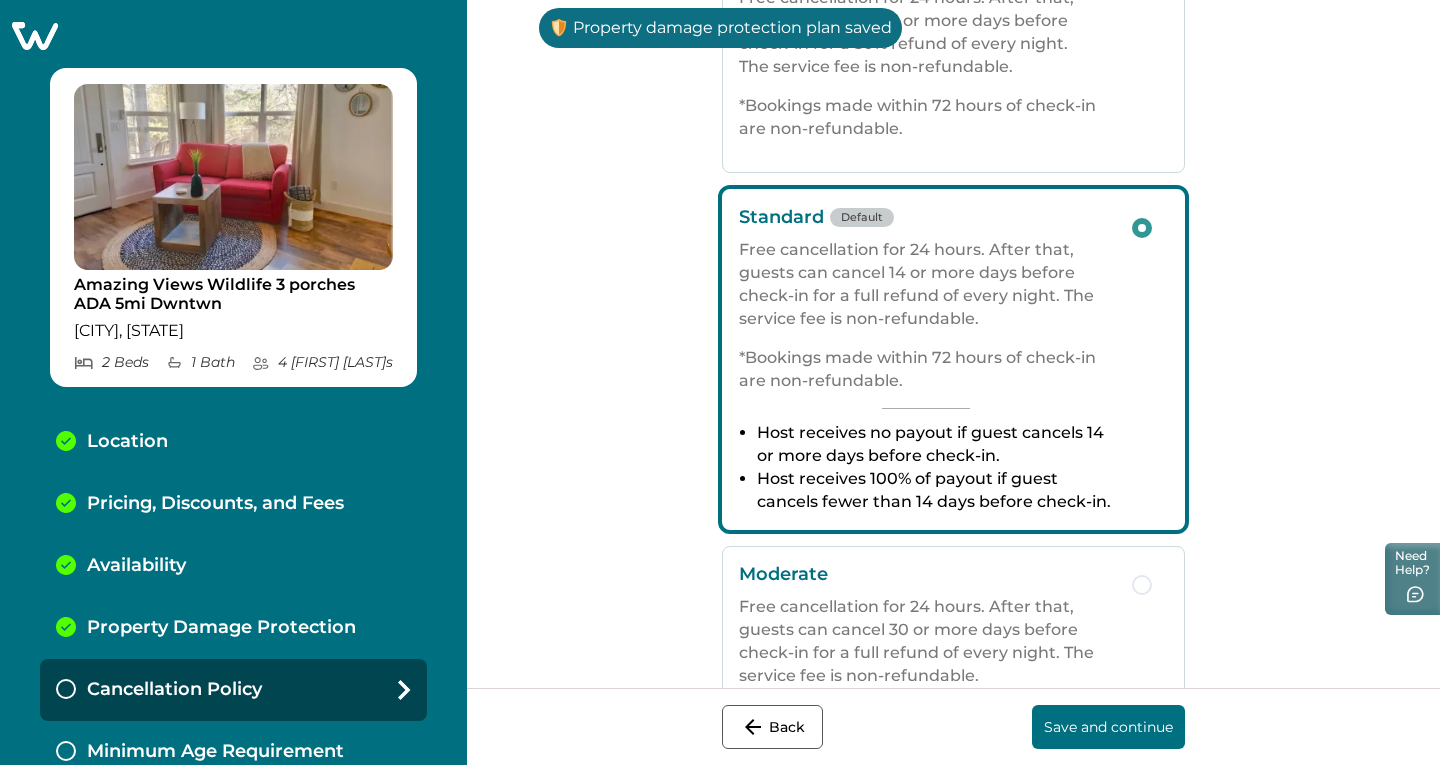 click on "Save and continue" at bounding box center (1108, 727) 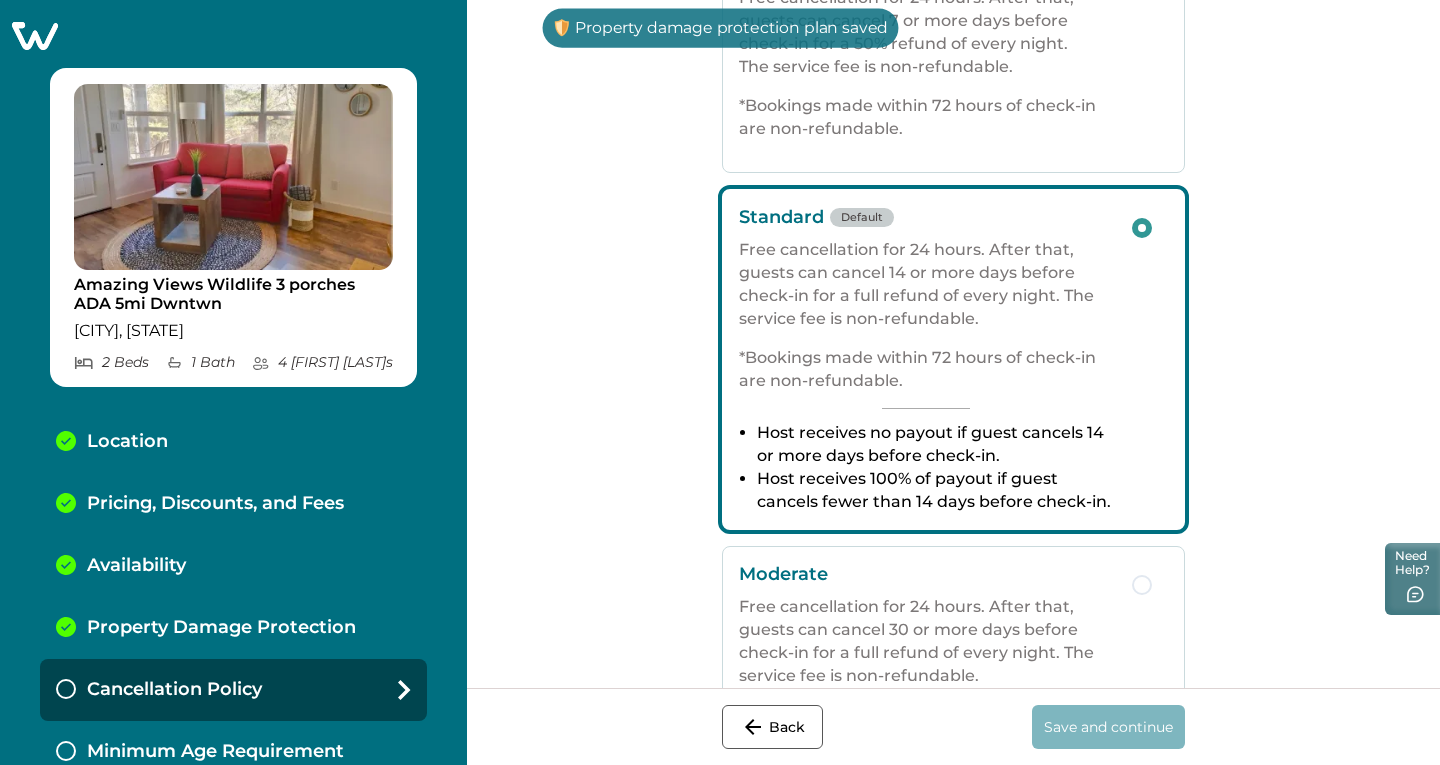 scroll, scrollTop: 0, scrollLeft: 0, axis: both 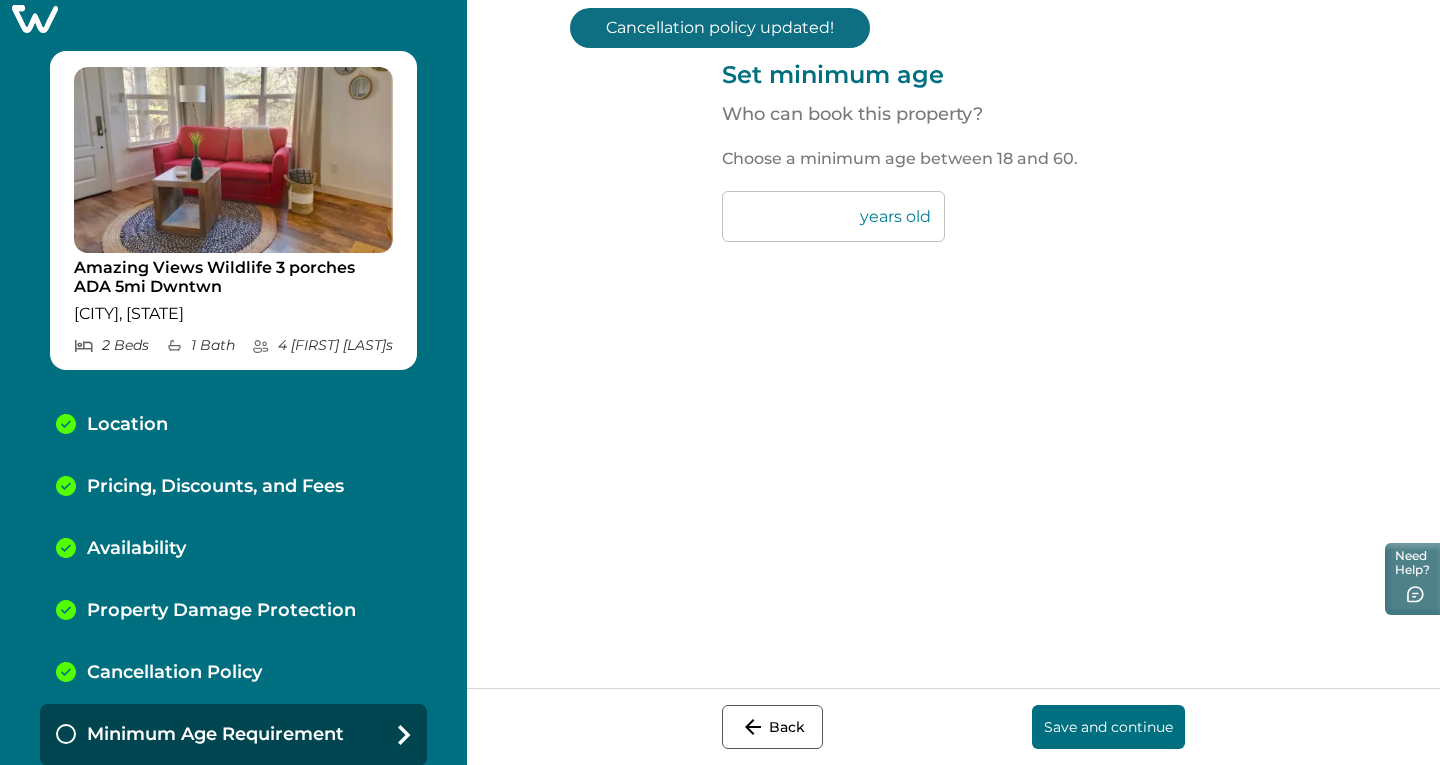click on "**" at bounding box center [833, 216] 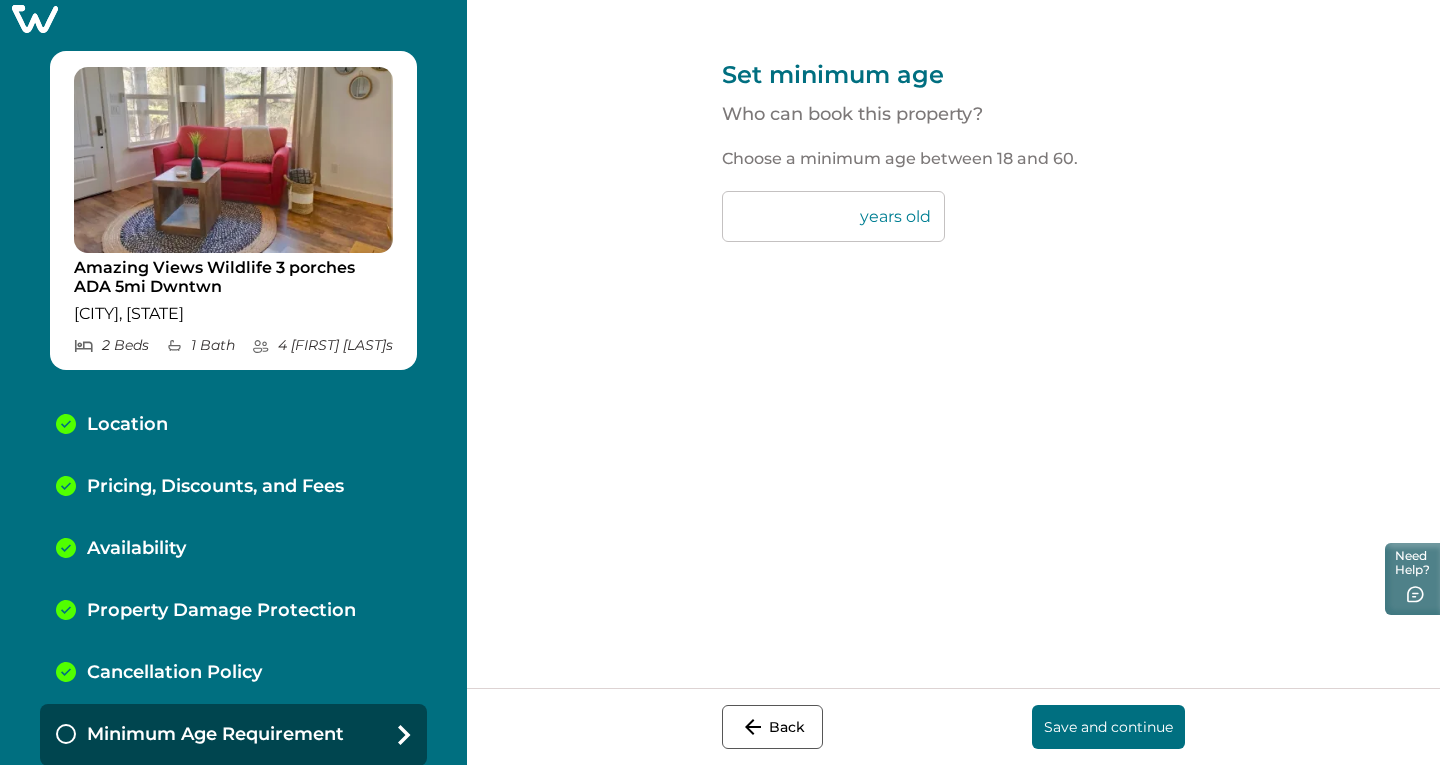 type on "**" 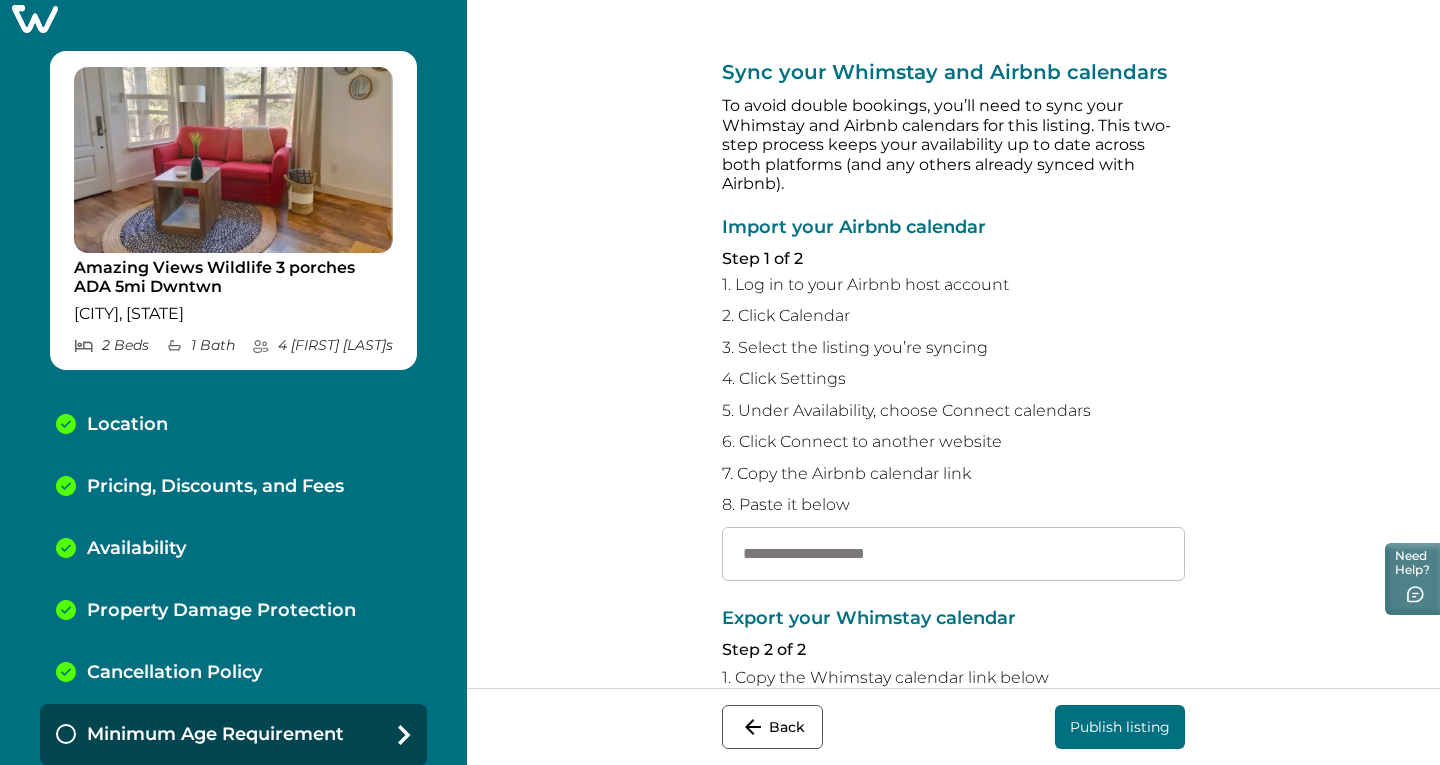 scroll, scrollTop: 79, scrollLeft: 0, axis: vertical 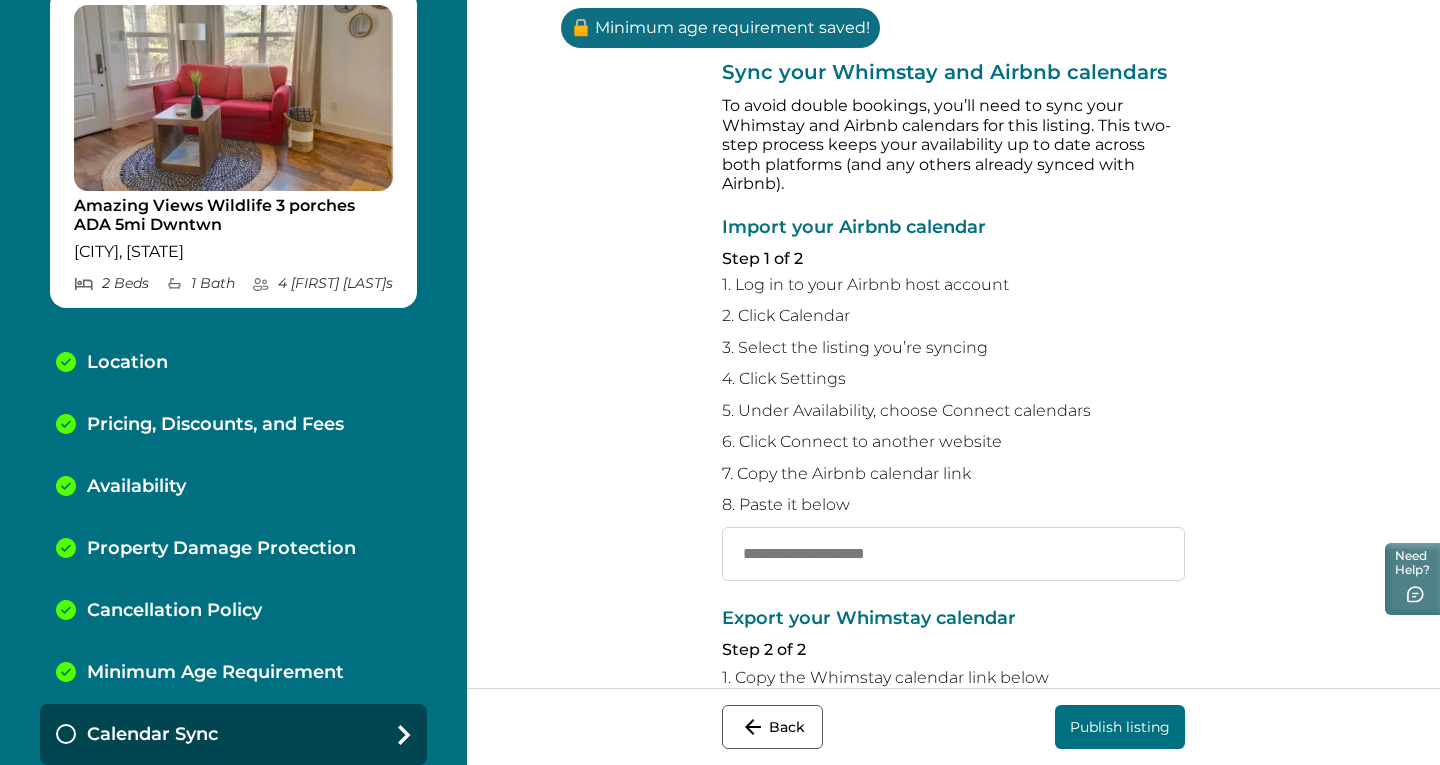 click at bounding box center (953, 554) 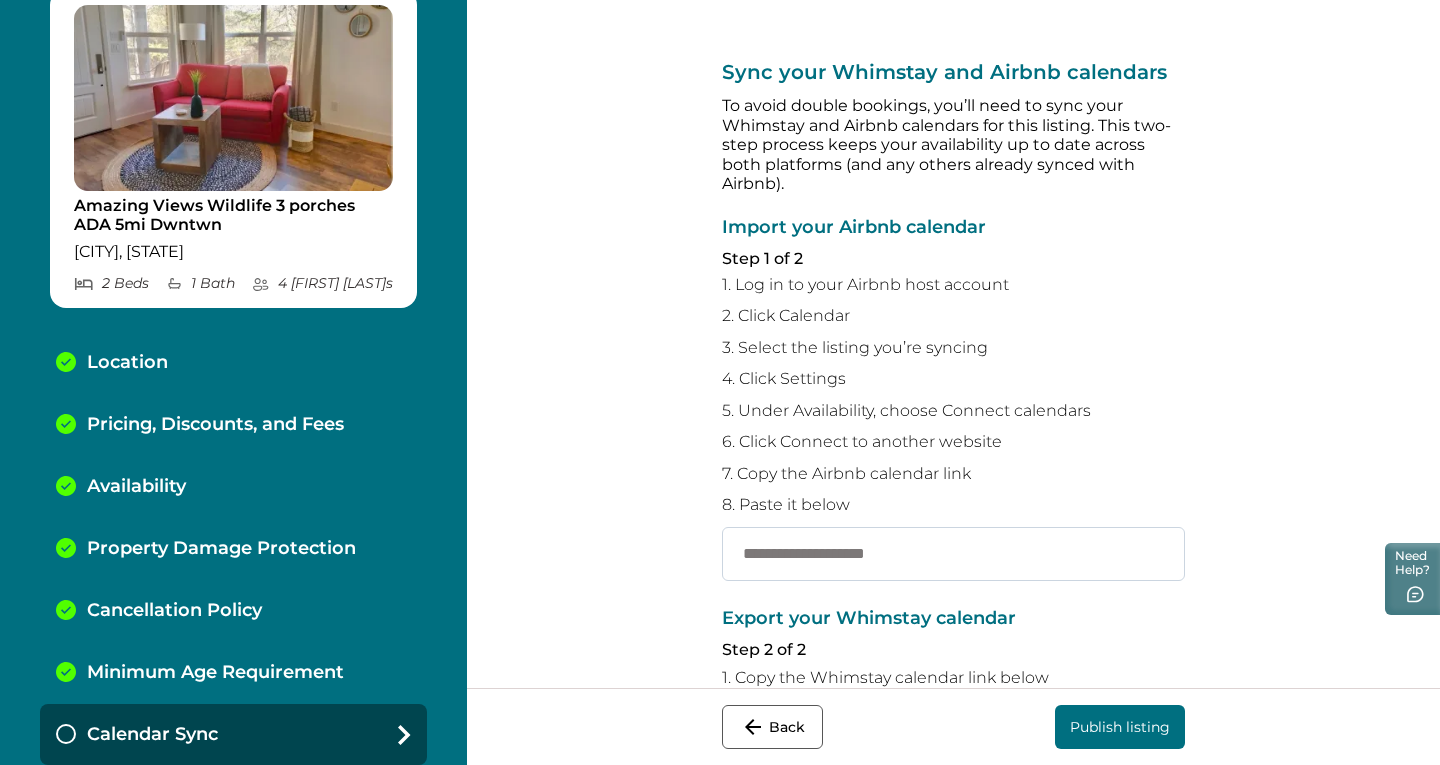 click at bounding box center (953, 554) 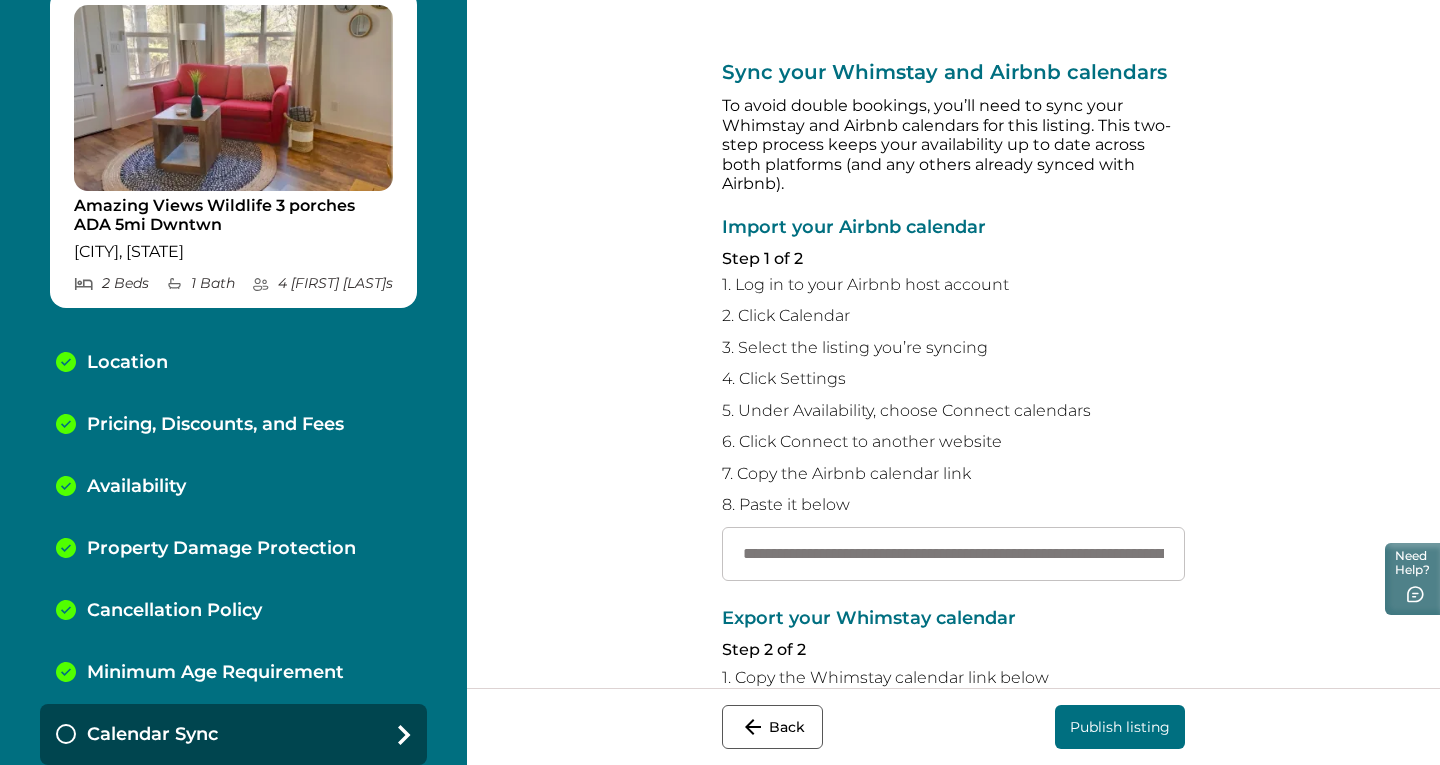 scroll, scrollTop: 0, scrollLeft: 419, axis: horizontal 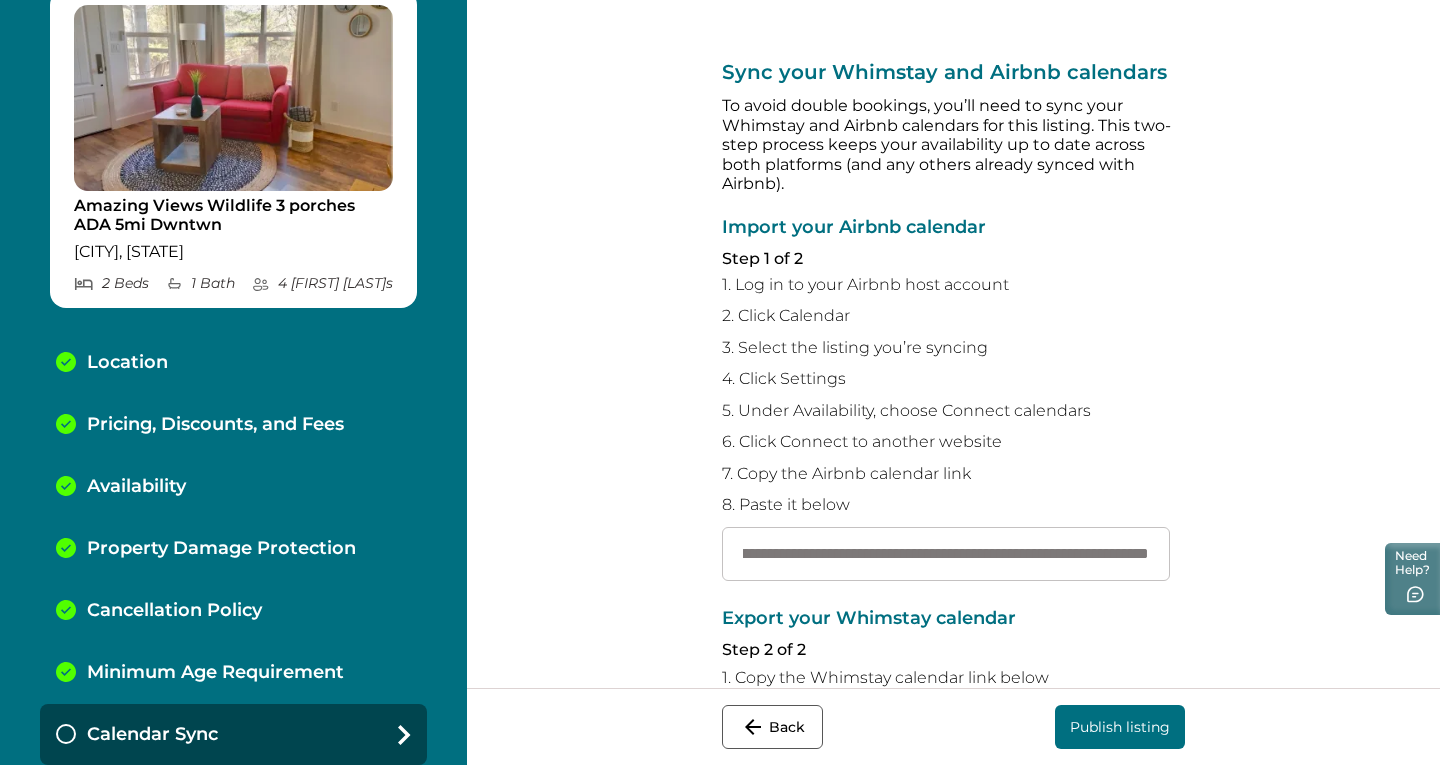 type on "**********" 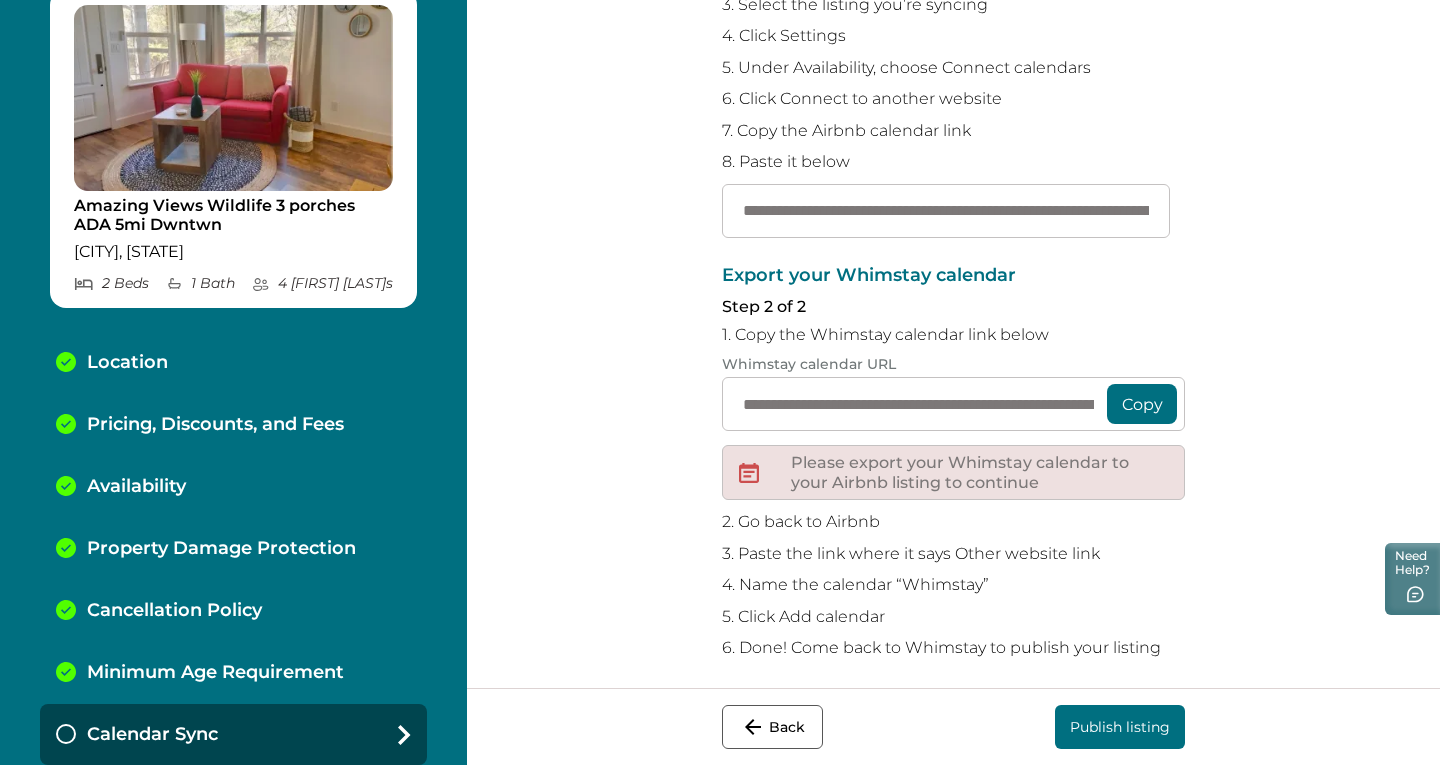 scroll, scrollTop: 353, scrollLeft: 0, axis: vertical 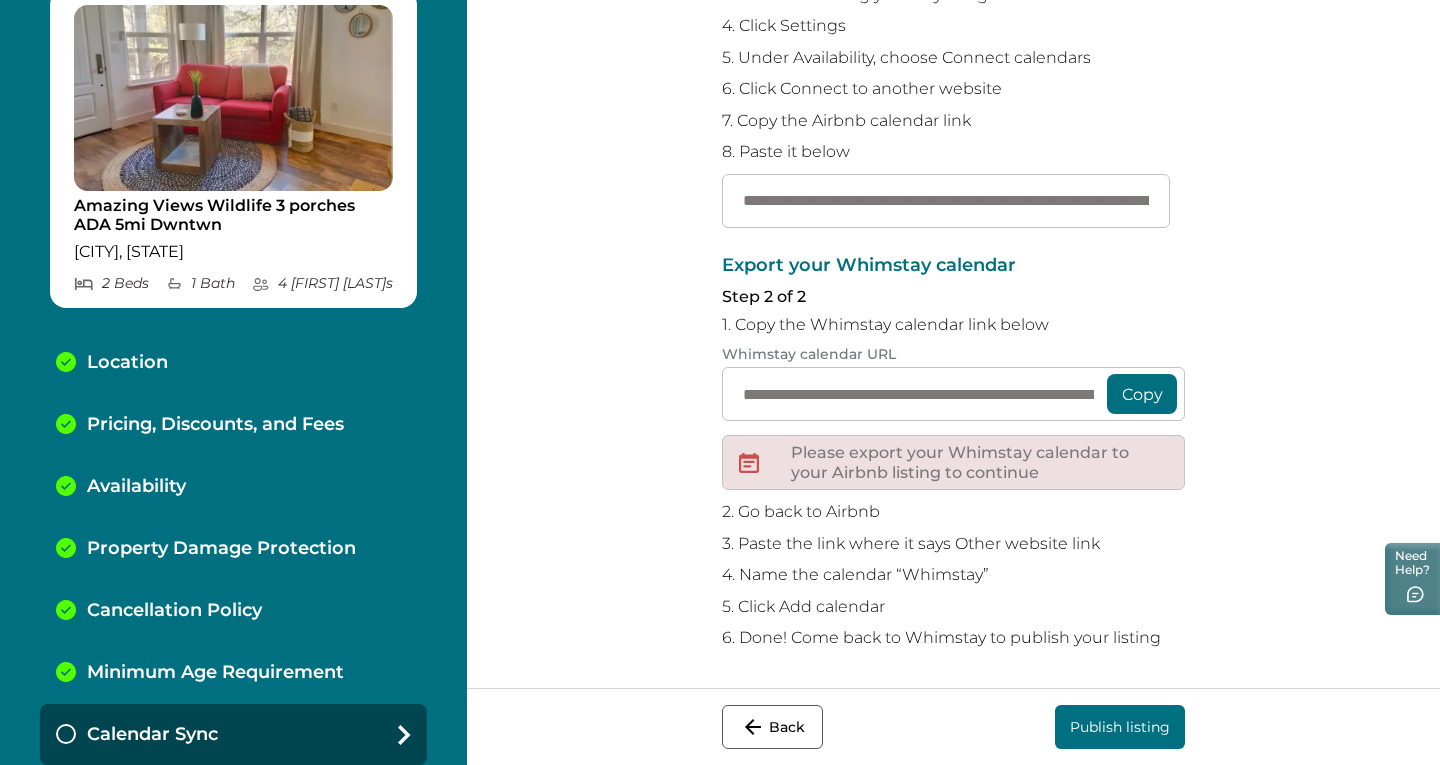 click on "Copy" at bounding box center [1142, 394] 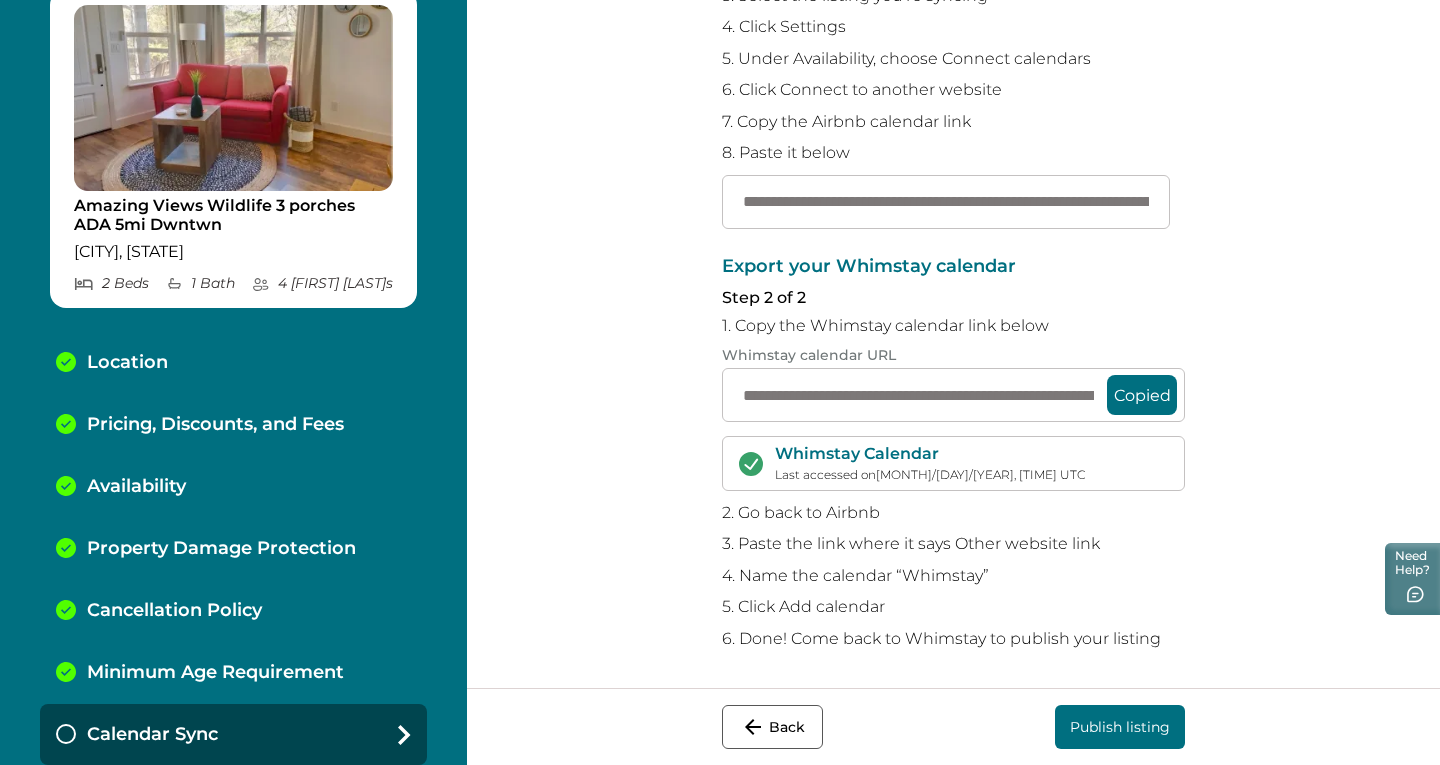 click on "Publish listing" at bounding box center [1120, 727] 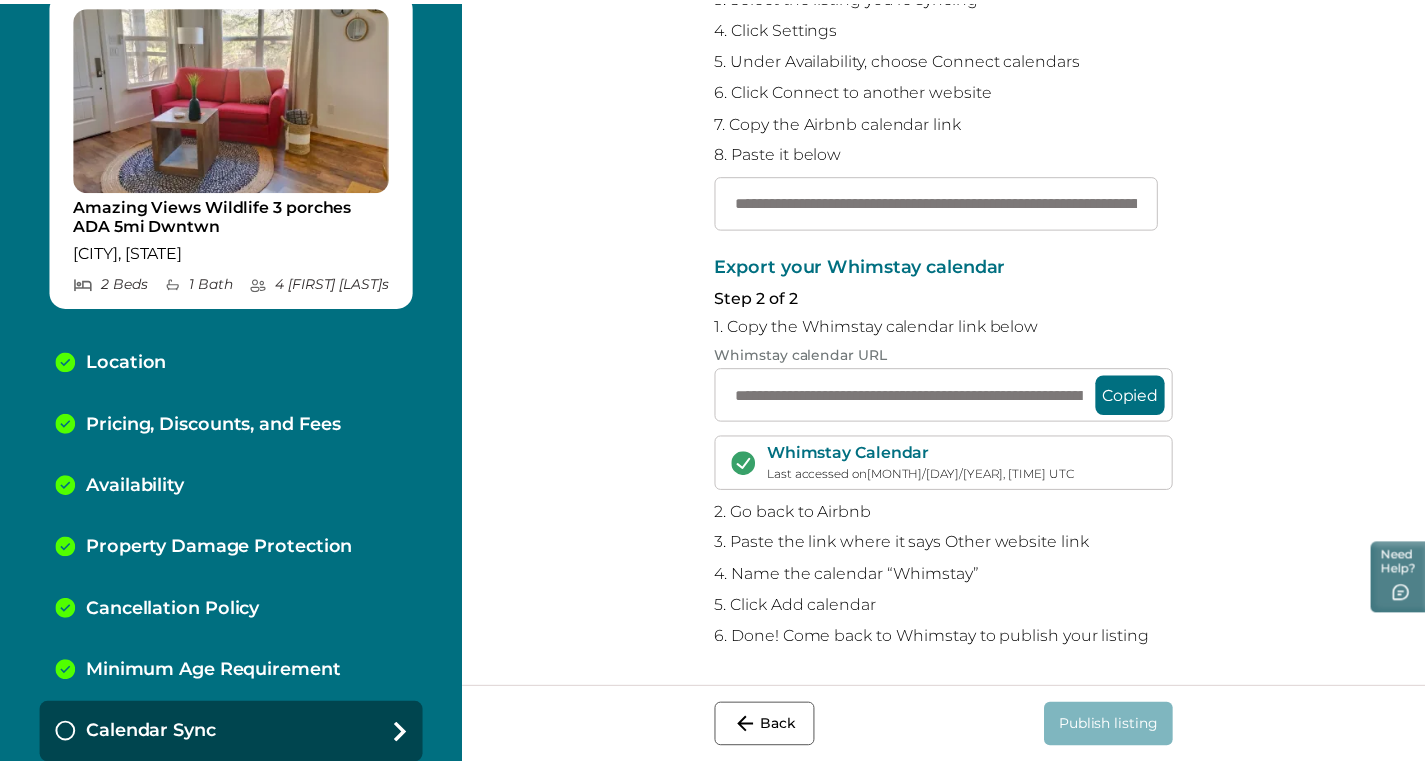 scroll, scrollTop: 0, scrollLeft: 0, axis: both 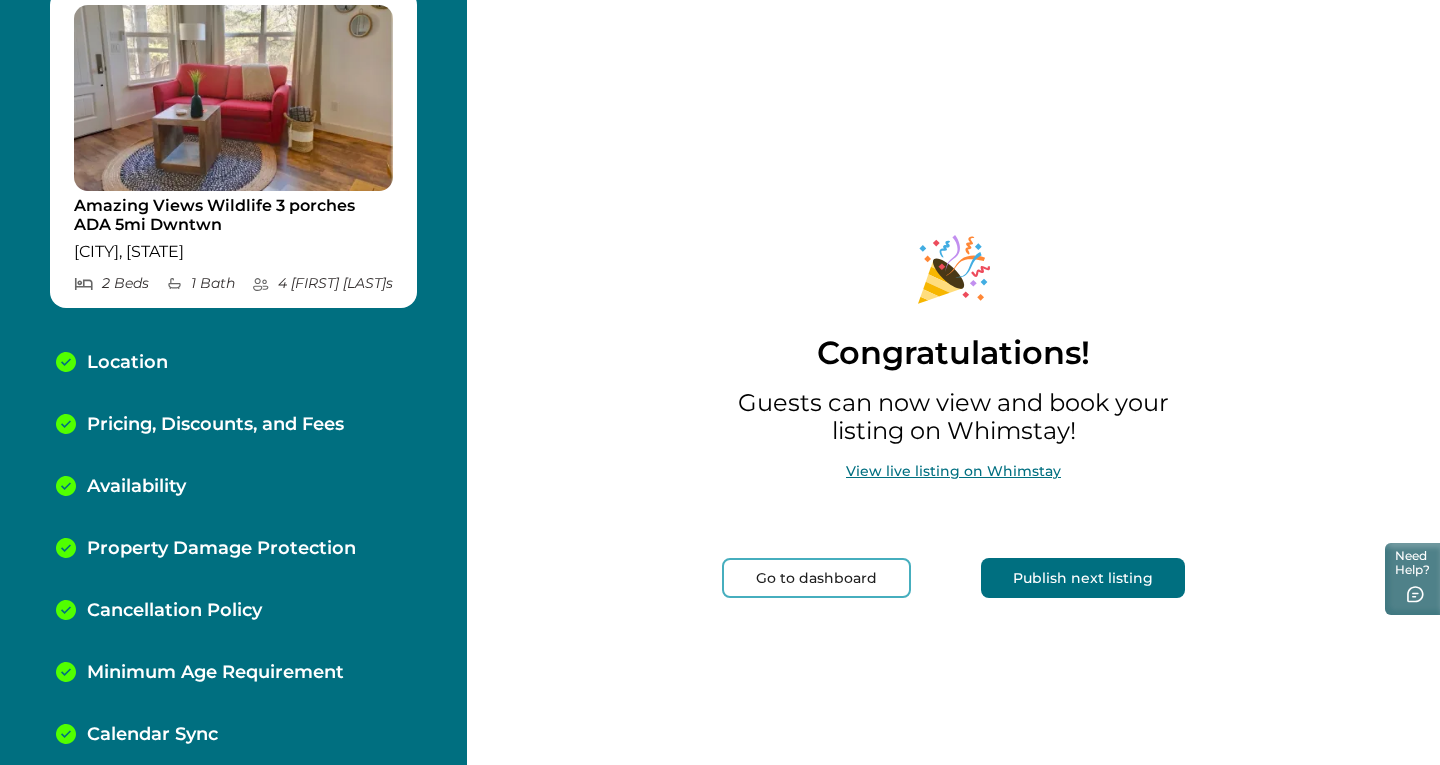 click on "Go to dashboard" at bounding box center (816, 578) 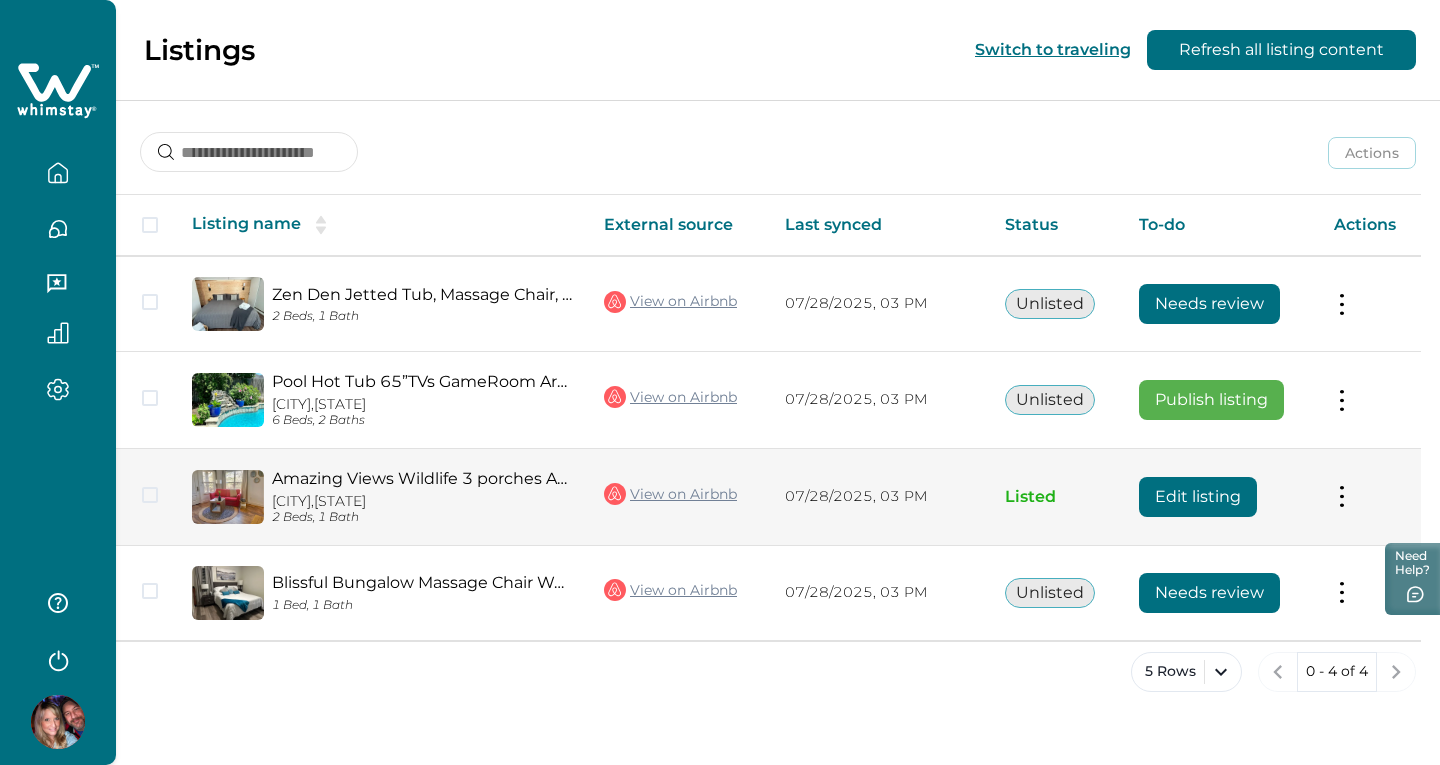 click on "Edit listing" at bounding box center [1198, 497] 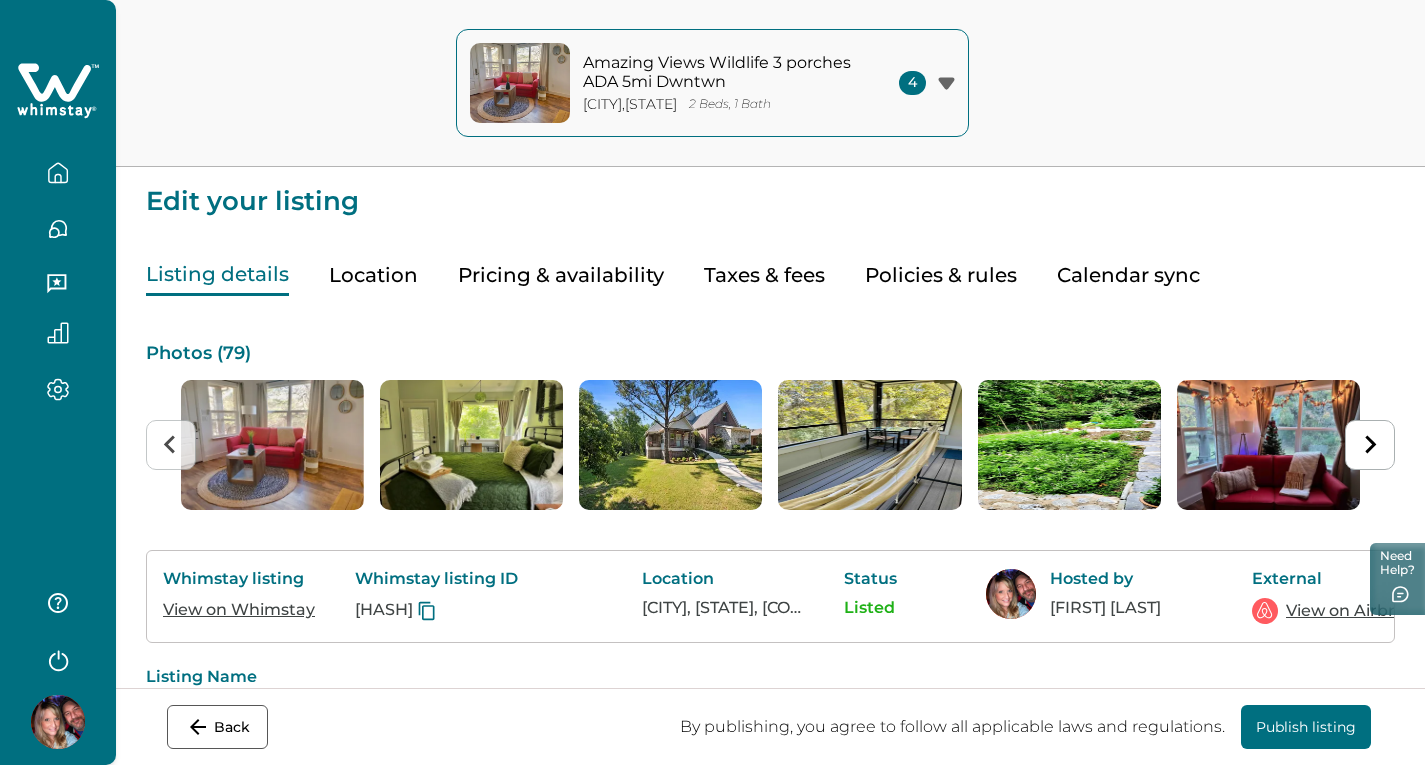 click on "Calendar sync" at bounding box center (1128, 275) 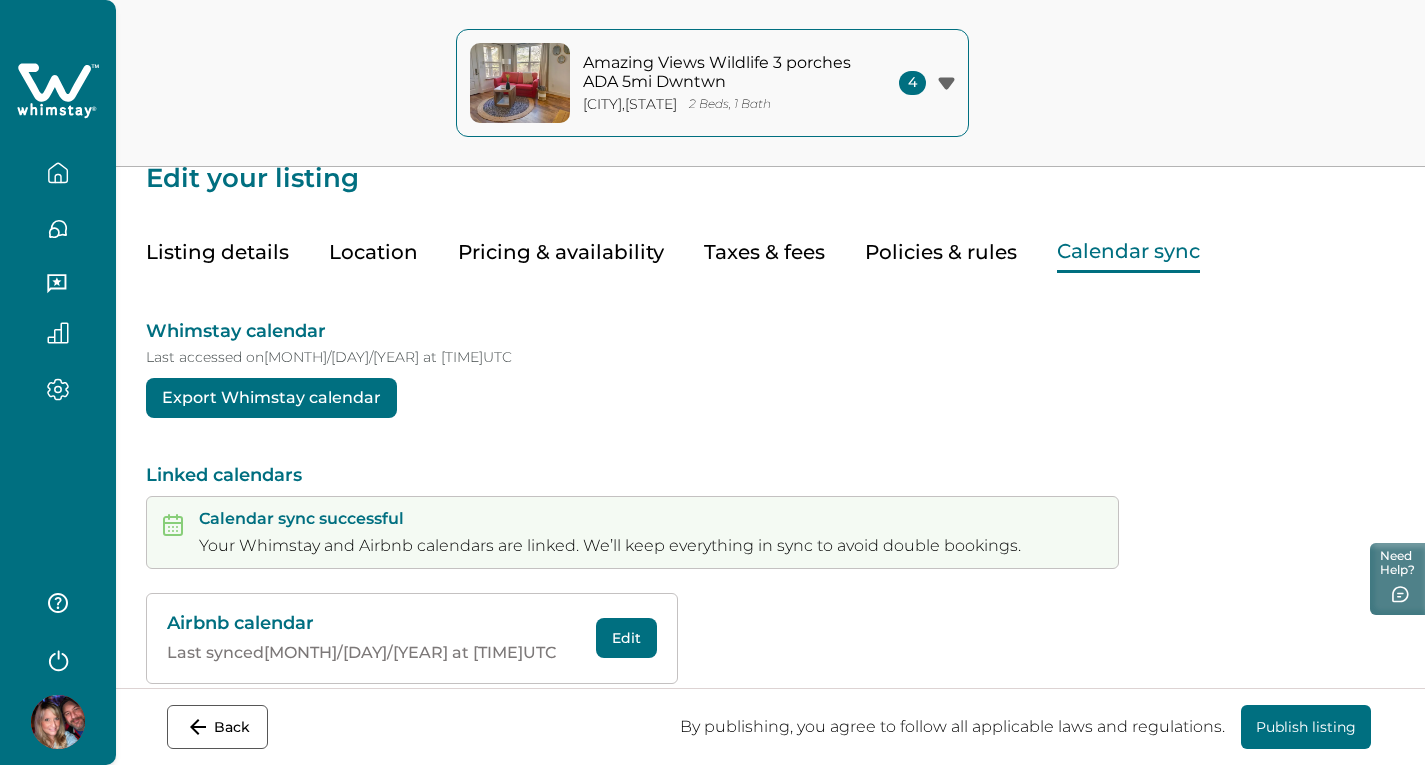 scroll, scrollTop: 53, scrollLeft: 0, axis: vertical 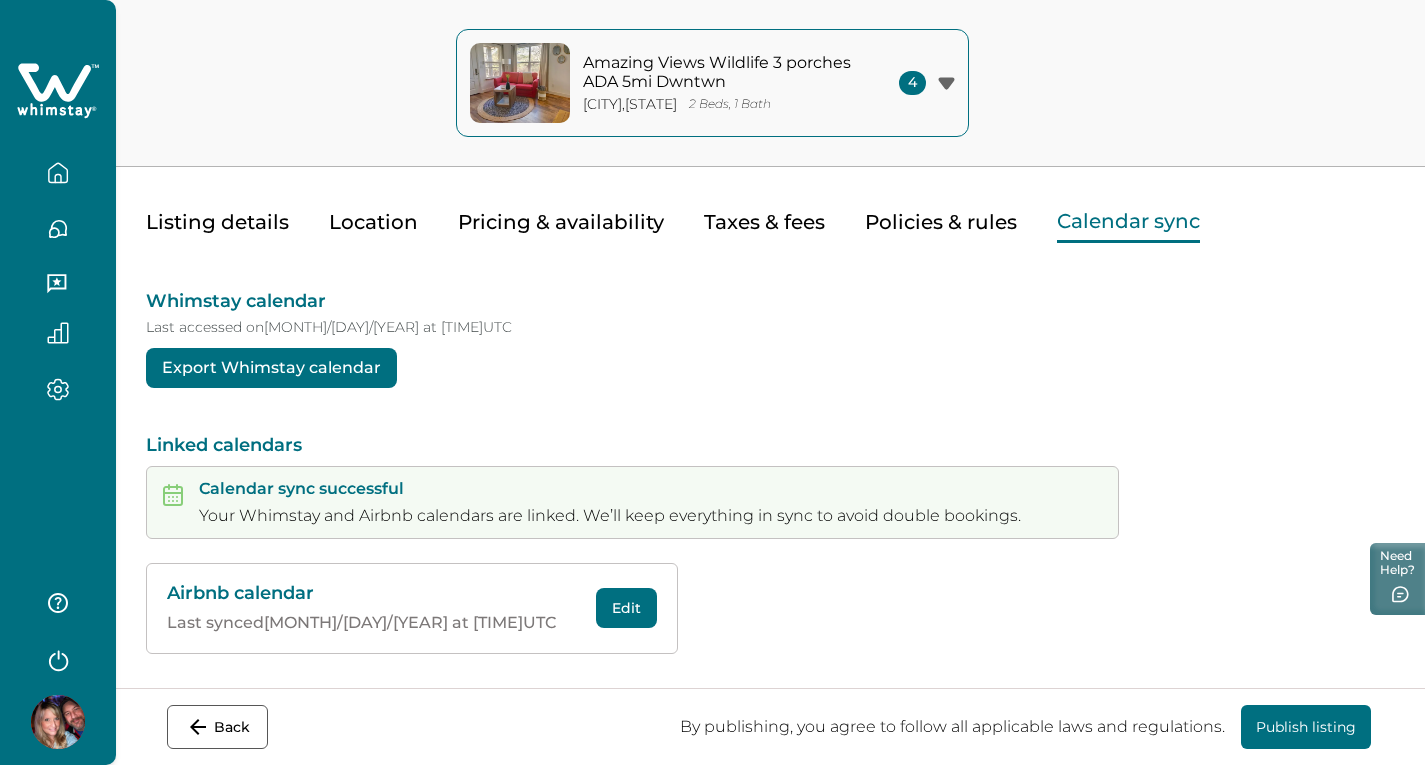 click on "Listing details" at bounding box center [217, 222] 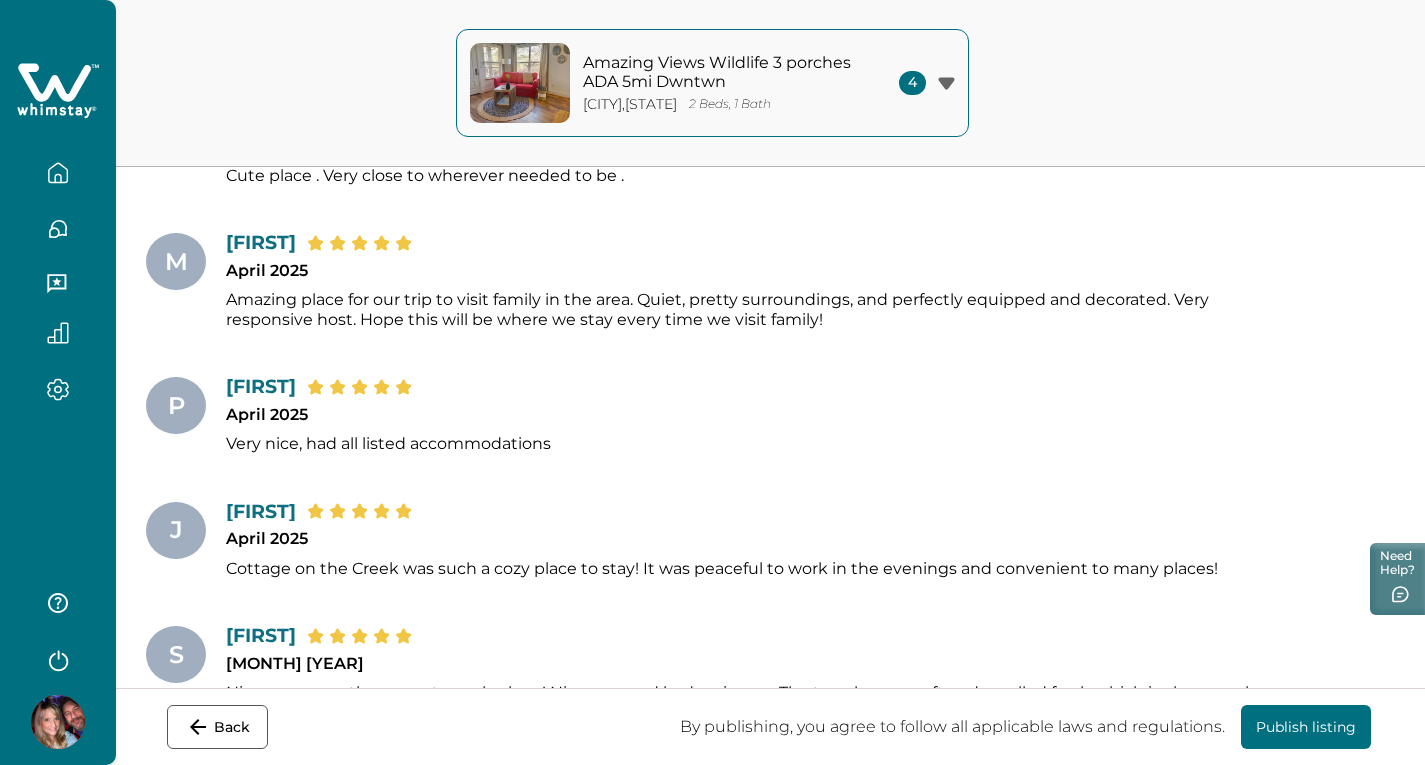 scroll, scrollTop: 3753, scrollLeft: 0, axis: vertical 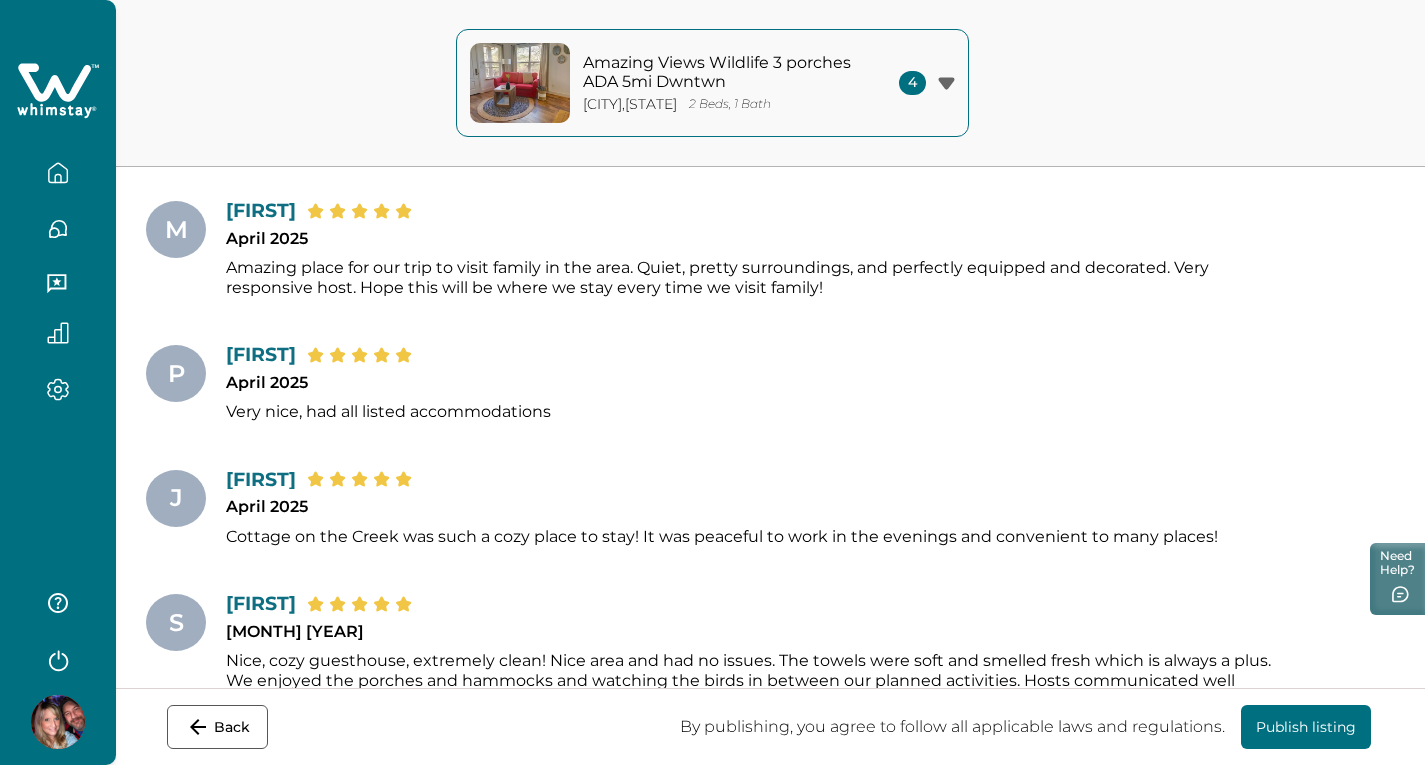 click on "Publish listing" at bounding box center (1306, 727) 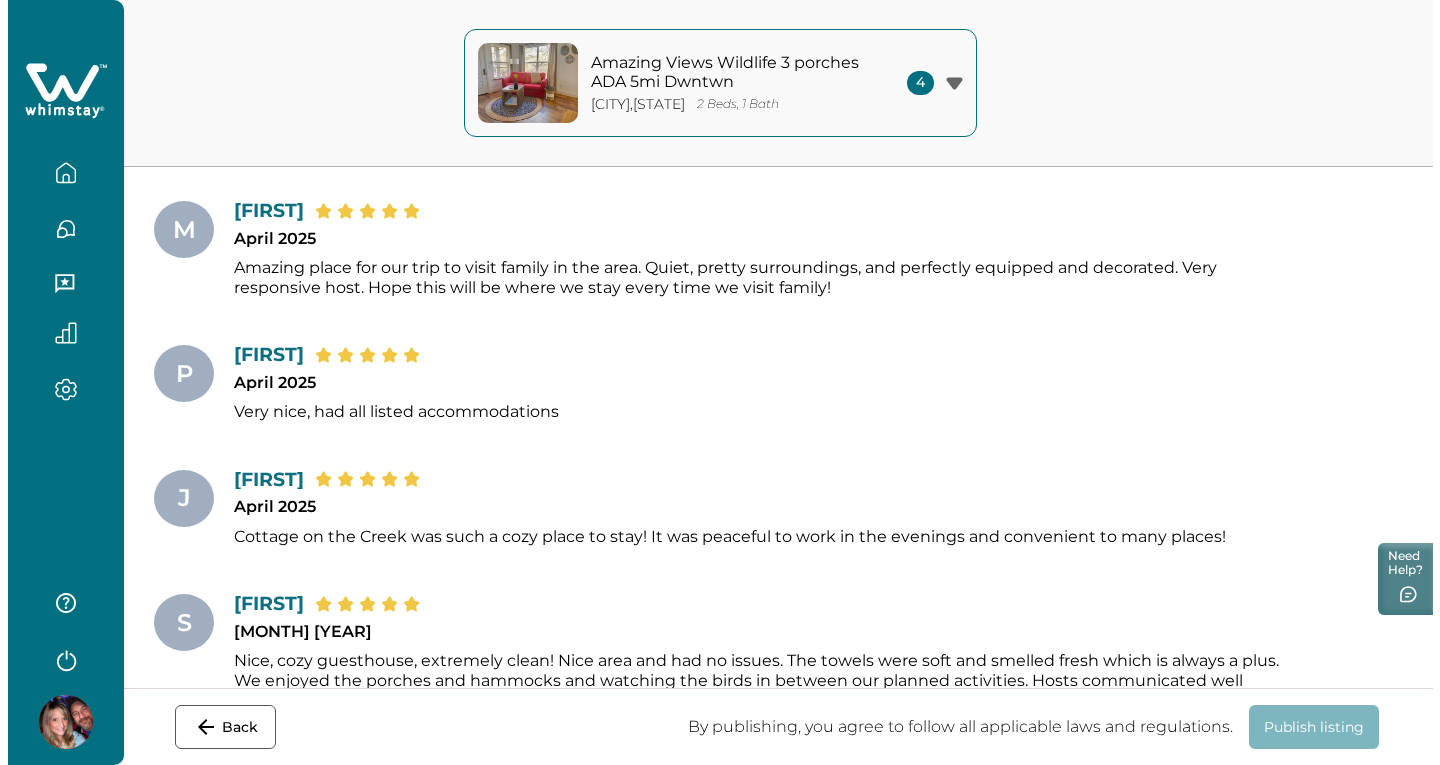 scroll, scrollTop: 0, scrollLeft: 0, axis: both 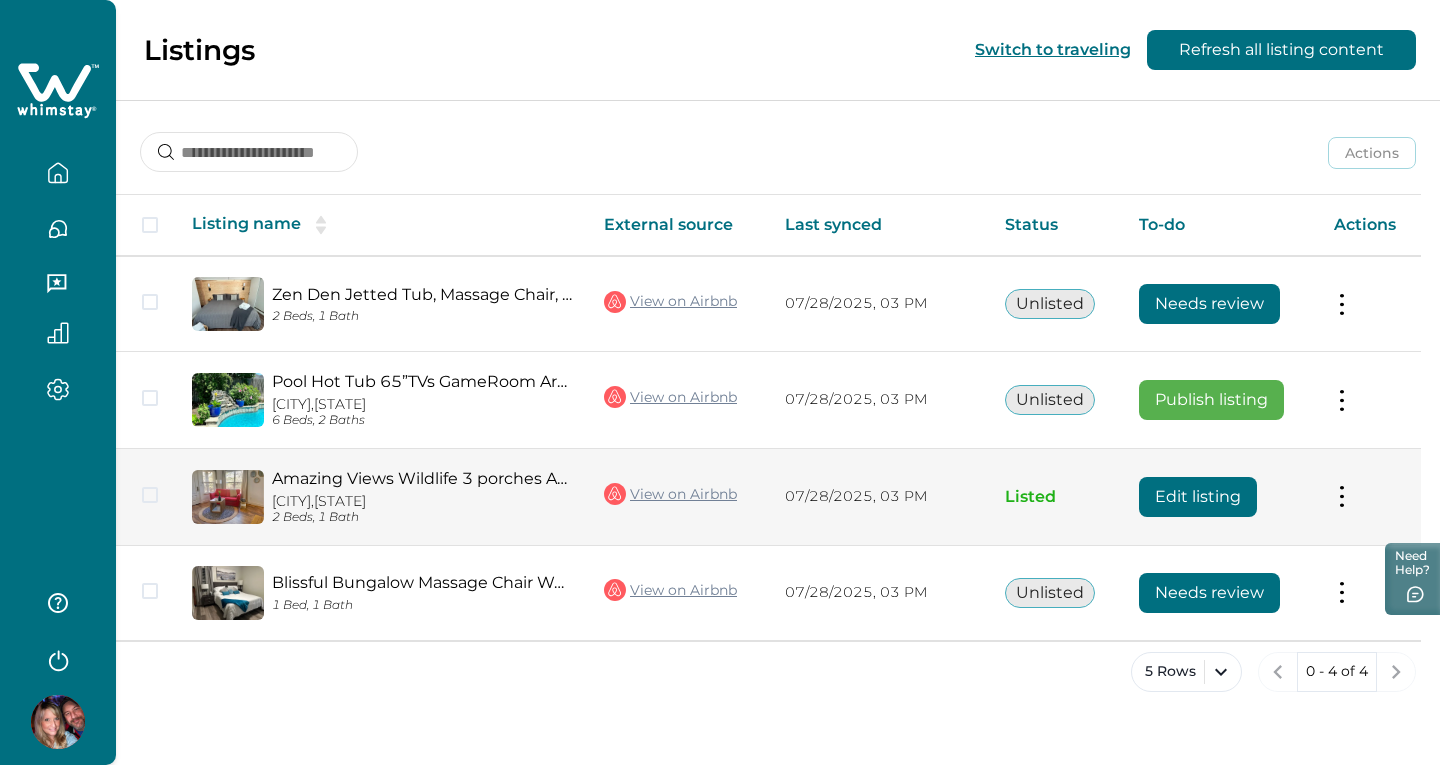 click on "Actions View listing on Whimstay Unlist listing View listing details" at bounding box center (1369, 496) 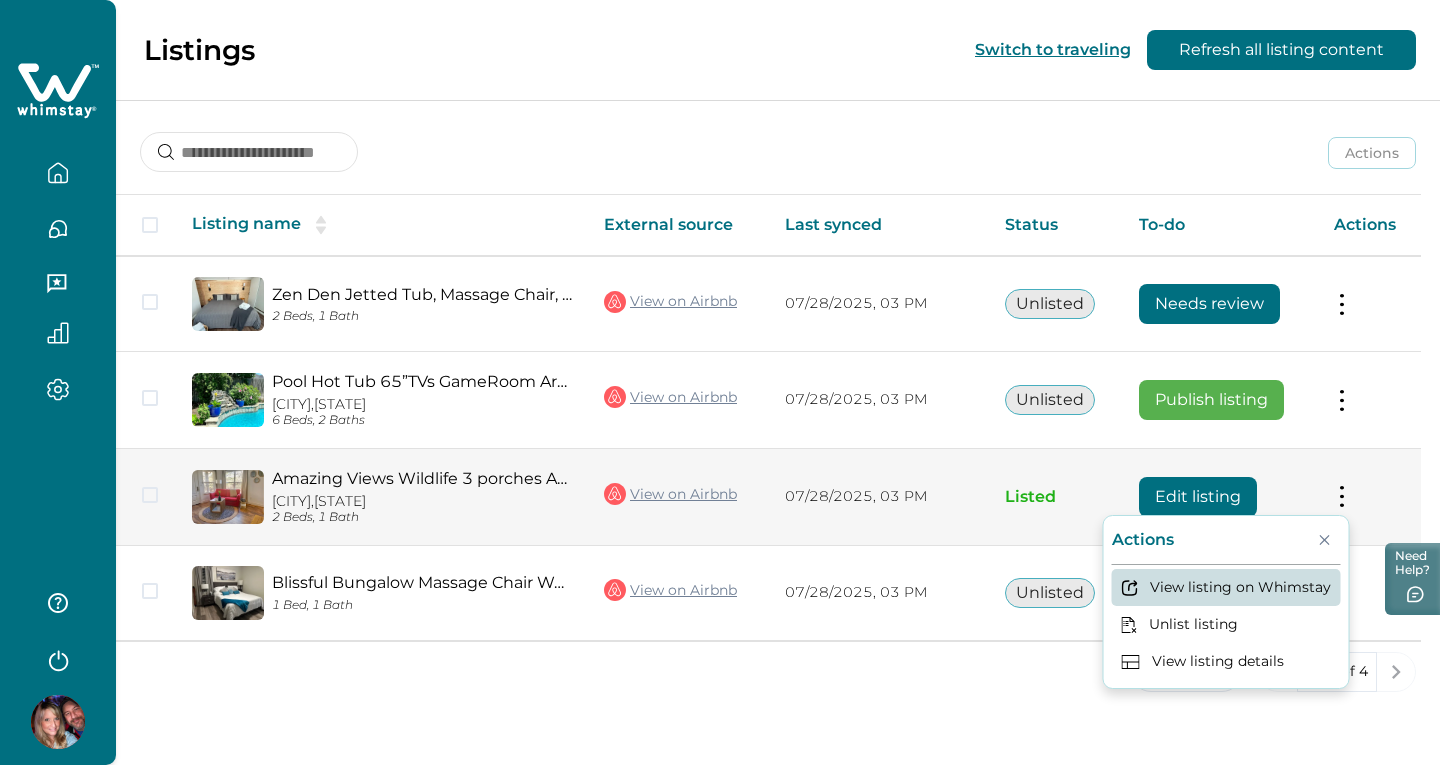 click on "View listing on Whimstay" at bounding box center (1226, 587) 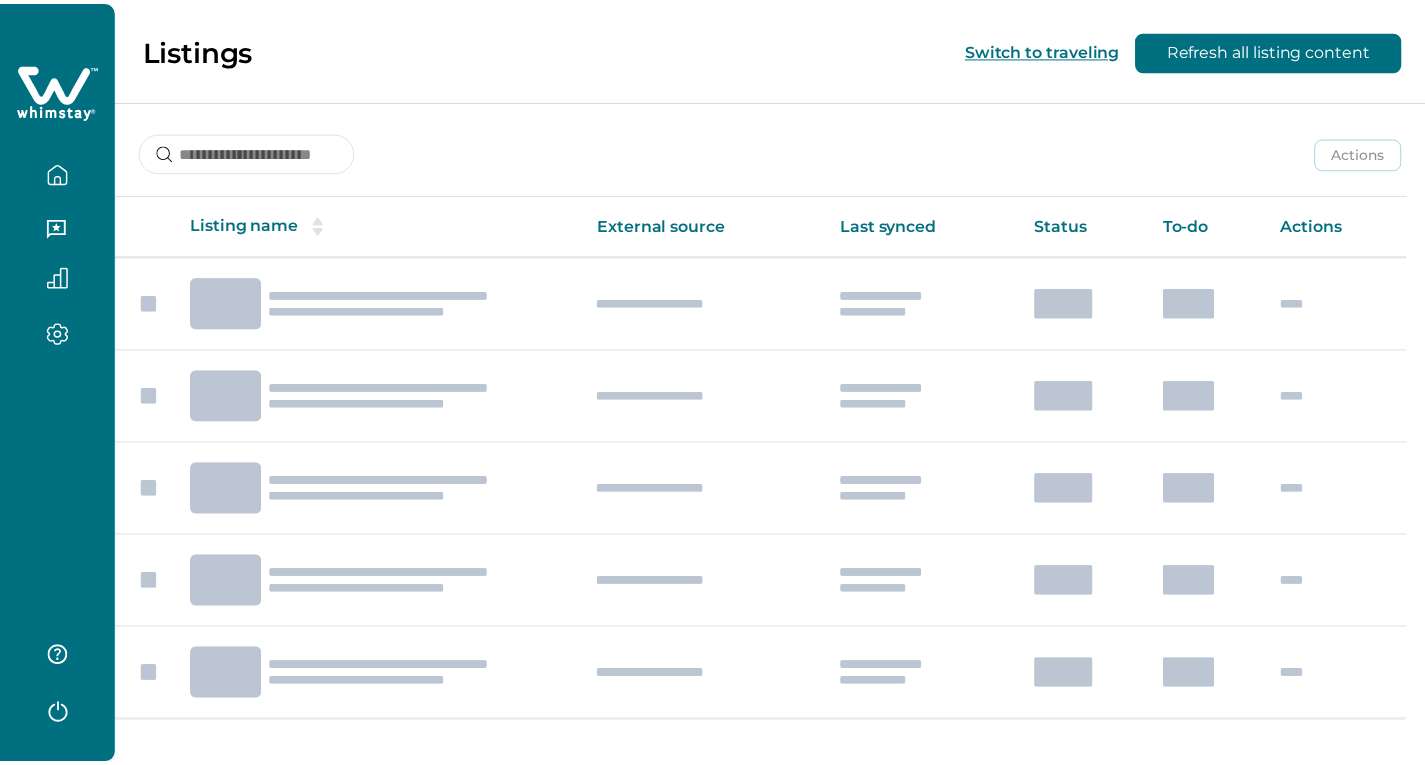 scroll, scrollTop: 0, scrollLeft: 0, axis: both 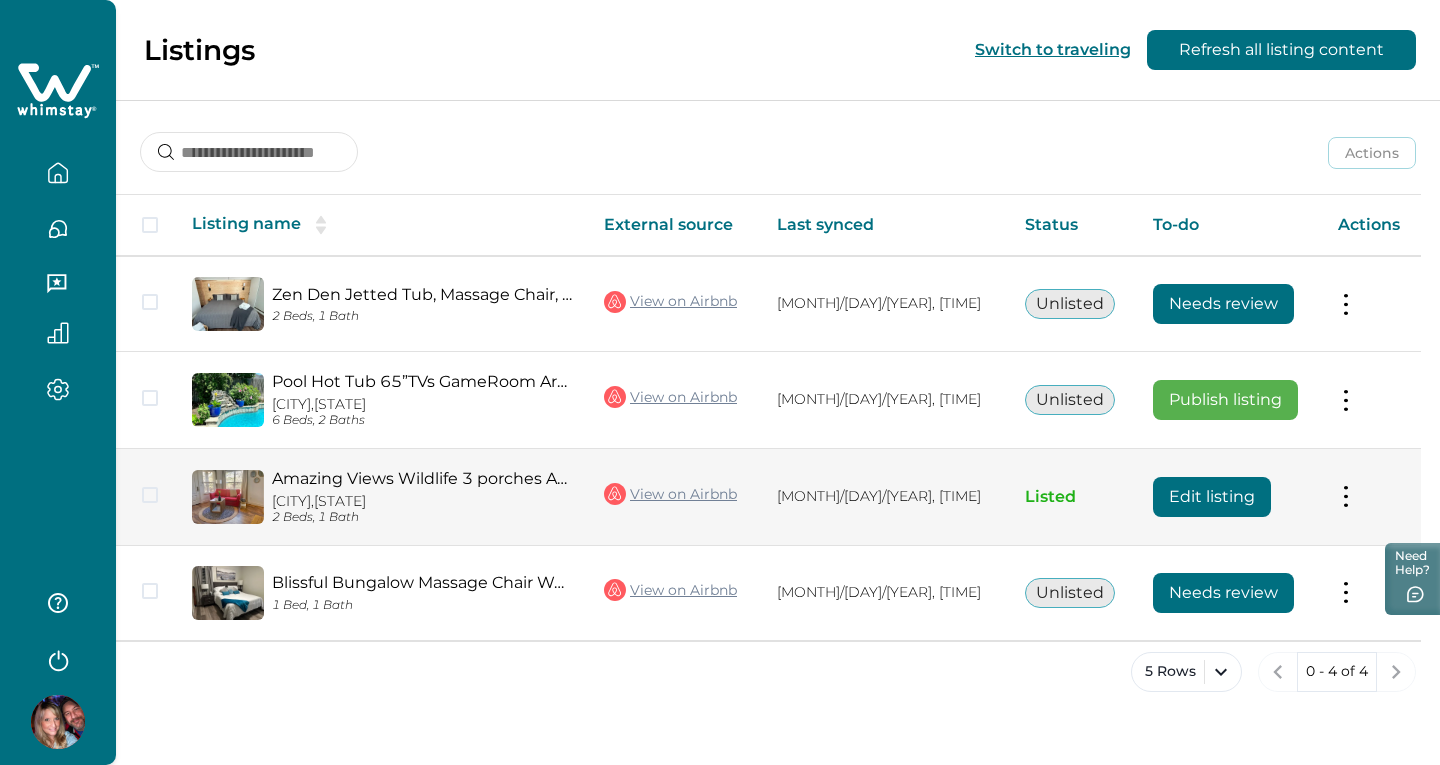 click on "Edit listing" at bounding box center [1212, 497] 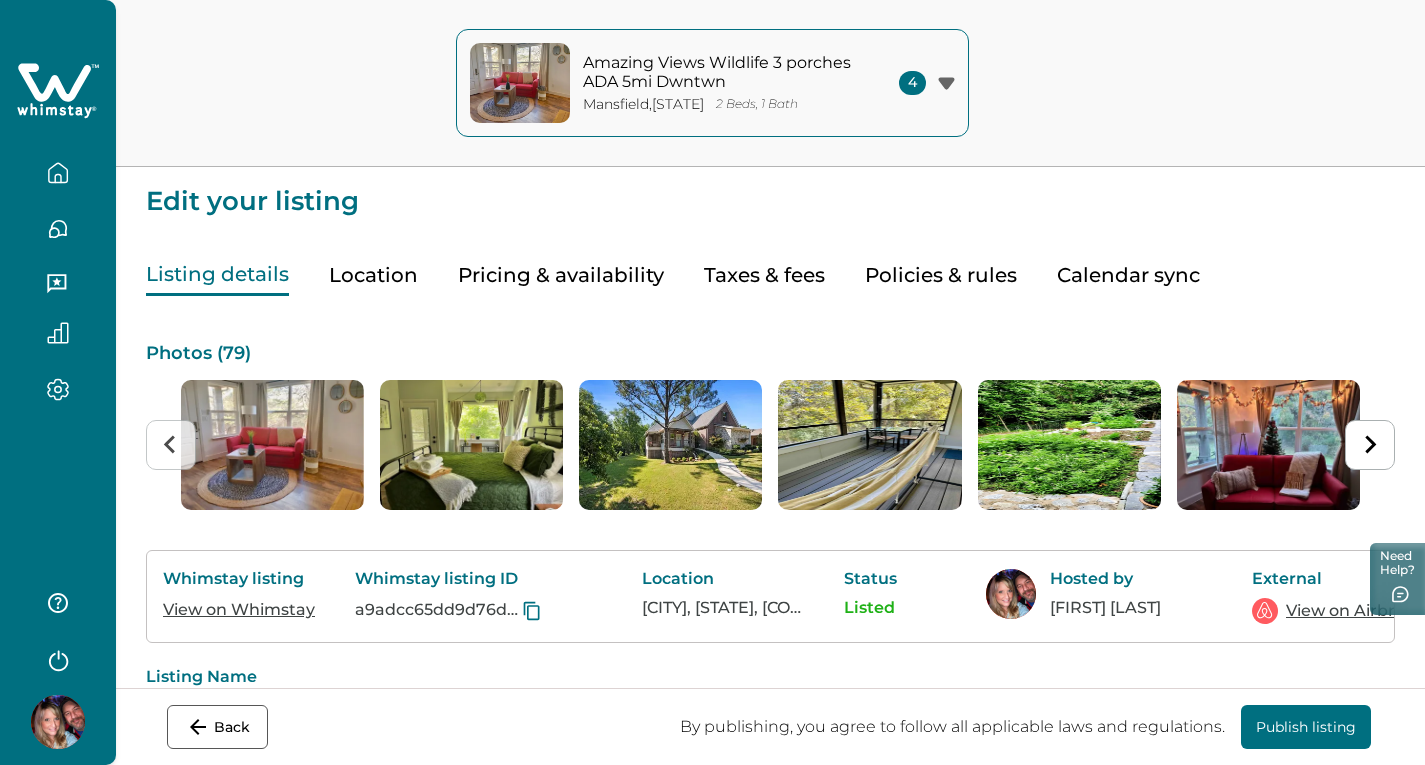 click on "Pricing & availability" at bounding box center [561, 275] 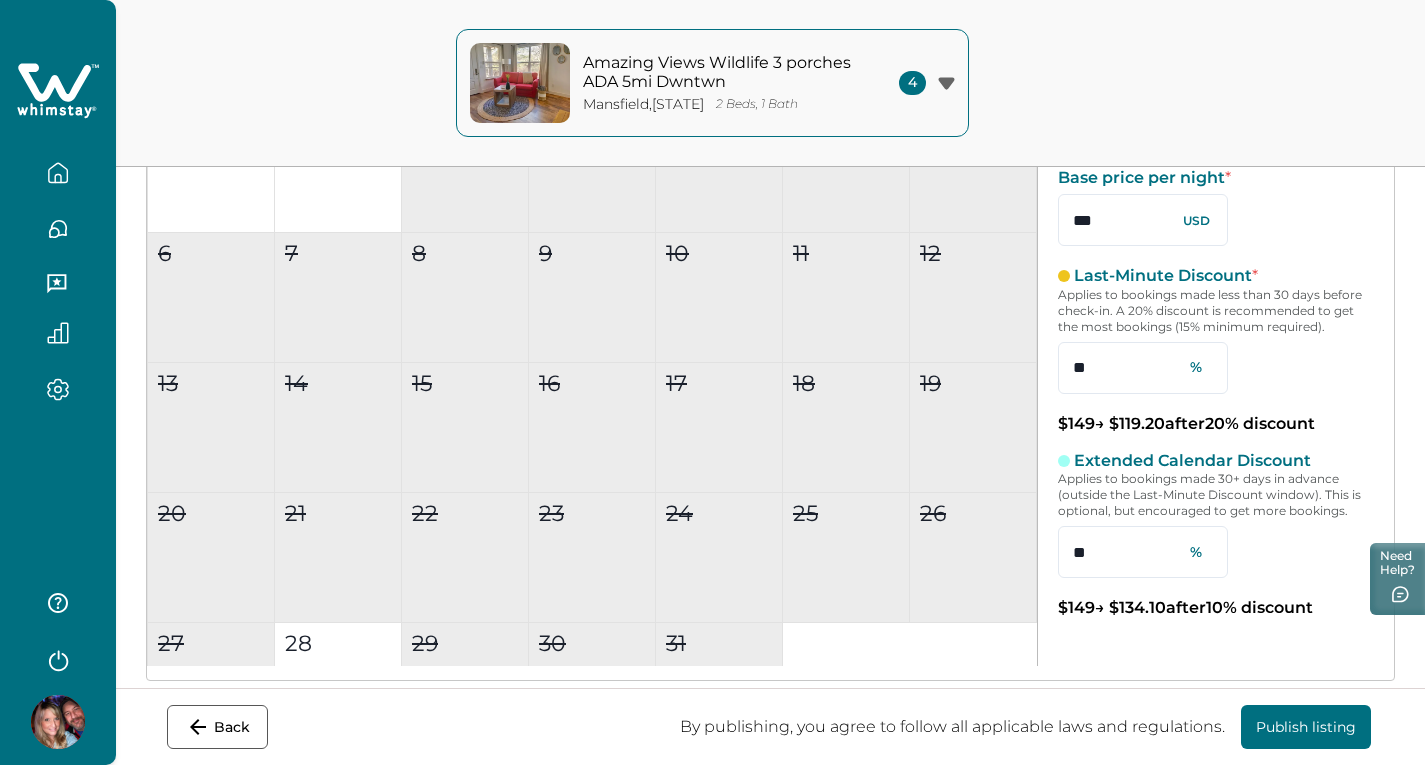 scroll, scrollTop: 400, scrollLeft: 0, axis: vertical 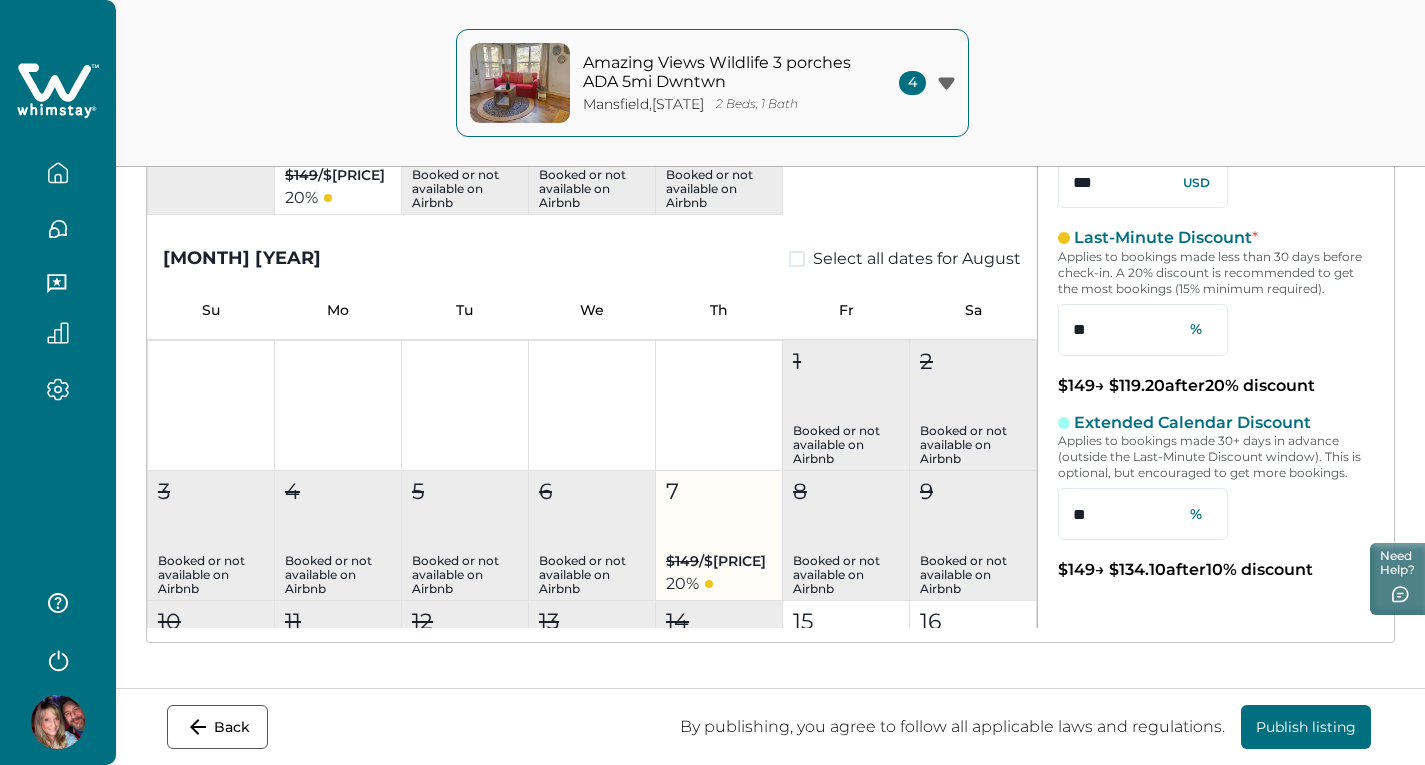click on "7 $149  /  $119.2 20 %" at bounding box center (719, 536) 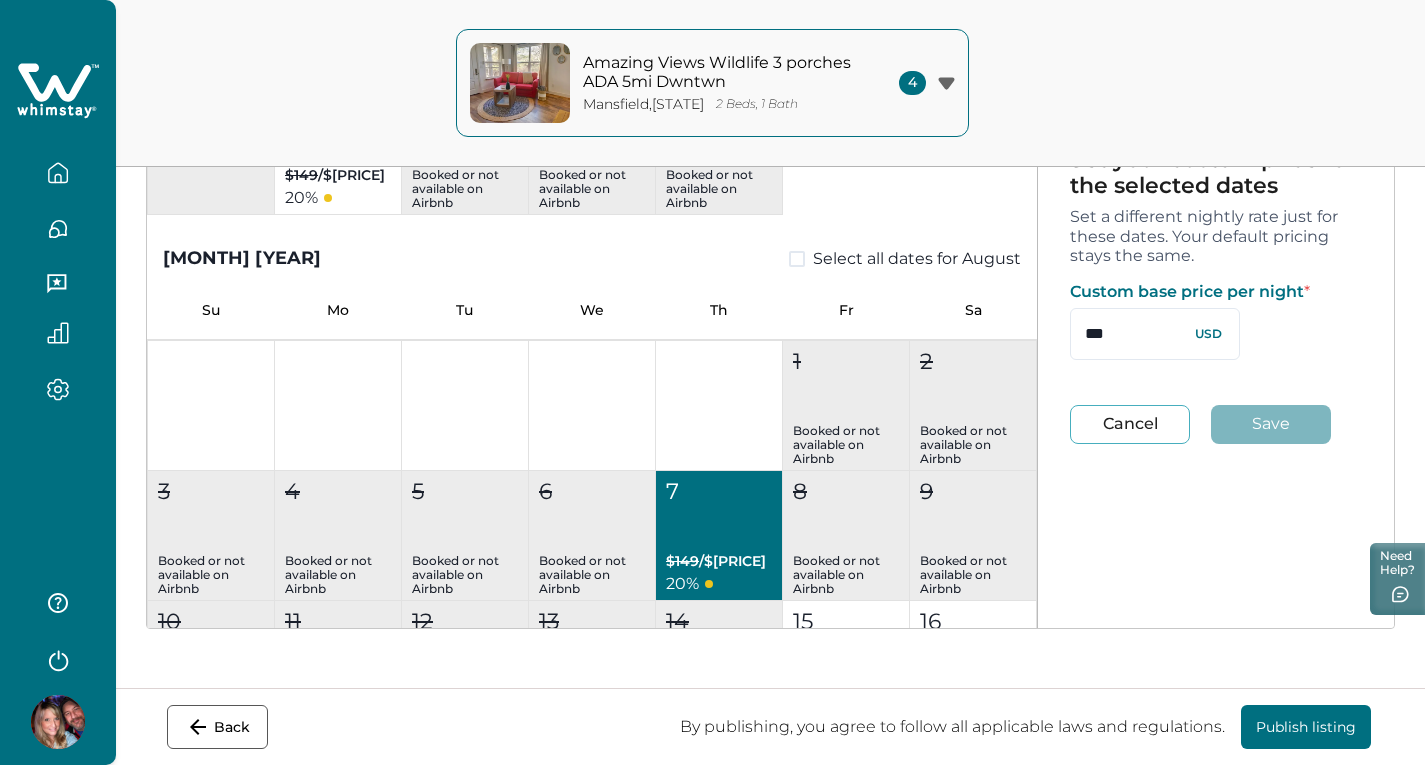 scroll, scrollTop: 399, scrollLeft: 0, axis: vertical 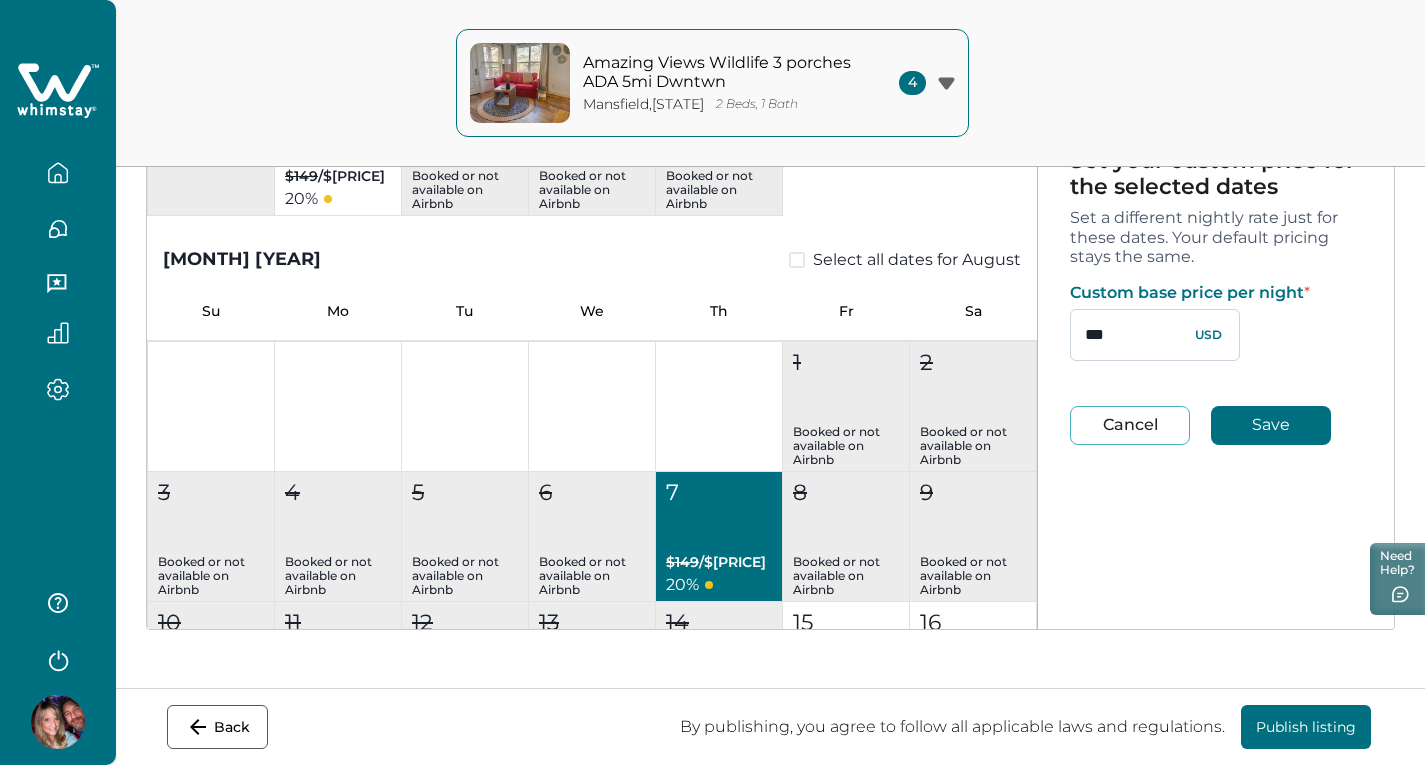 drag, startPoint x: 1123, startPoint y: 331, endPoint x: 1070, endPoint y: 329, distance: 53.037724 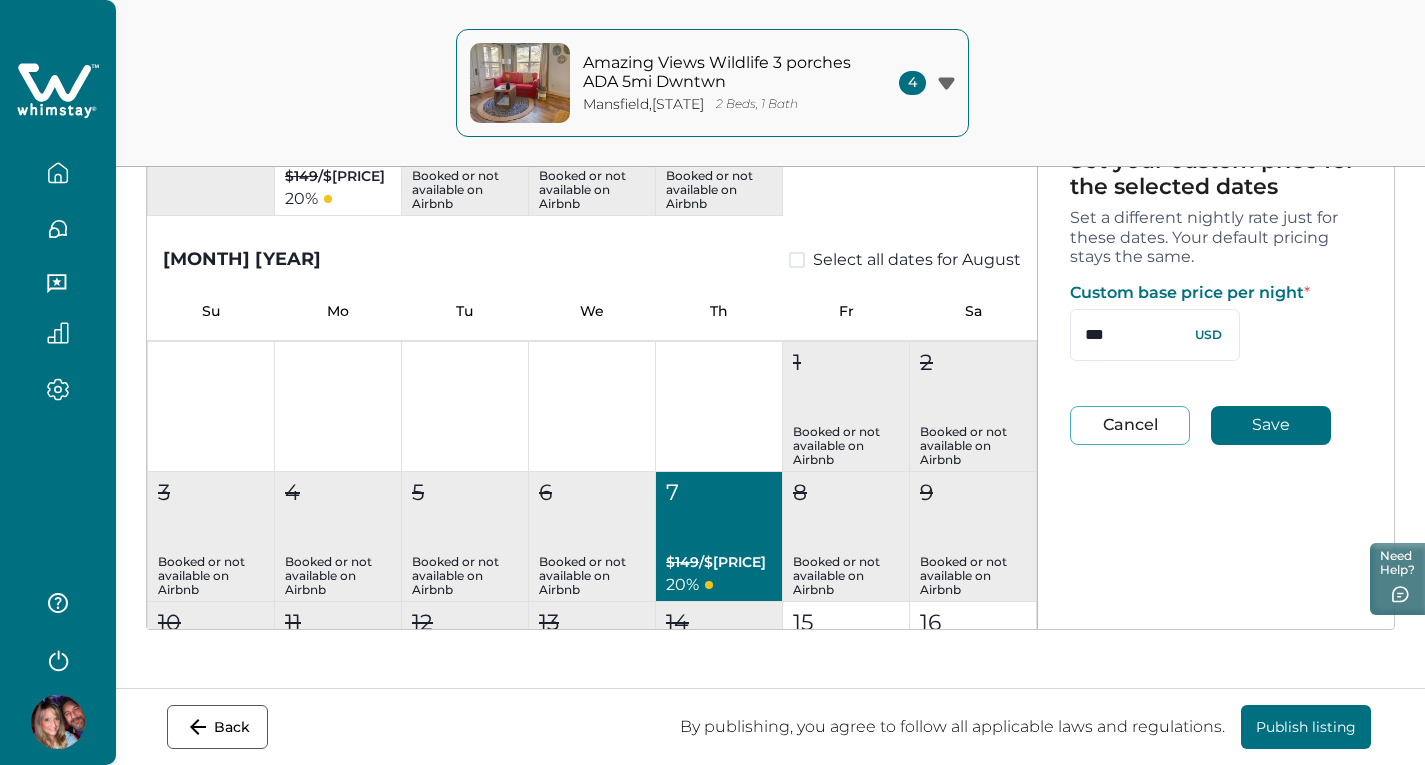 type on "***" 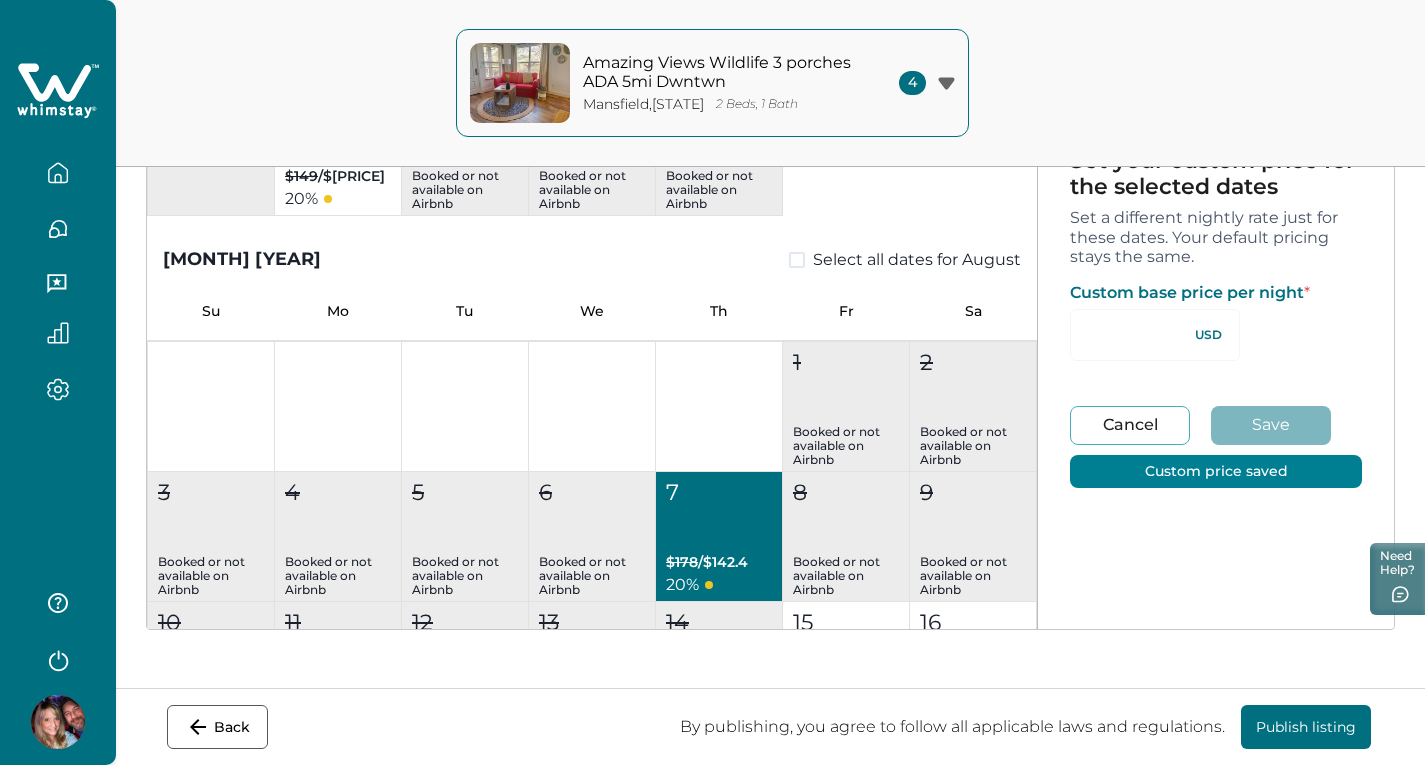 type on "**" 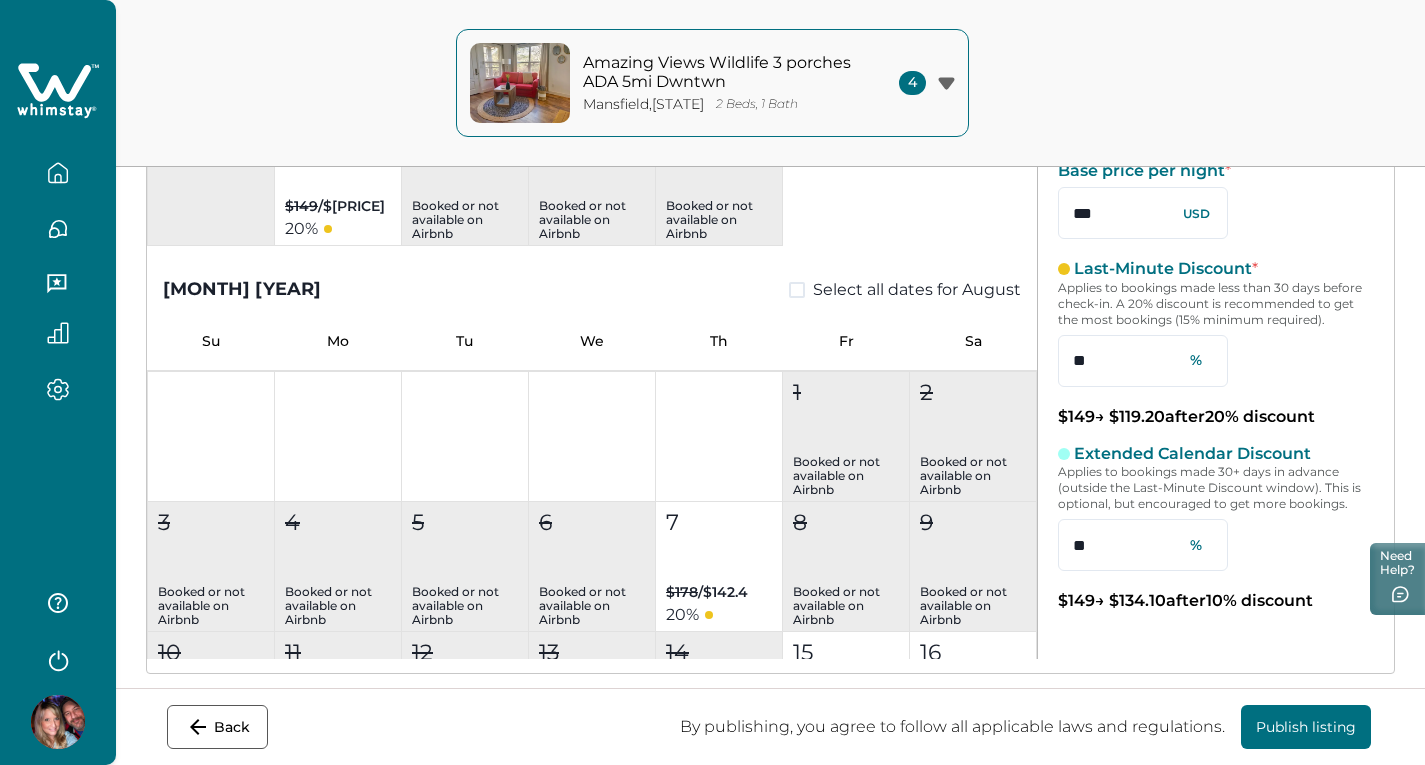 scroll, scrollTop: 414, scrollLeft: 0, axis: vertical 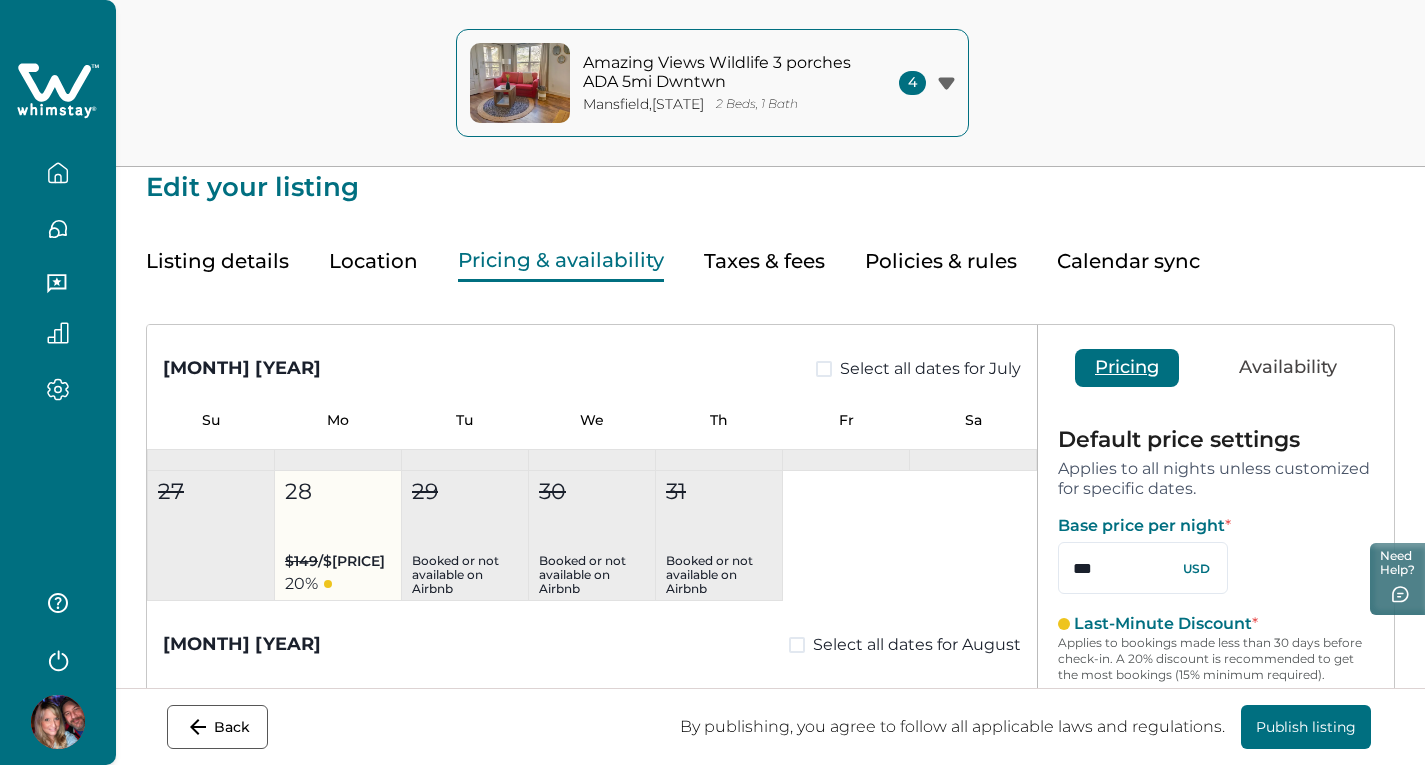 click on "28 $149  /  $119.2 20 %" at bounding box center [338, 536] 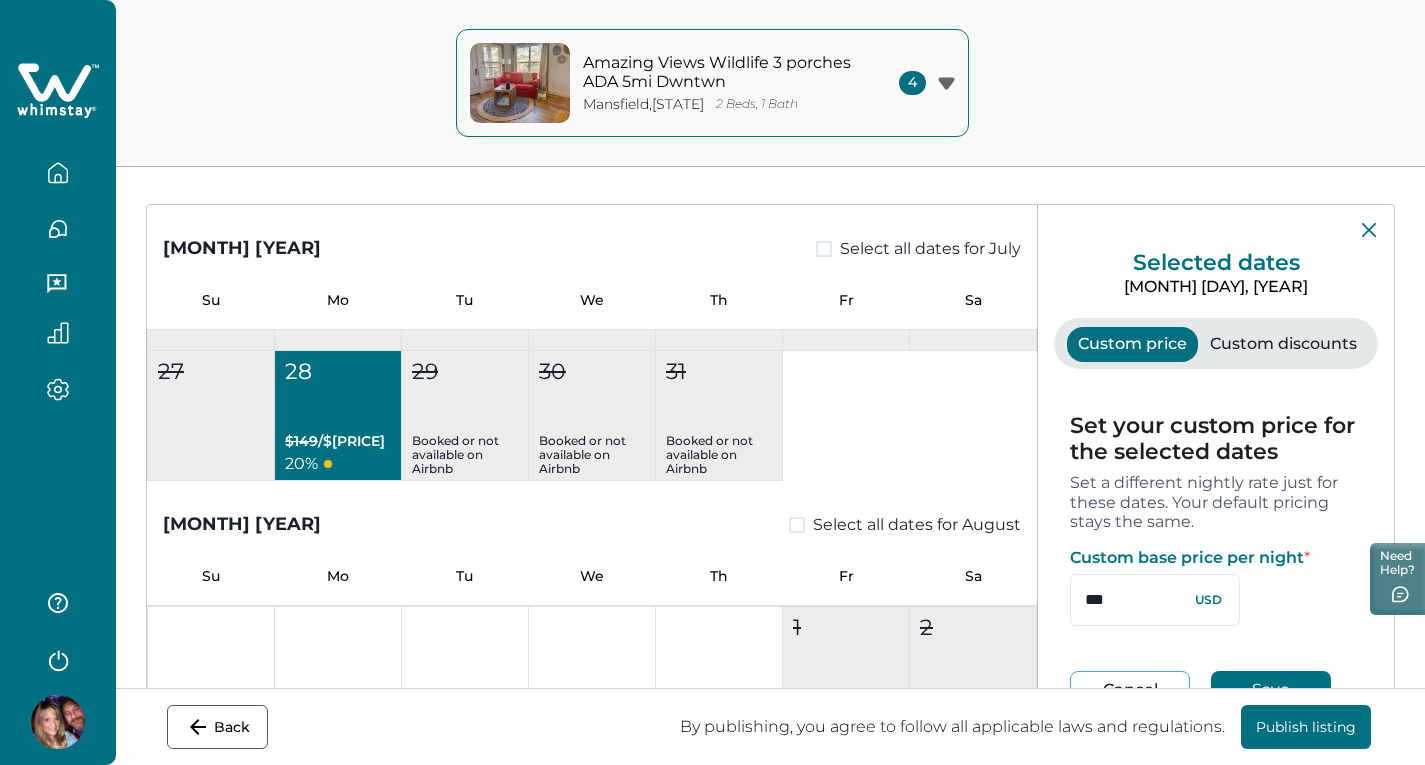 scroll, scrollTop: 214, scrollLeft: 0, axis: vertical 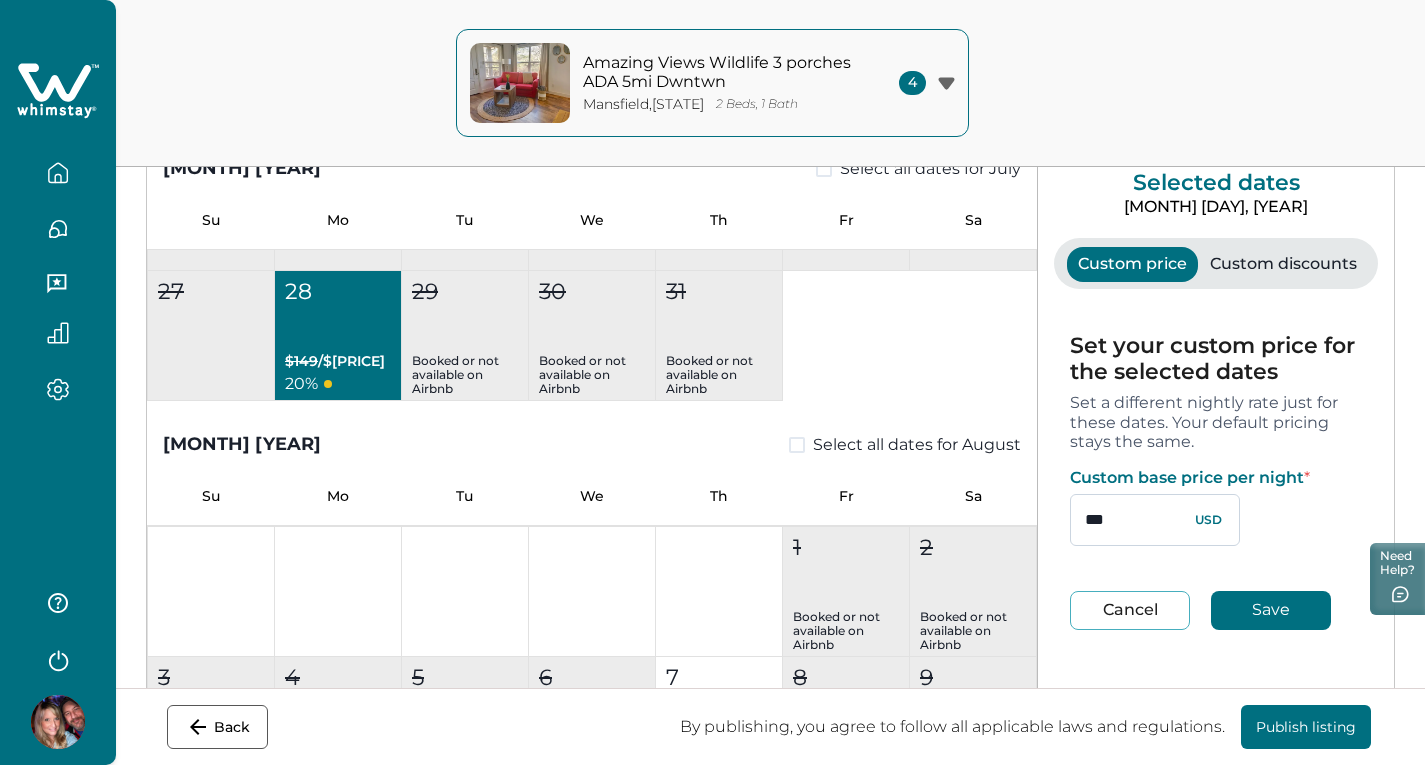 click on "***" at bounding box center (1155, 520) 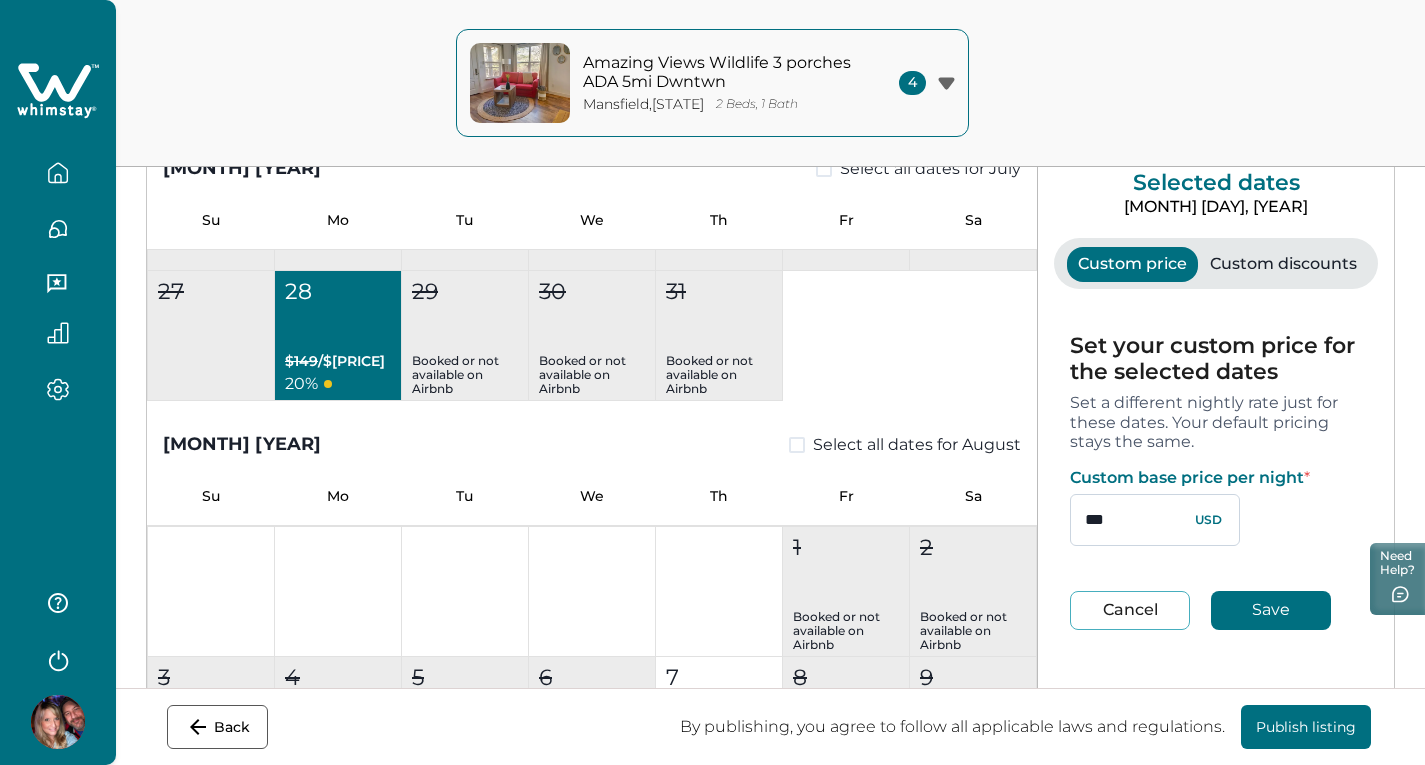 type on "***" 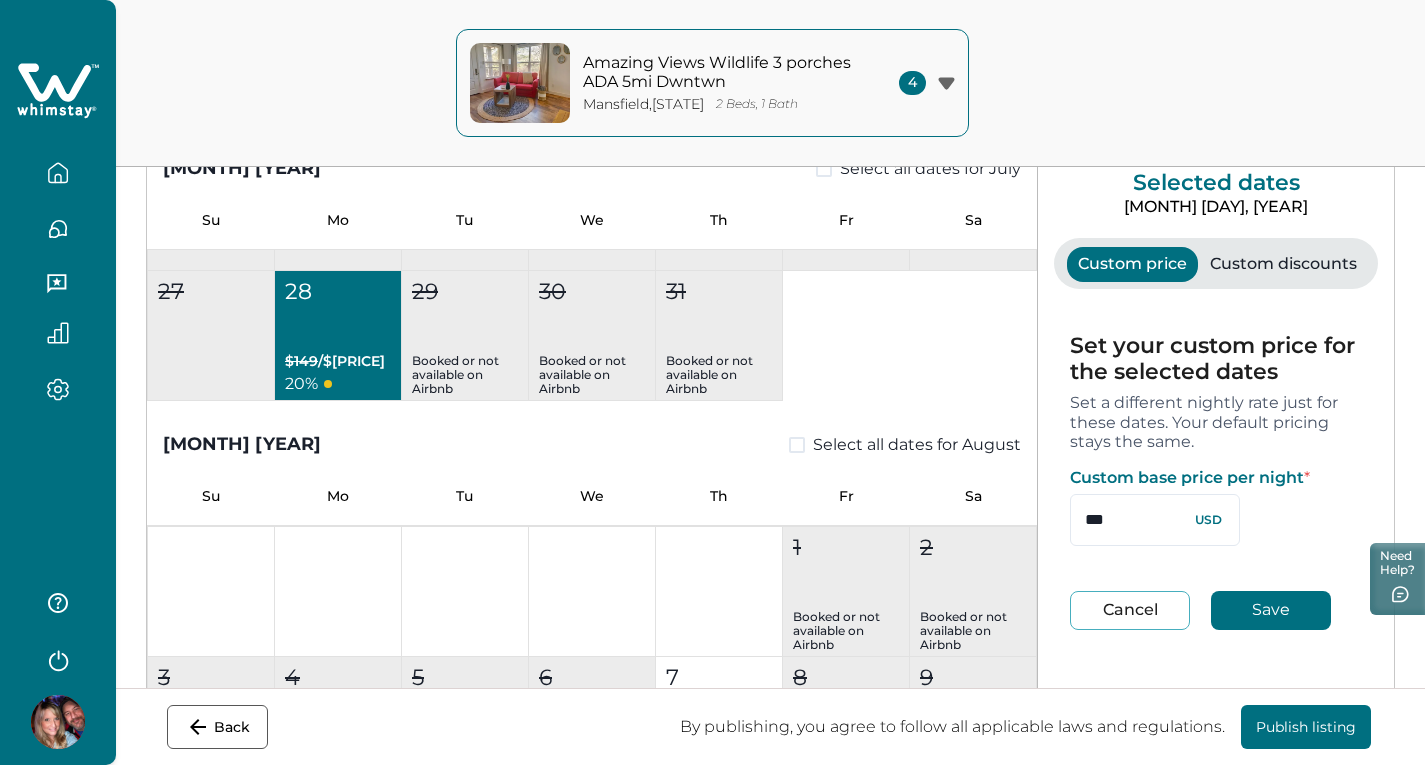 click on "Save" at bounding box center (1271, 610) 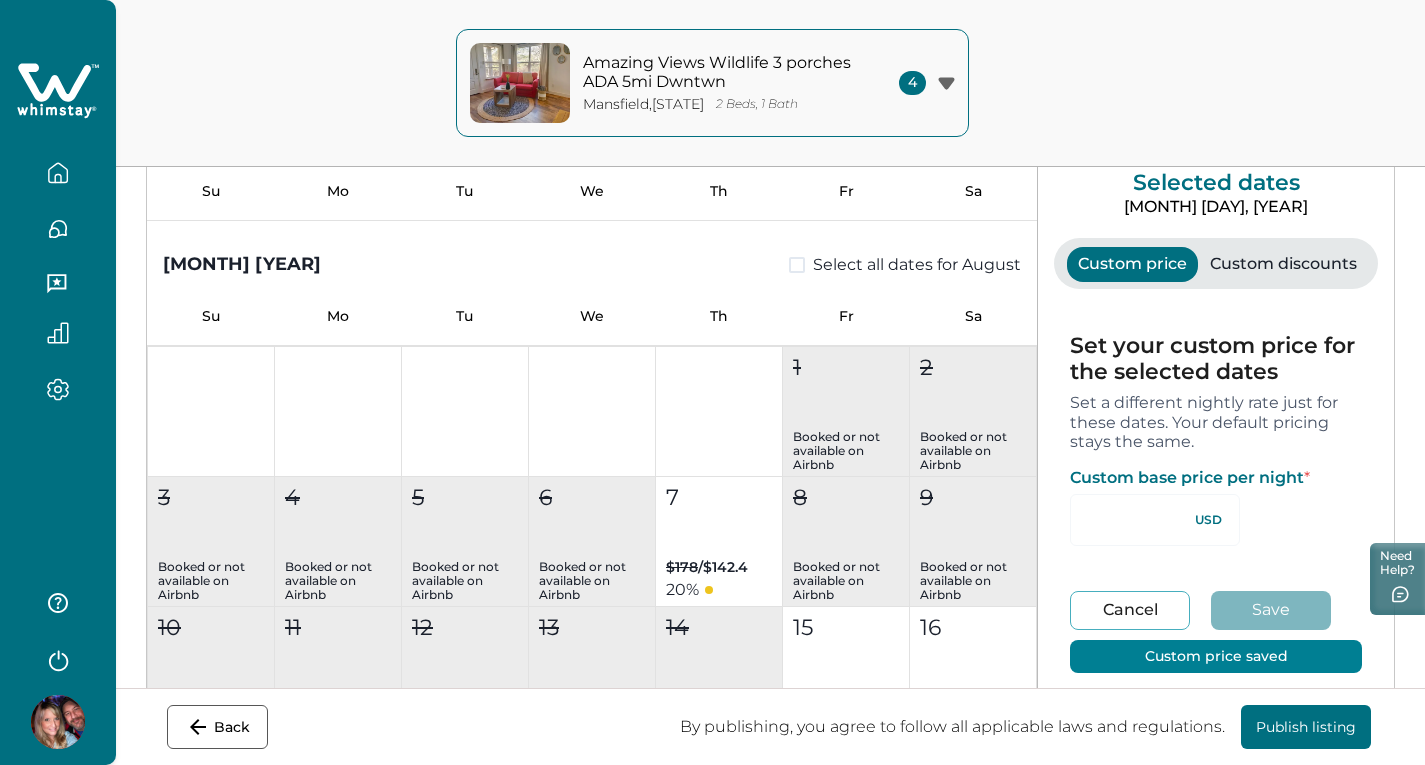 scroll, scrollTop: 700, scrollLeft: 0, axis: vertical 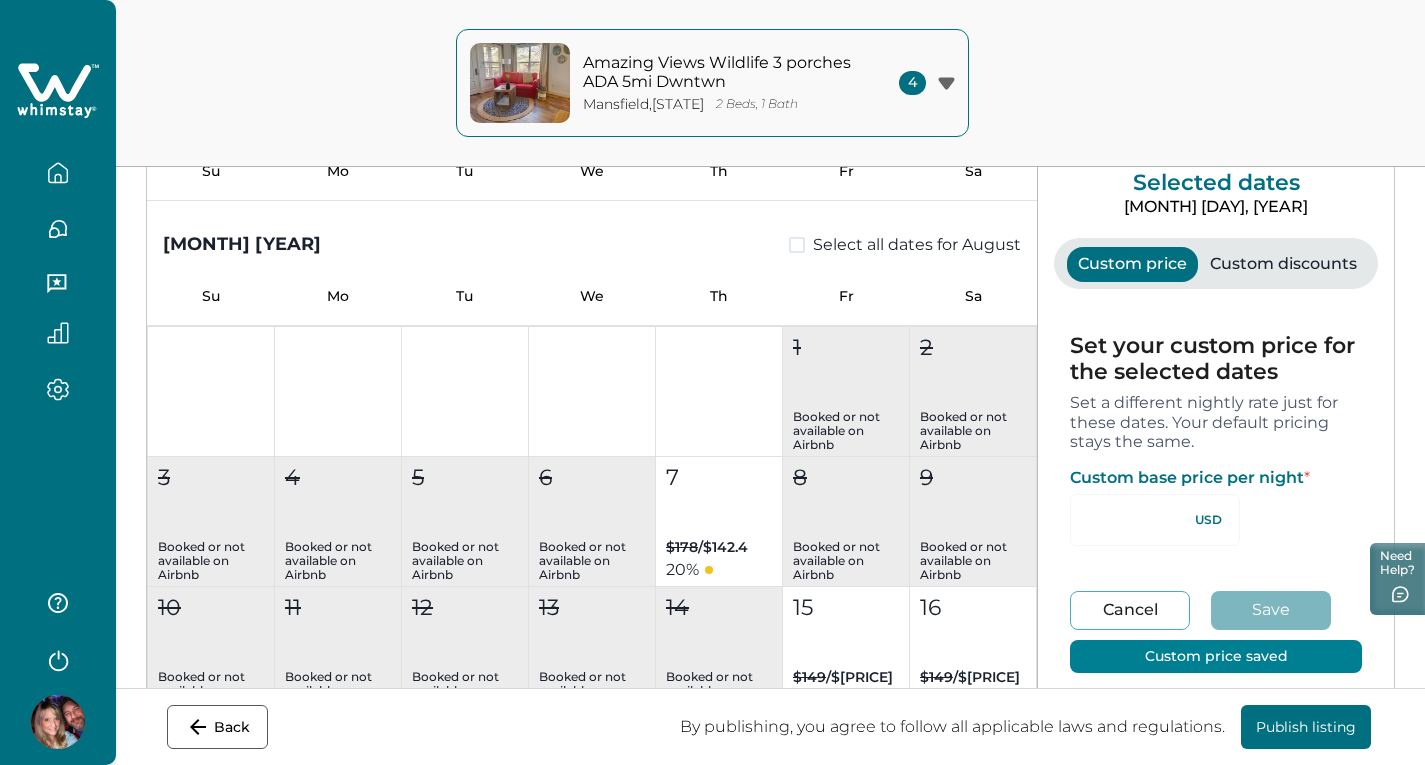 type on "**" 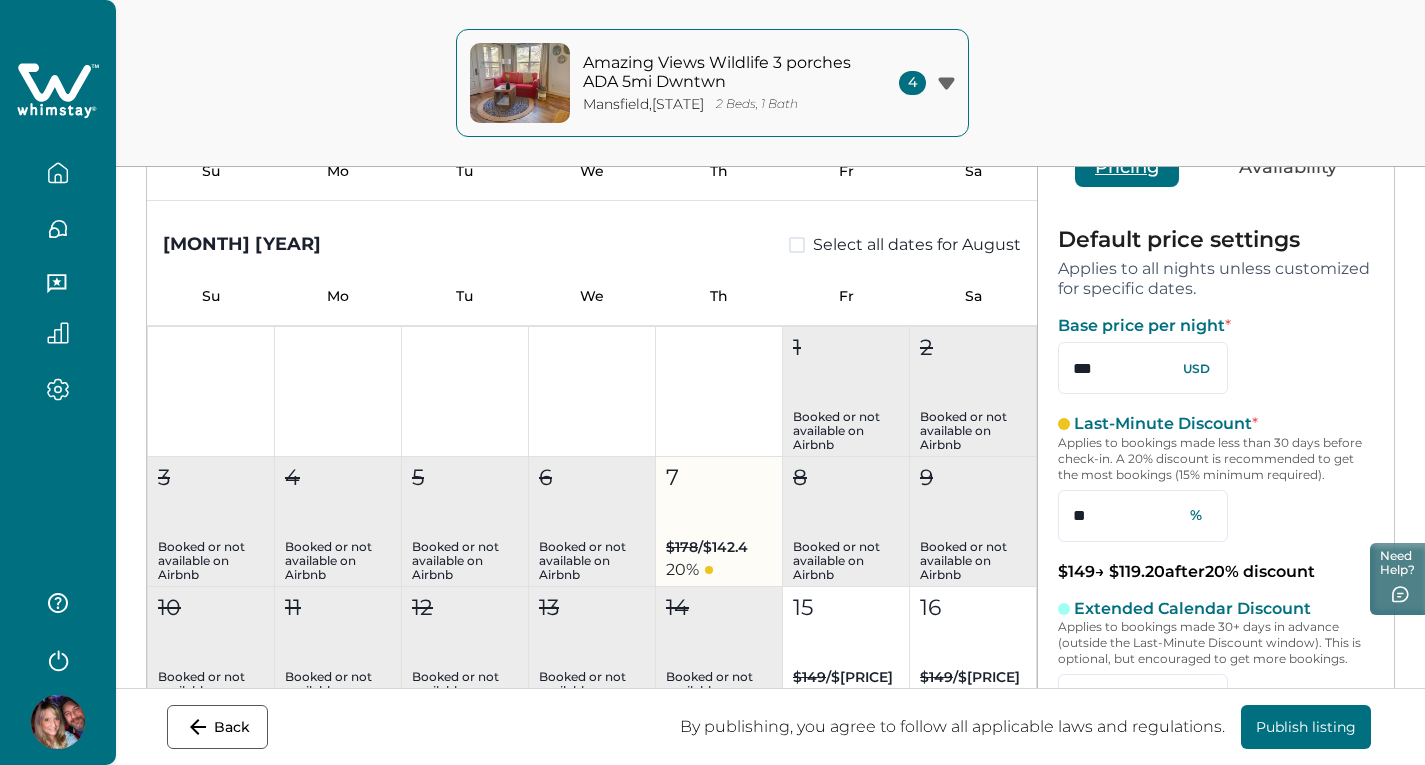 click on "7 $178  /  $142.4 20 %" at bounding box center [719, 522] 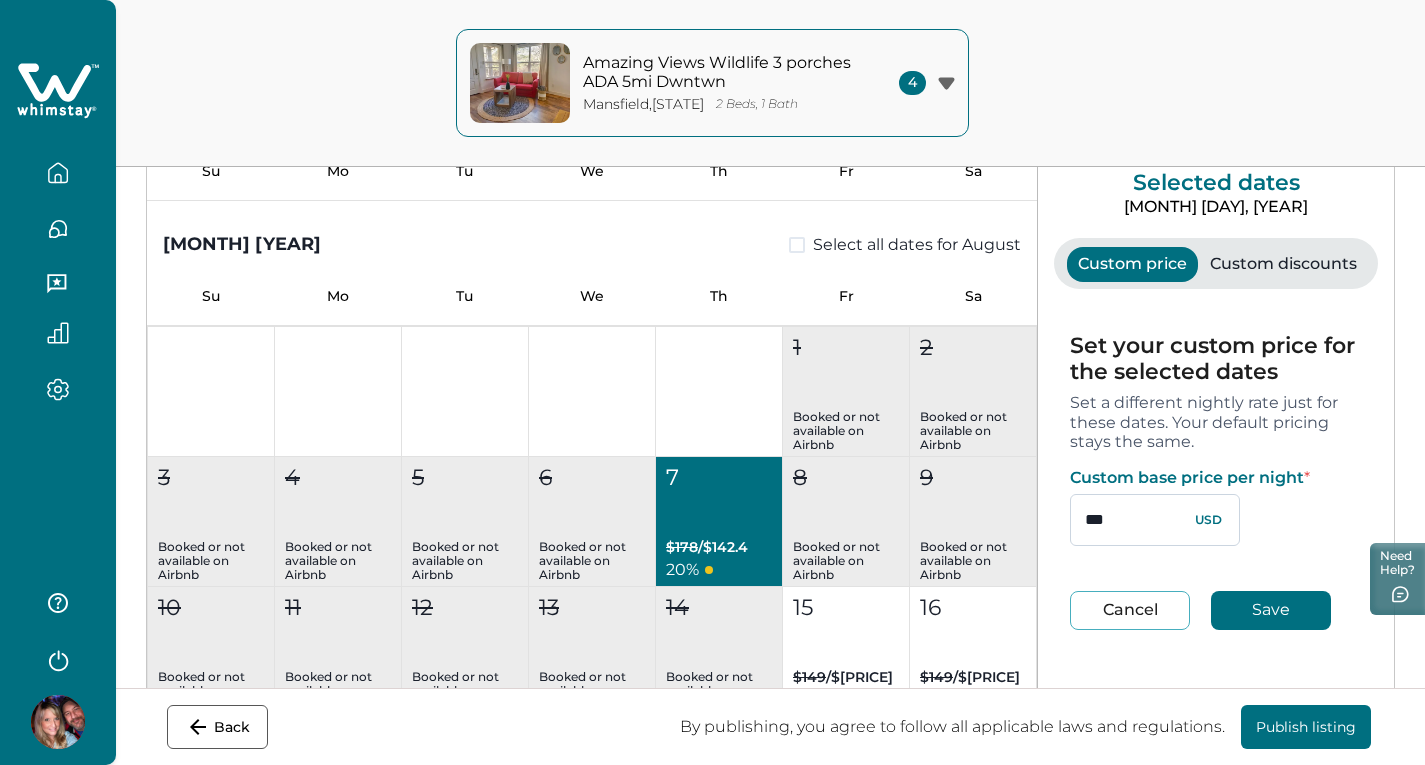 click on "***" at bounding box center (1155, 520) 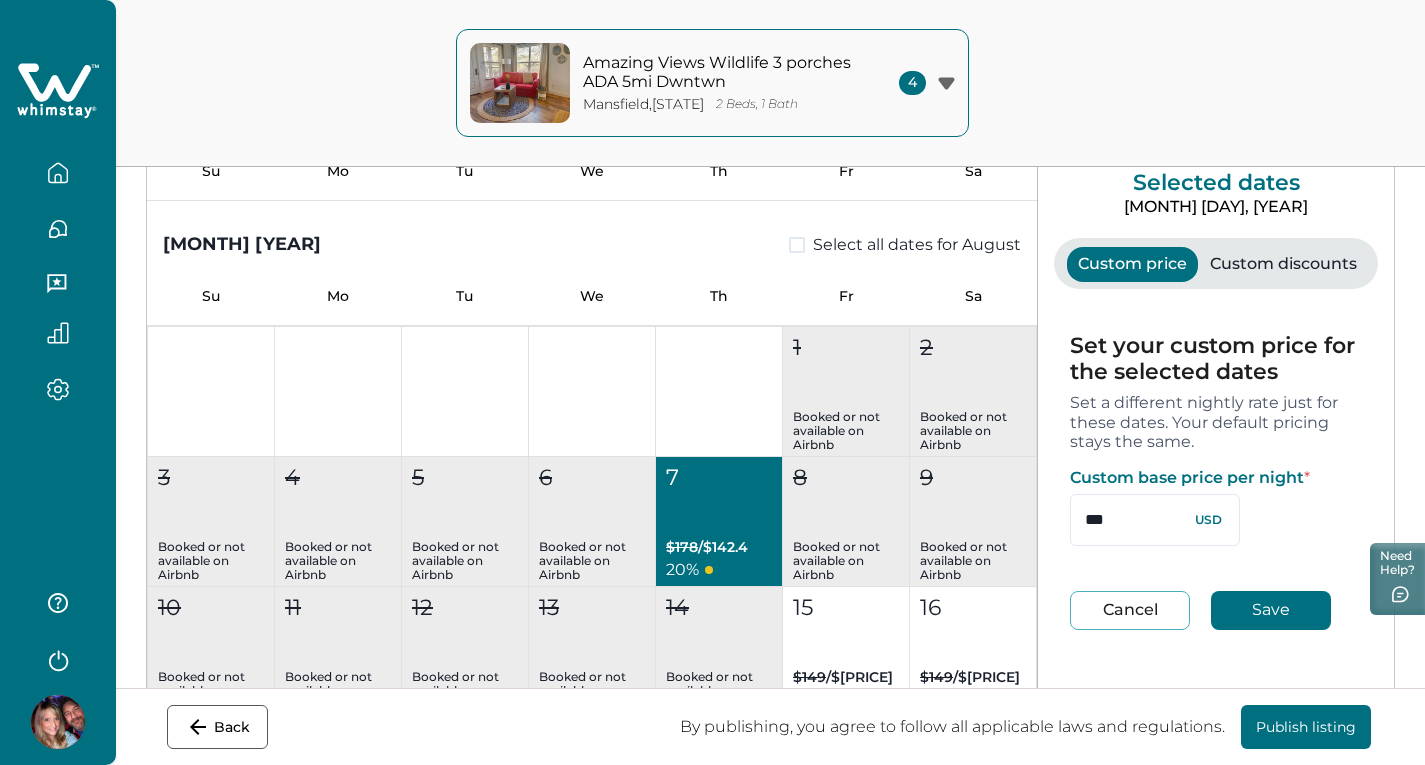 type on "***" 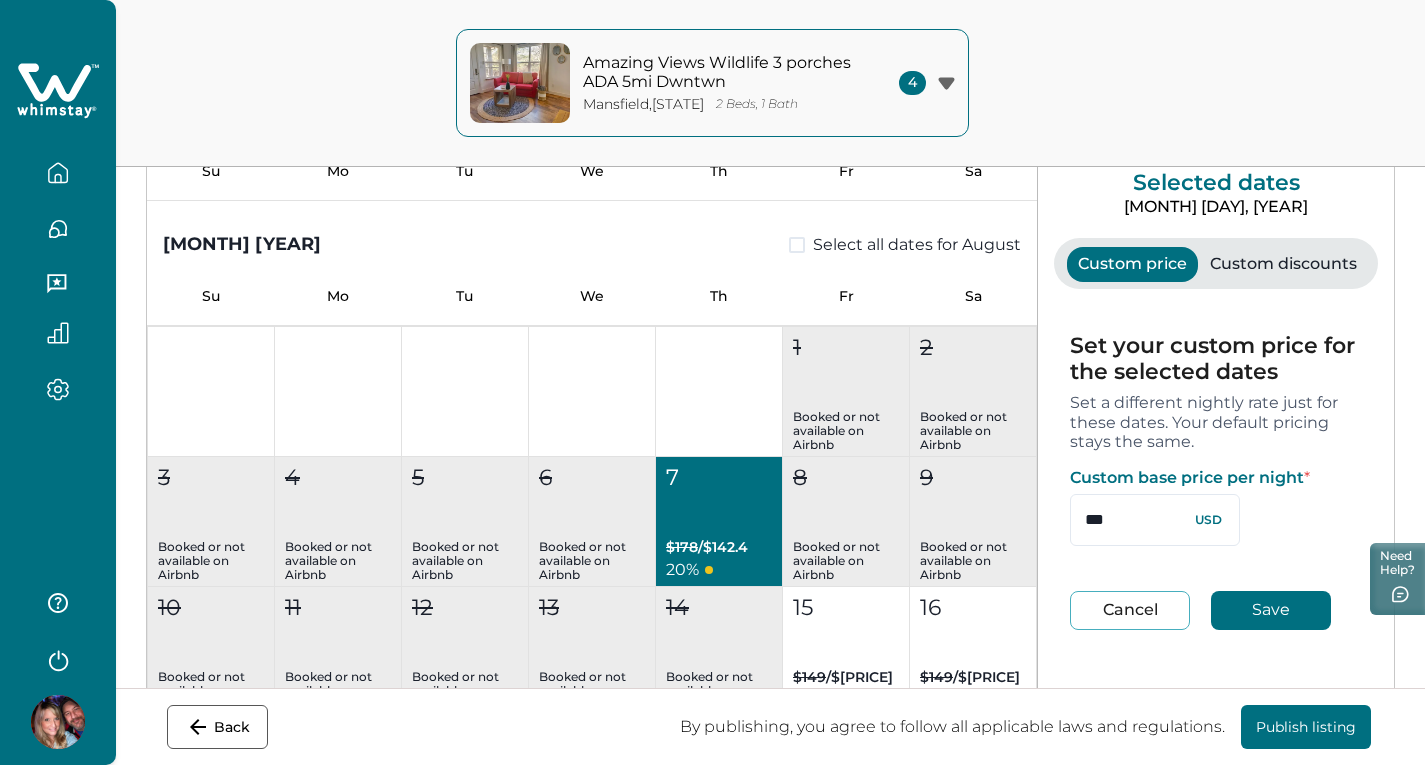 click on "Save" at bounding box center [1271, 610] 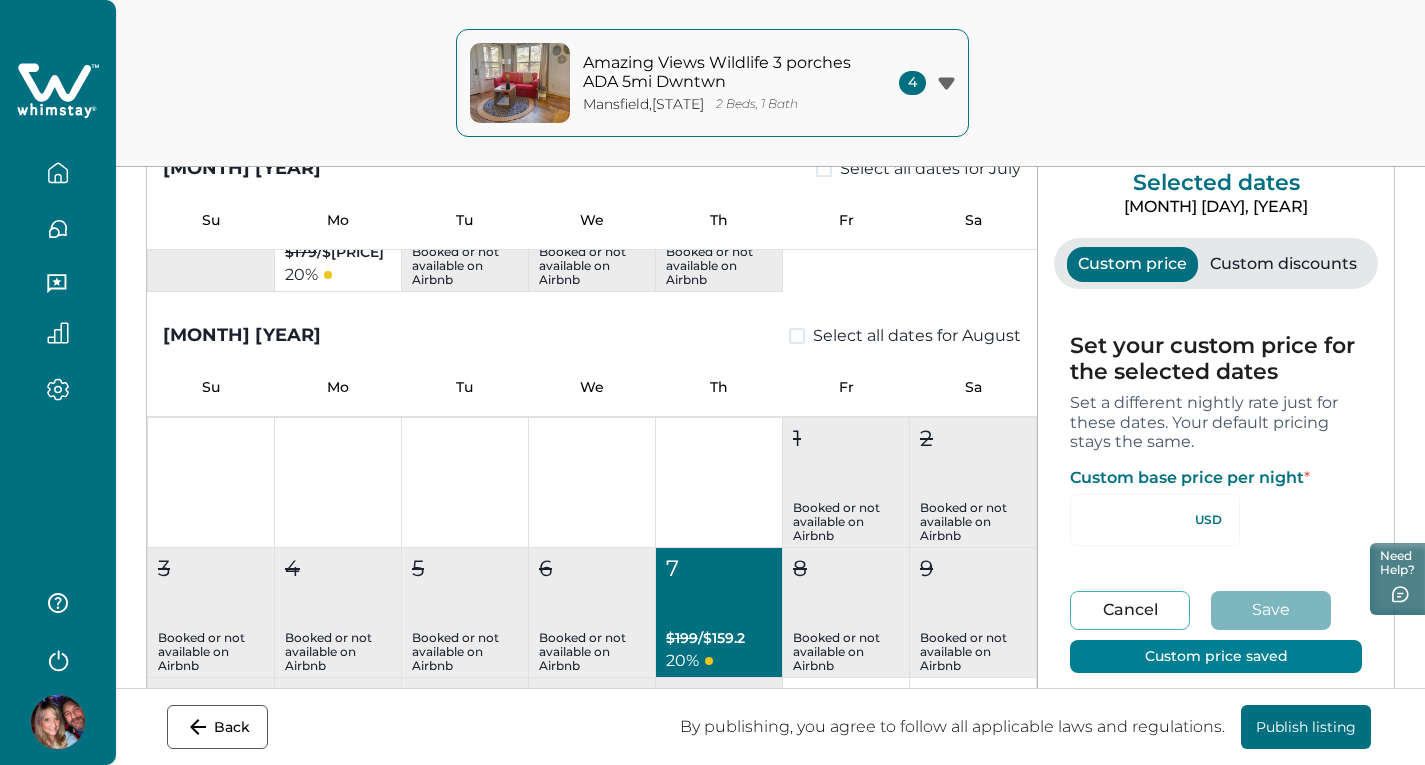 scroll, scrollTop: 400, scrollLeft: 0, axis: vertical 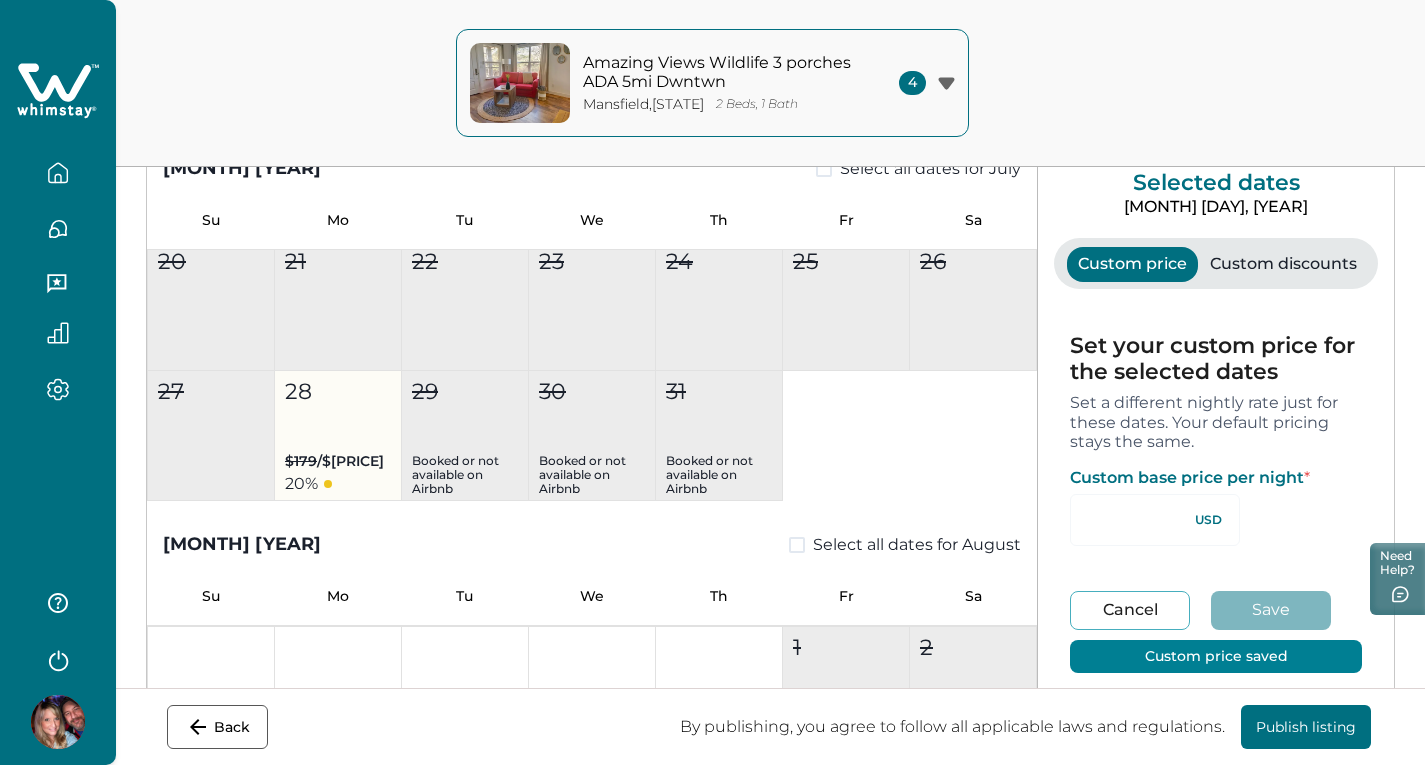 drag, startPoint x: 281, startPoint y: 441, endPoint x: 306, endPoint y: 477, distance: 43.829212 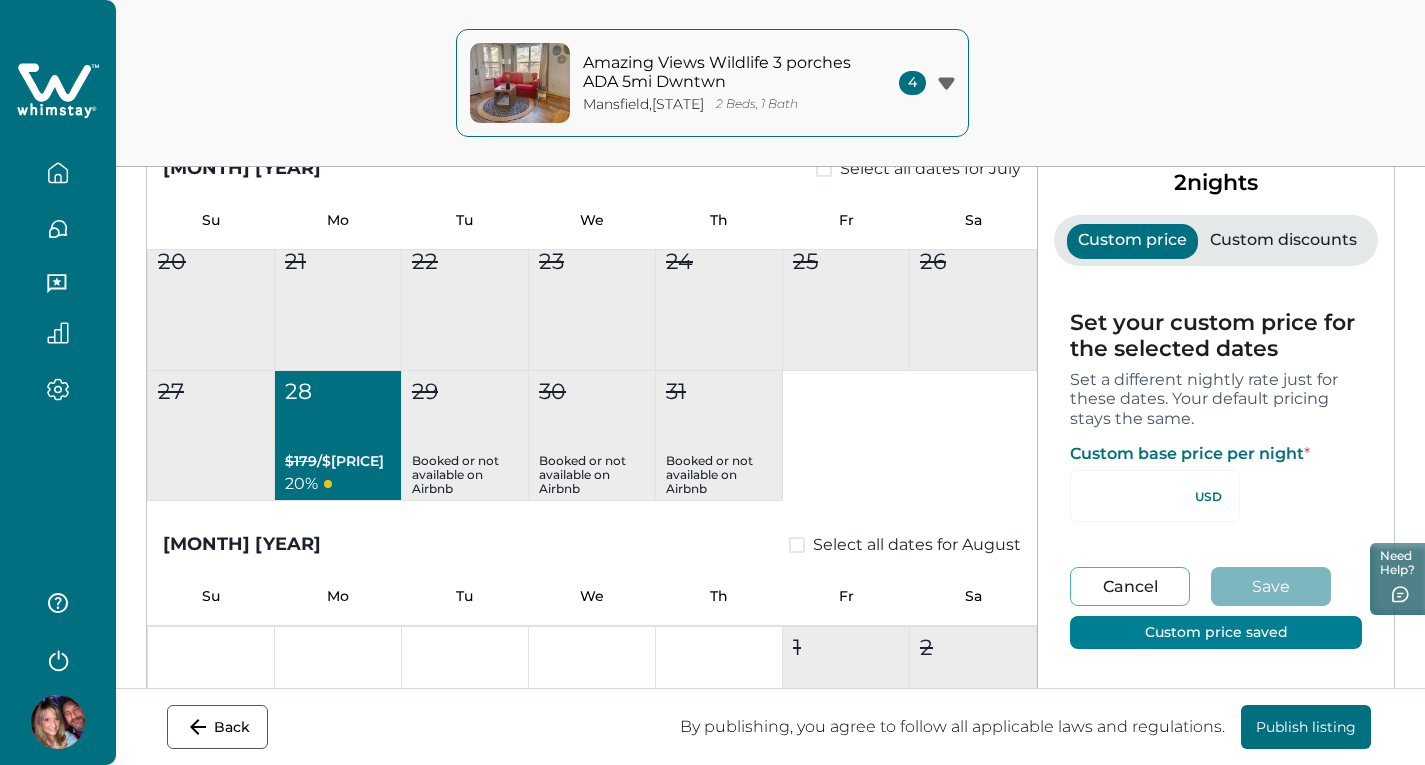 type on "**" 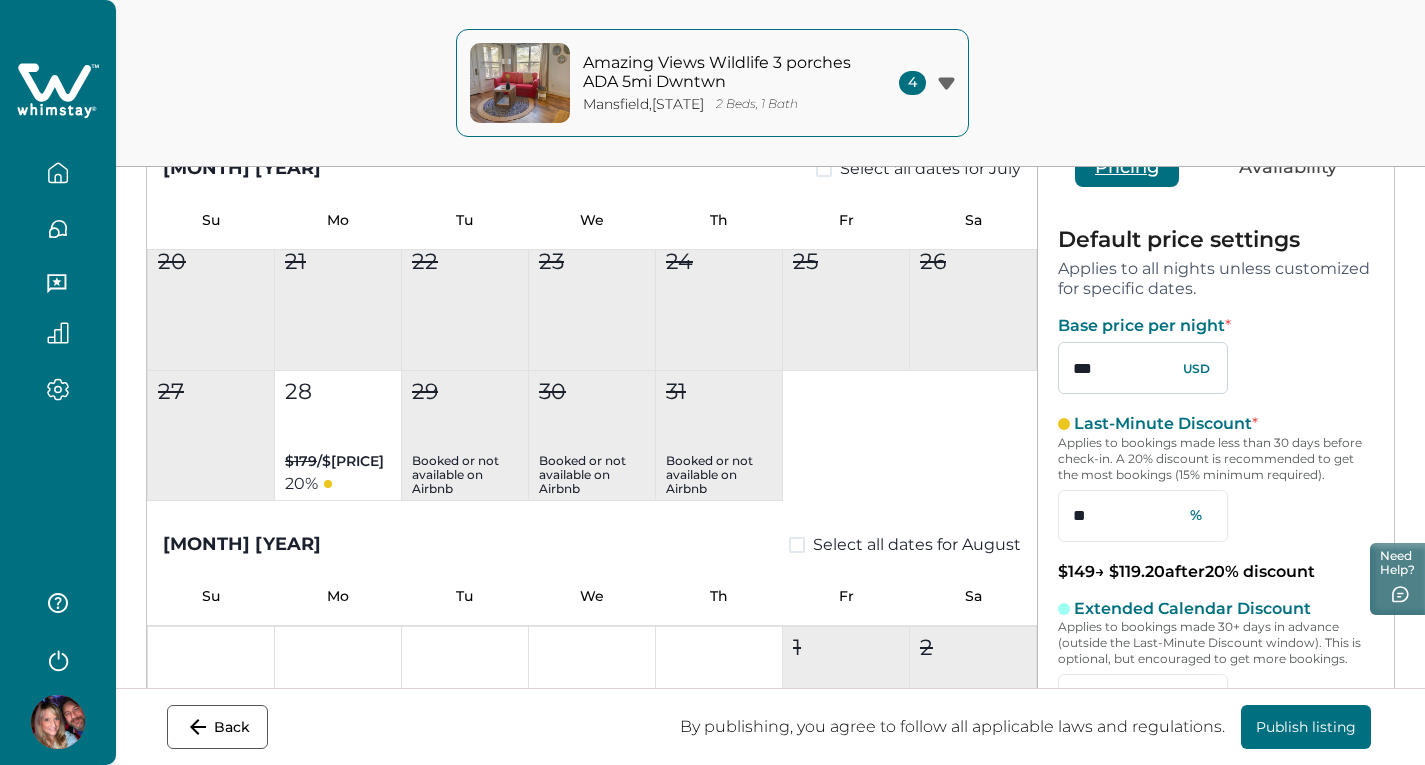 click on "***" at bounding box center [1143, 368] 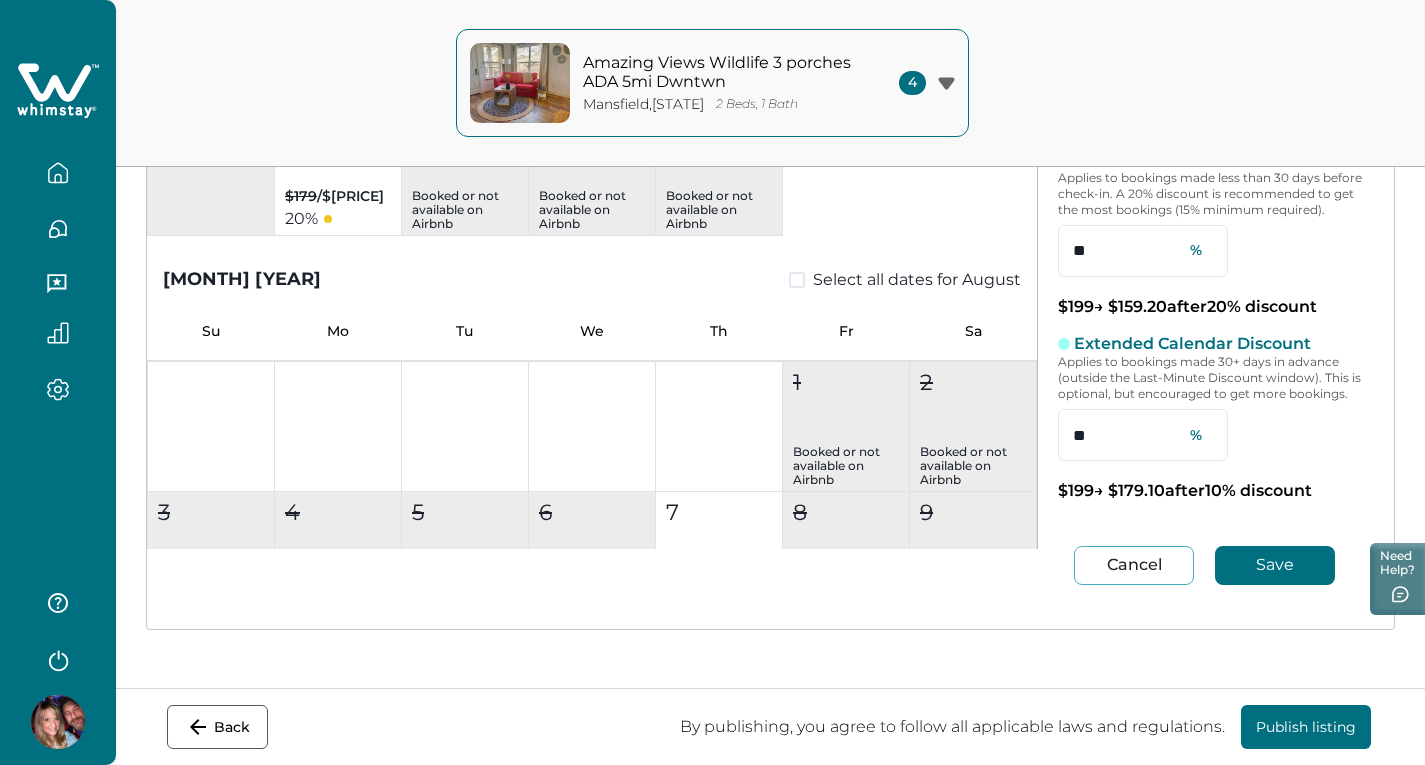 scroll, scrollTop: 480, scrollLeft: 0, axis: vertical 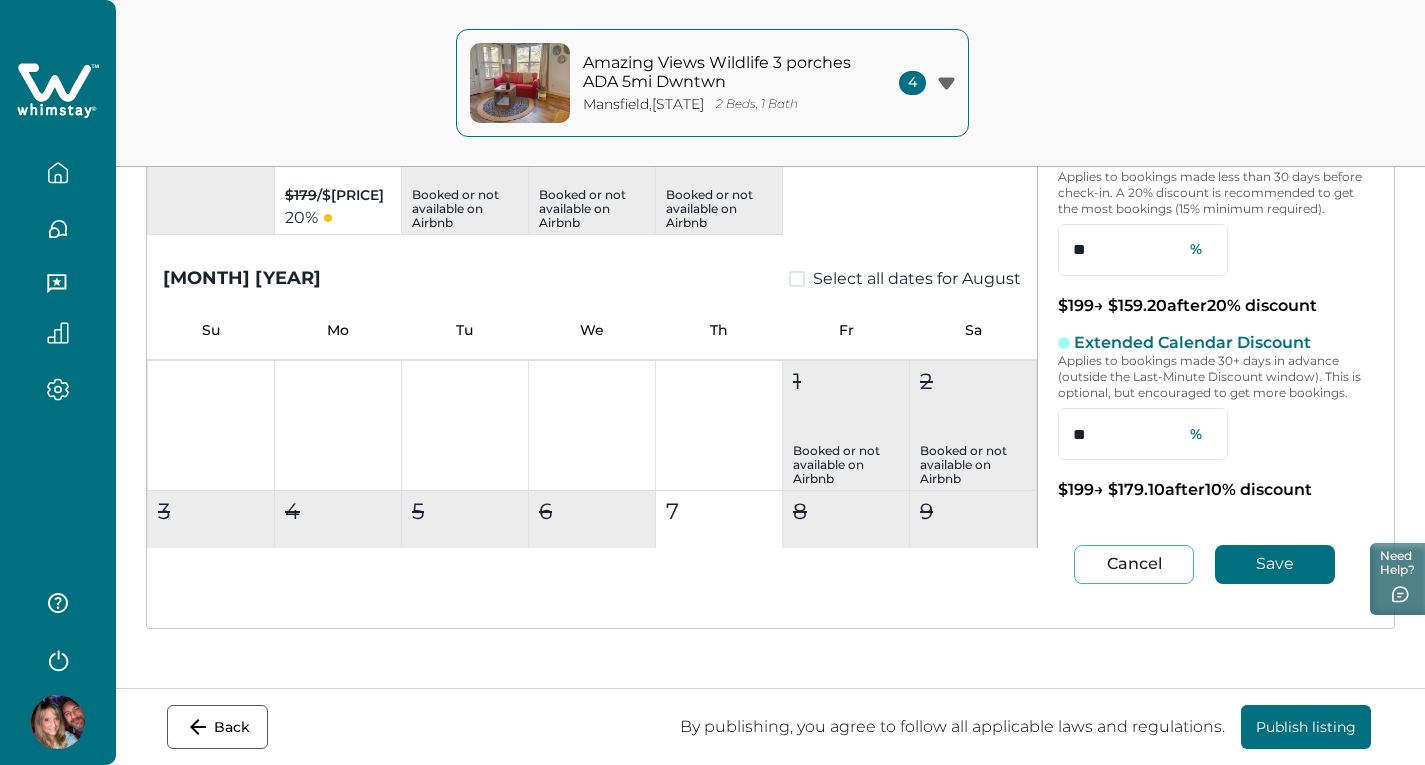type on "***" 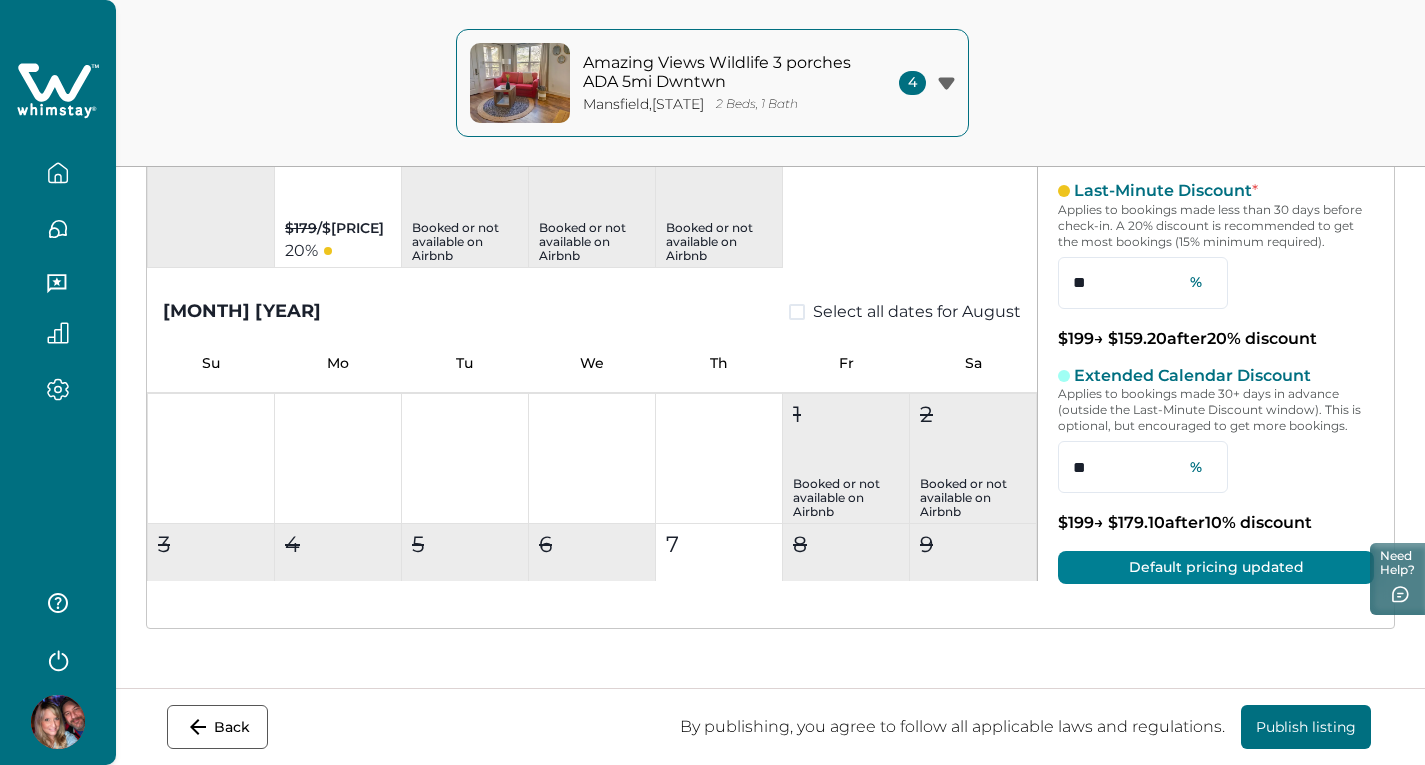 scroll, scrollTop: 447, scrollLeft: 0, axis: vertical 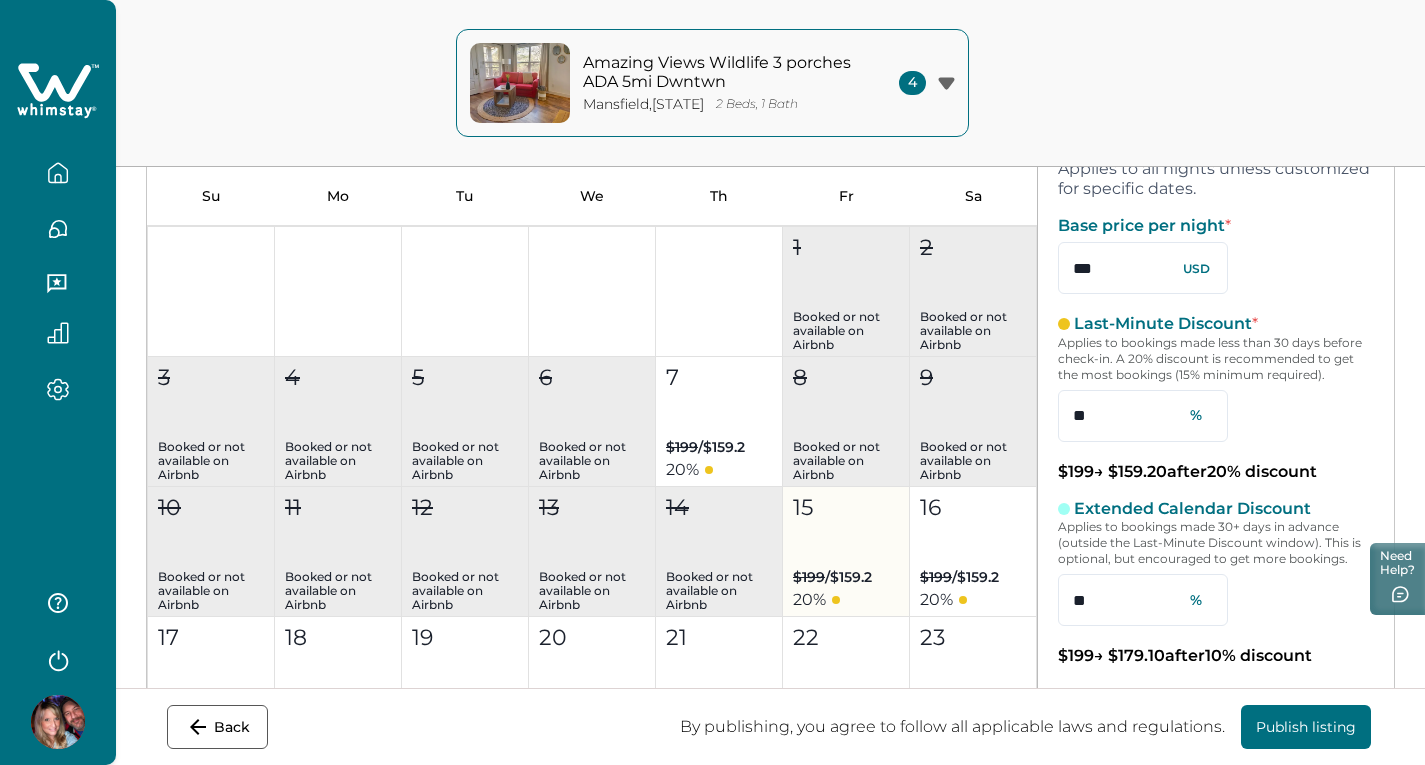 click on "15 $199  /  $159.2 20 %" at bounding box center [846, 552] 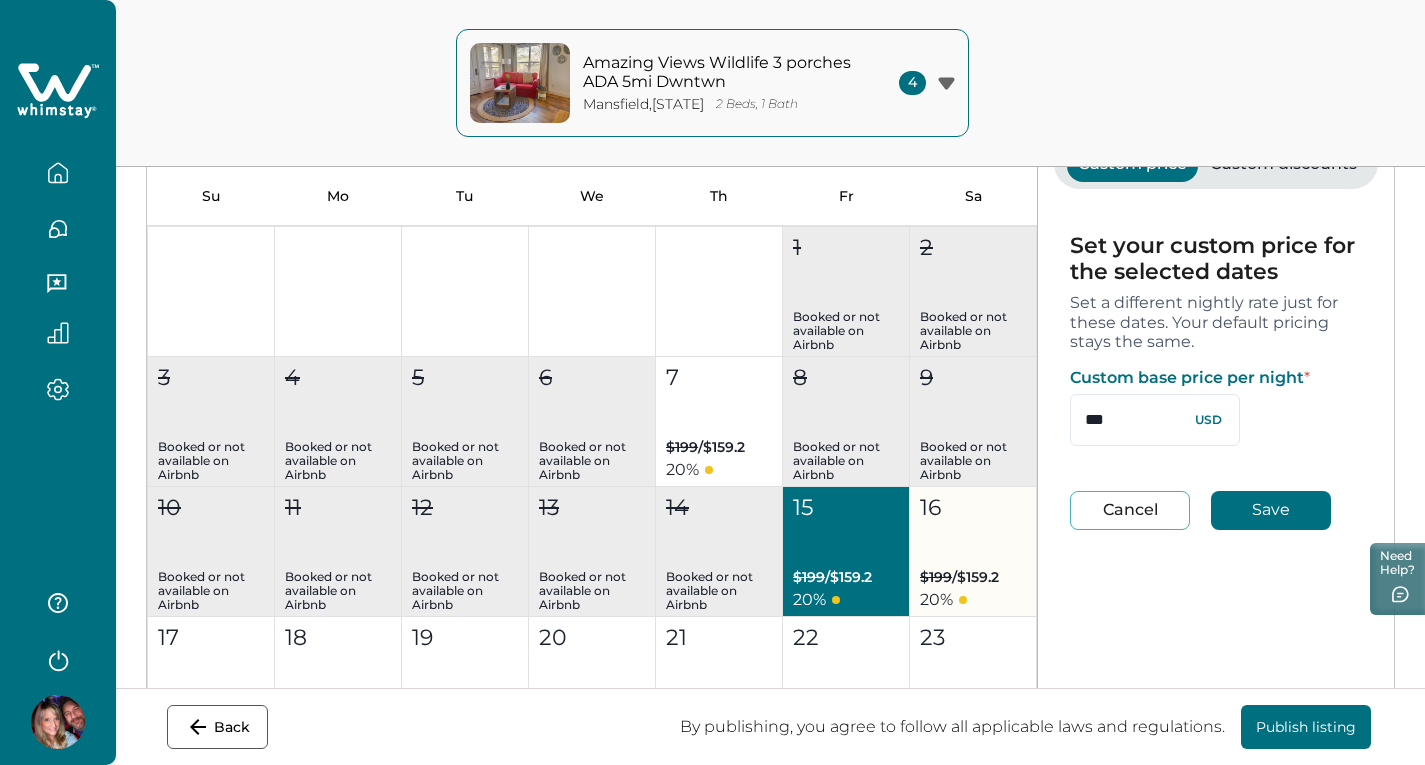 click on "16 $199  /  $159.2 20 %" at bounding box center (973, 552) 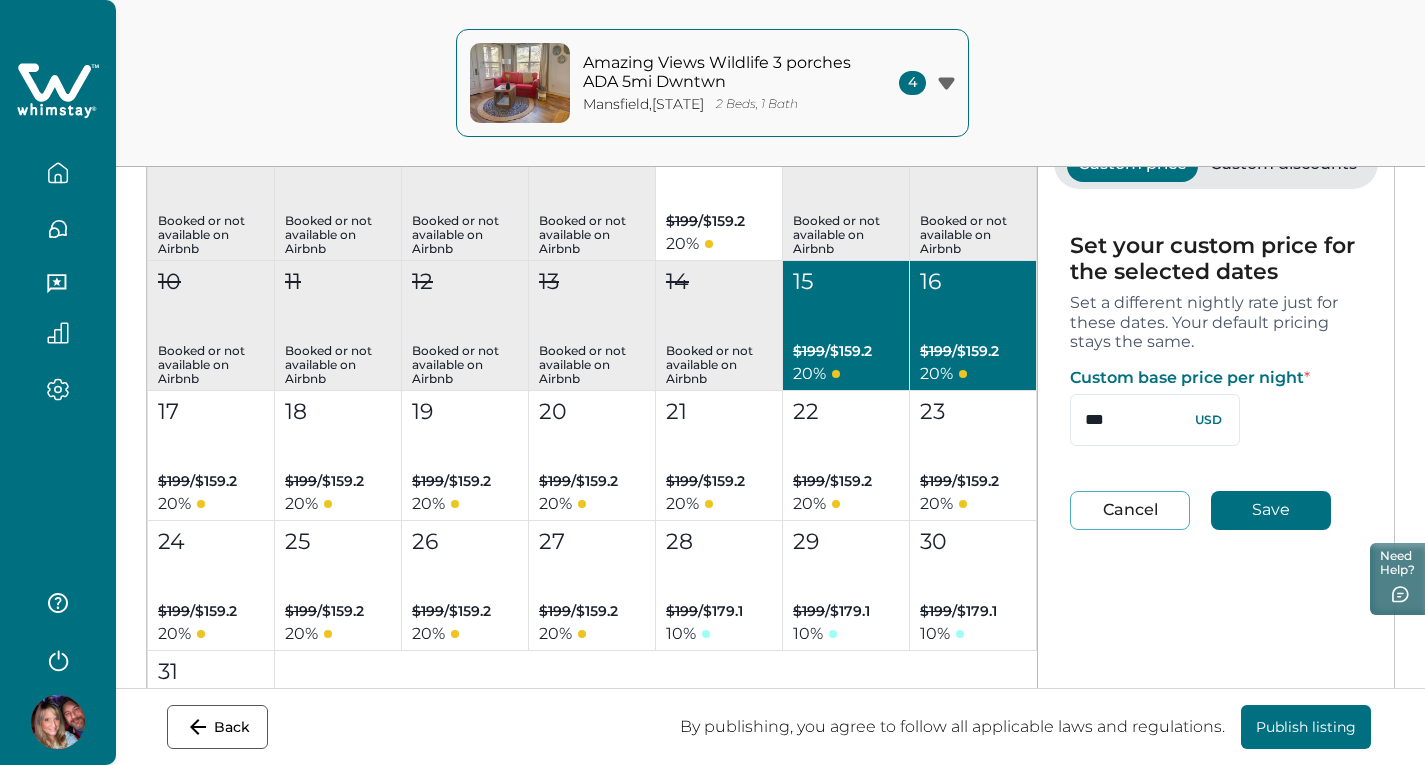 scroll, scrollTop: 1000, scrollLeft: 0, axis: vertical 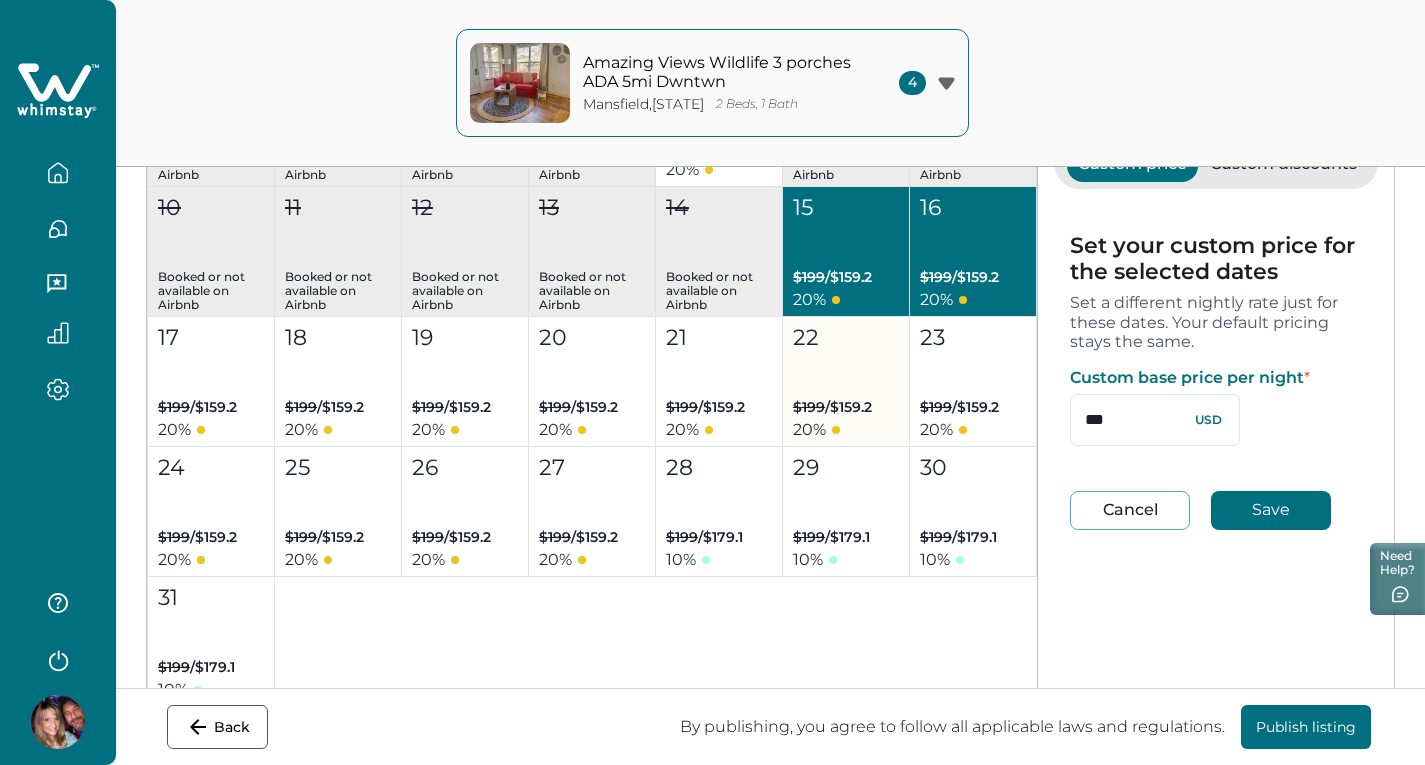 click on "22 $199  /  $159.2 20 %" at bounding box center (846, 382) 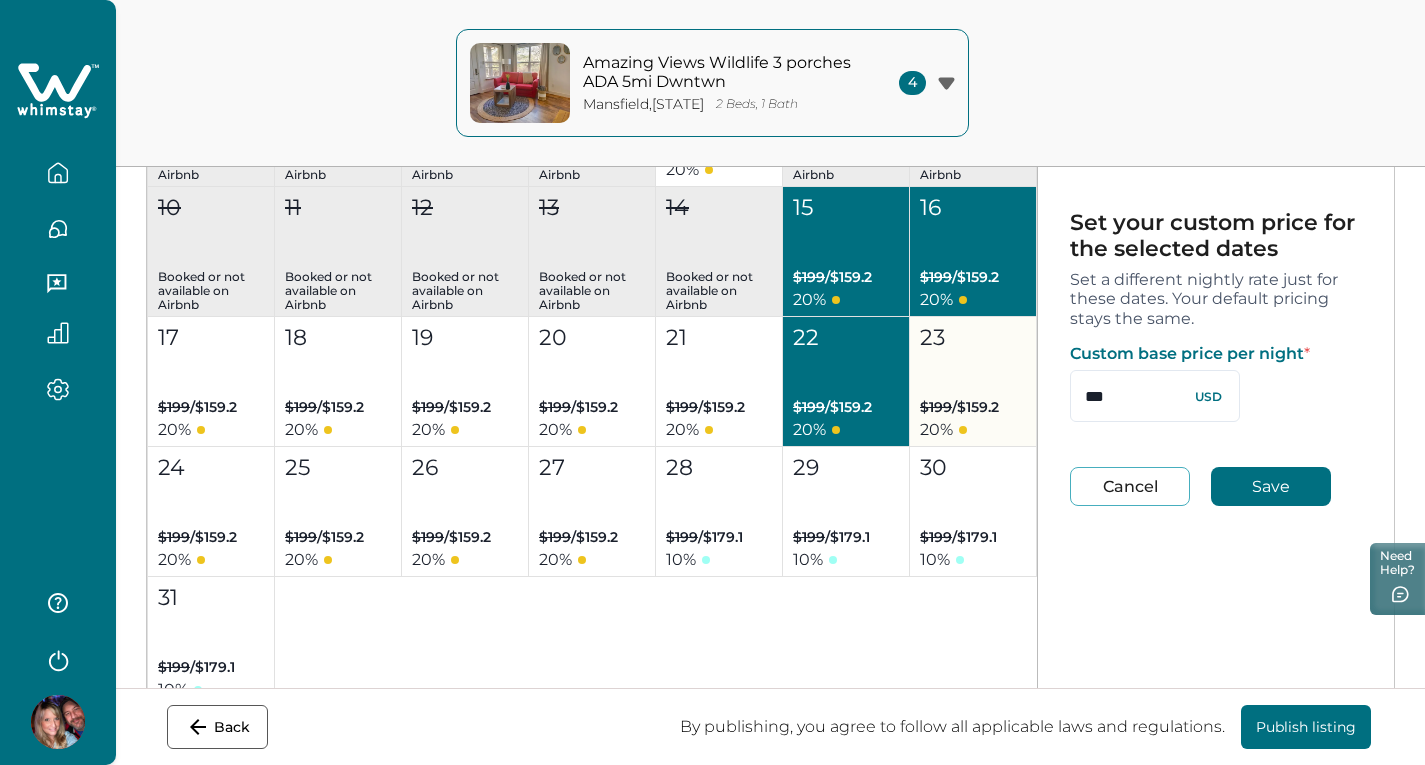 click on "23 $199  /  $159.2 20 %" at bounding box center (973, 382) 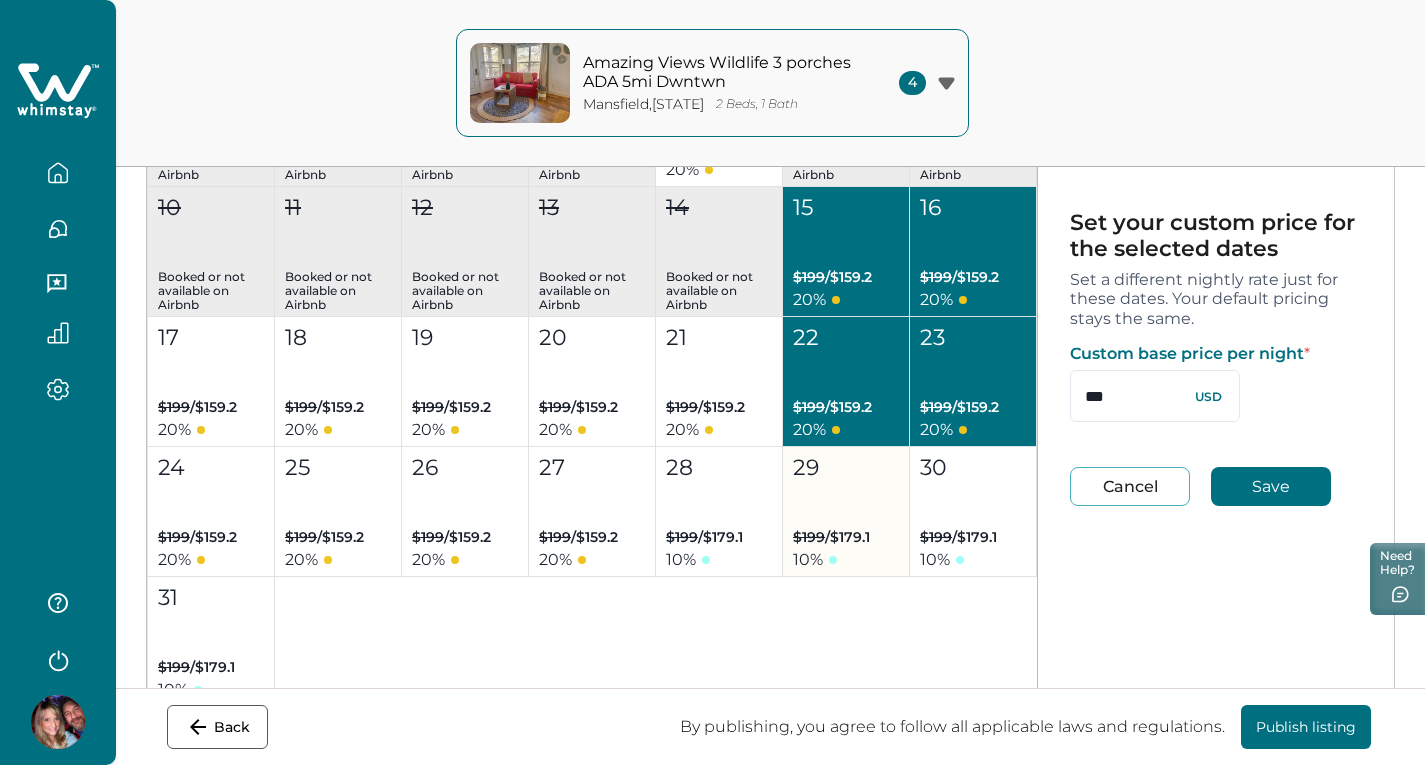 click on "29 $199  /  $179.1 10 %" at bounding box center [846, 512] 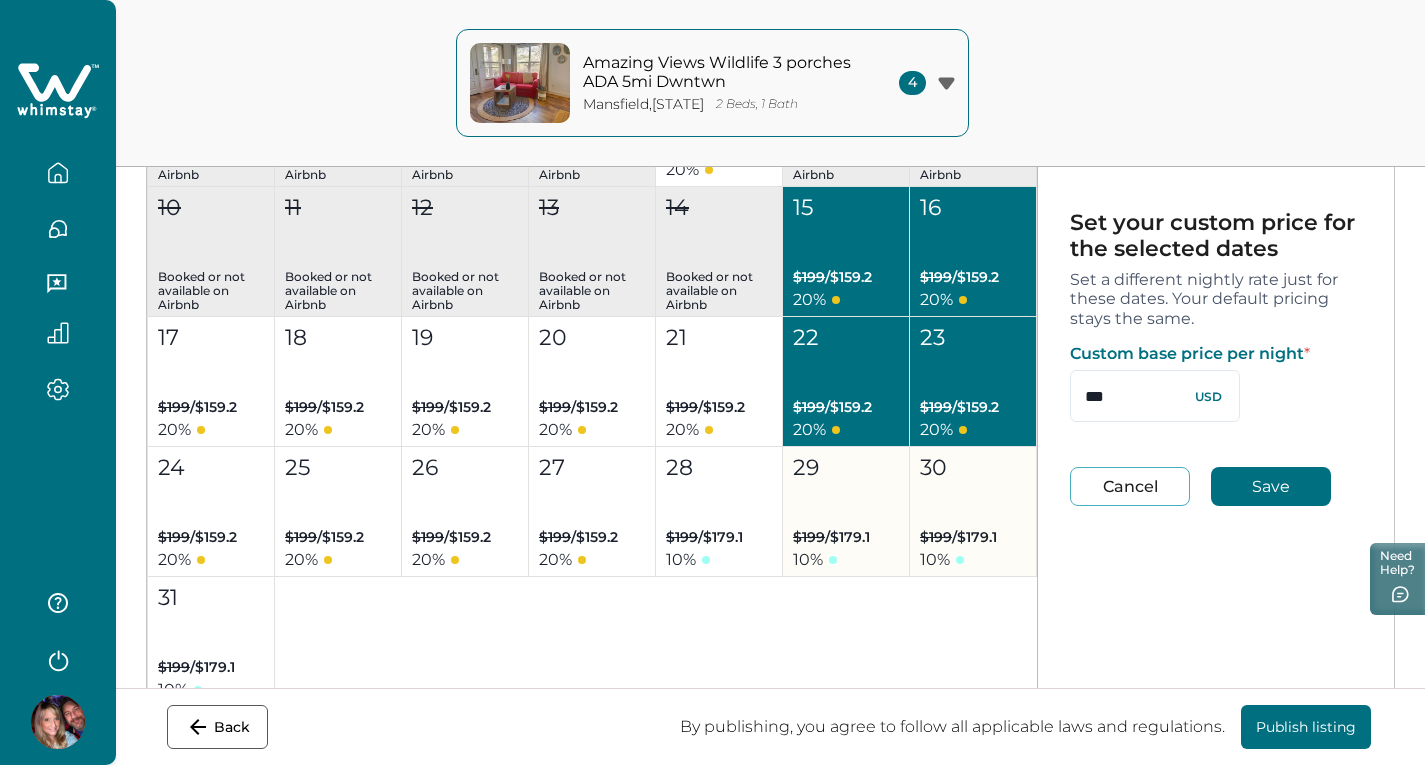 type on "**" 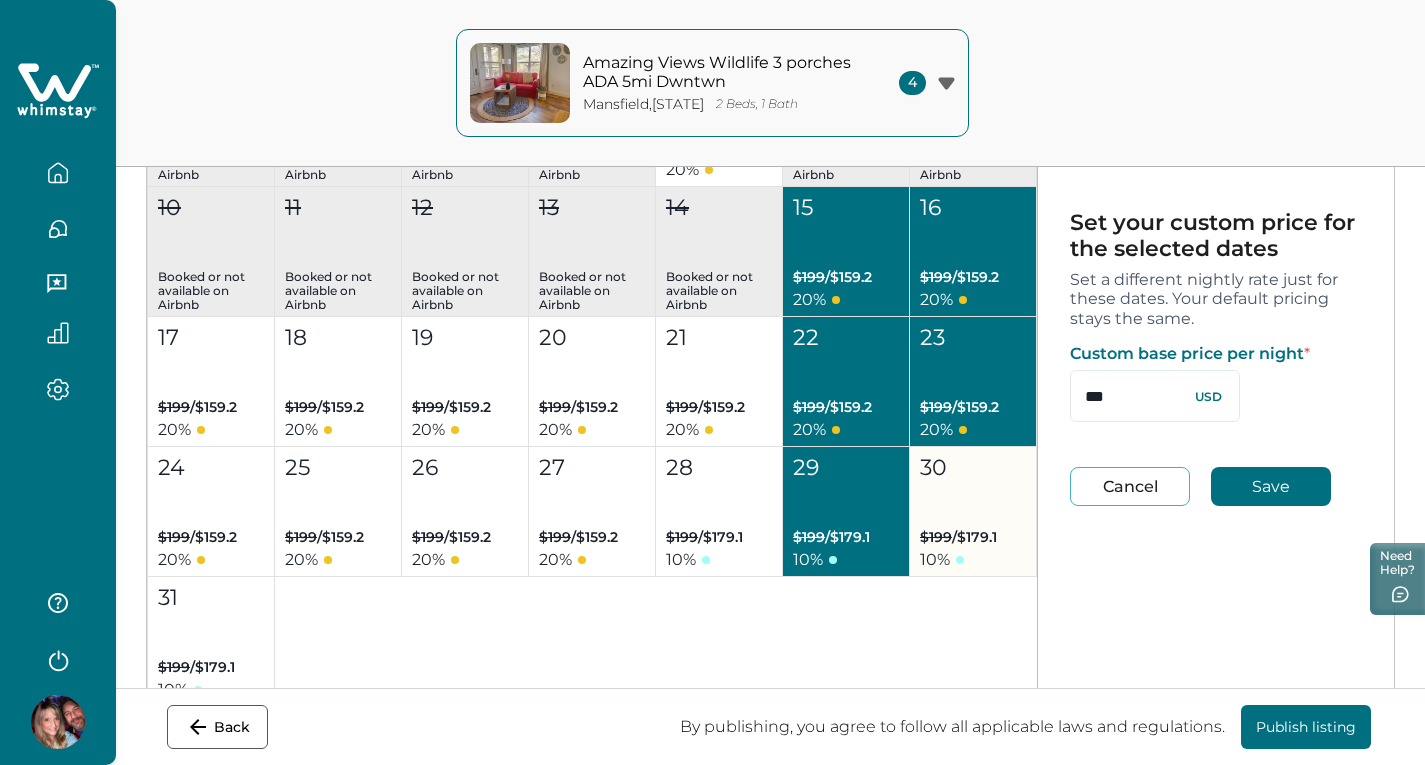 click on "30 $199  /  $179.1 10 %" at bounding box center [973, 512] 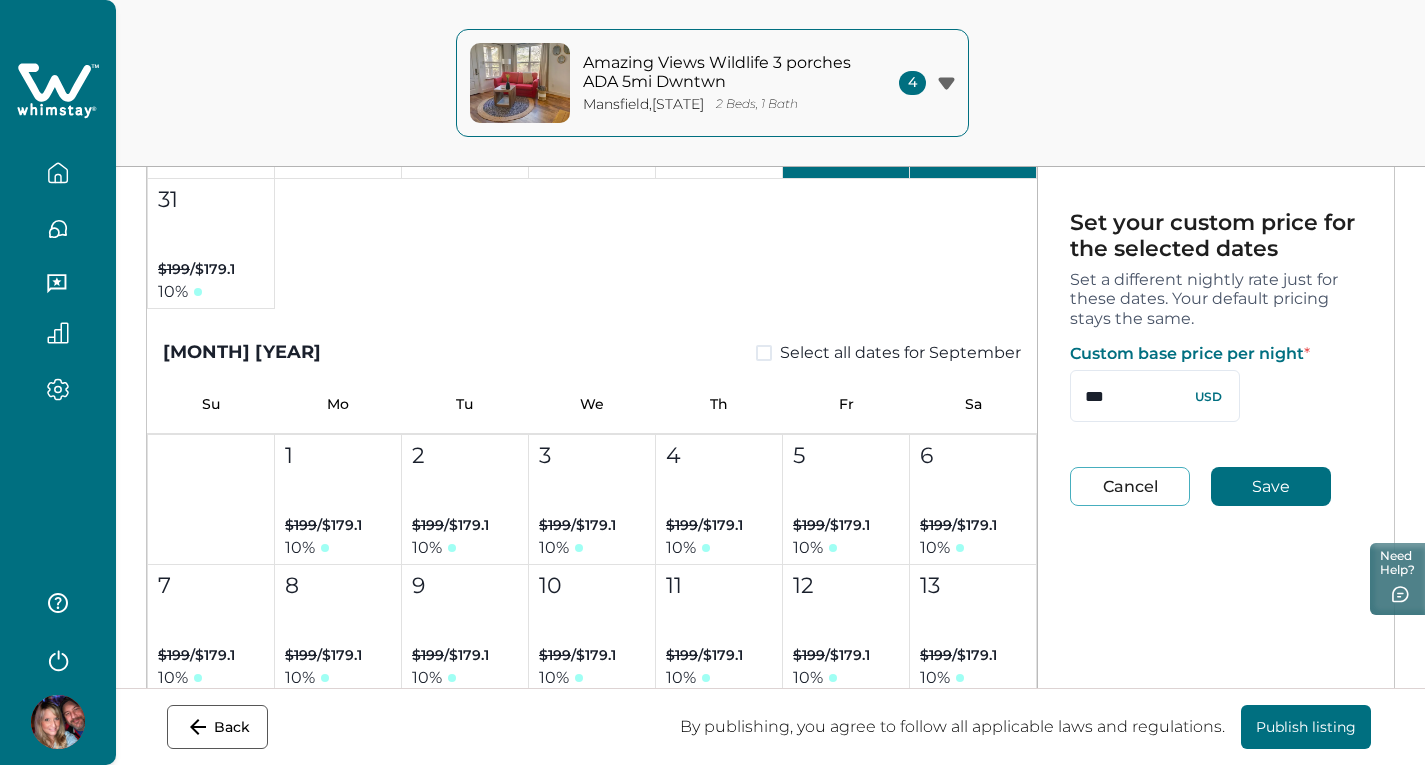 scroll, scrollTop: 1400, scrollLeft: 0, axis: vertical 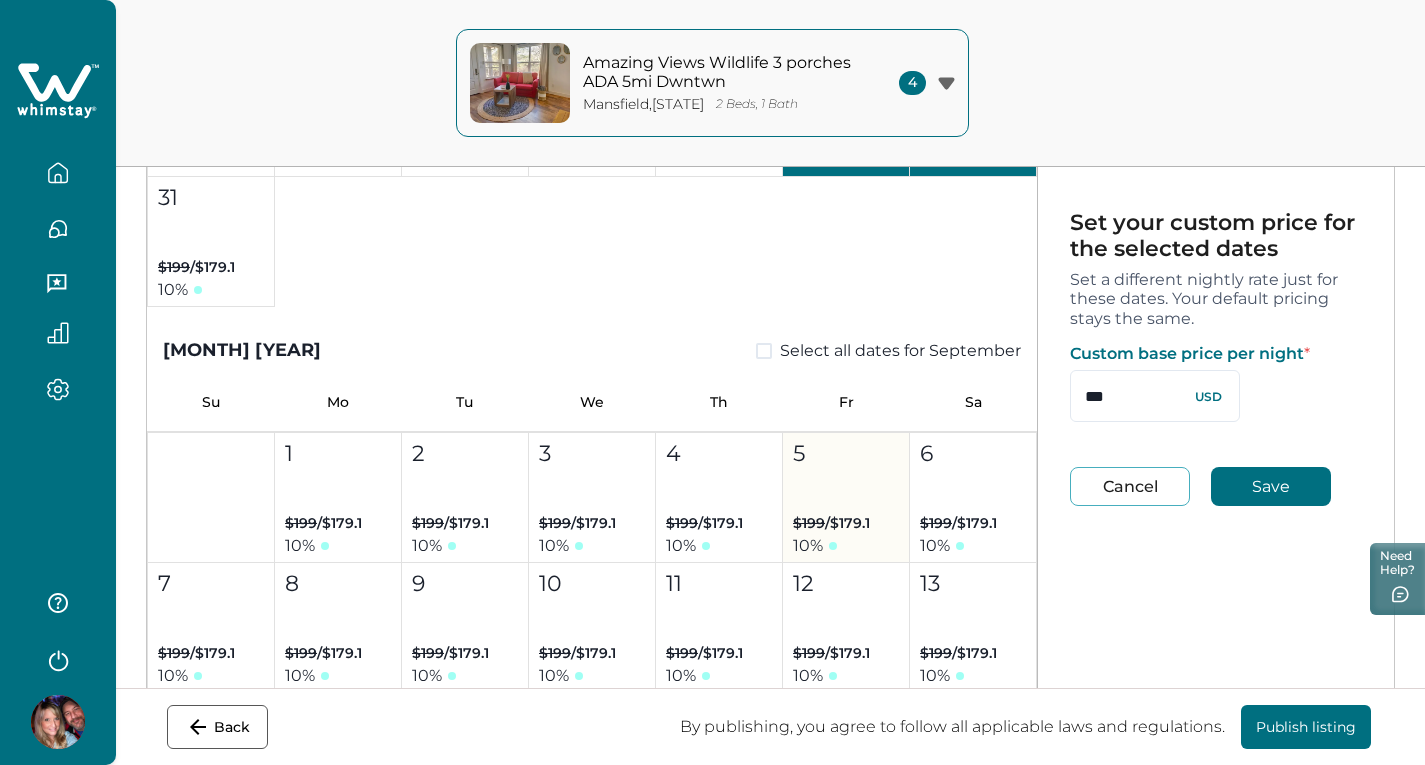 click on "[NUMBER] $[PRICE]  /  $[PRICE] [PERCENTAGE]" at bounding box center (846, 498) 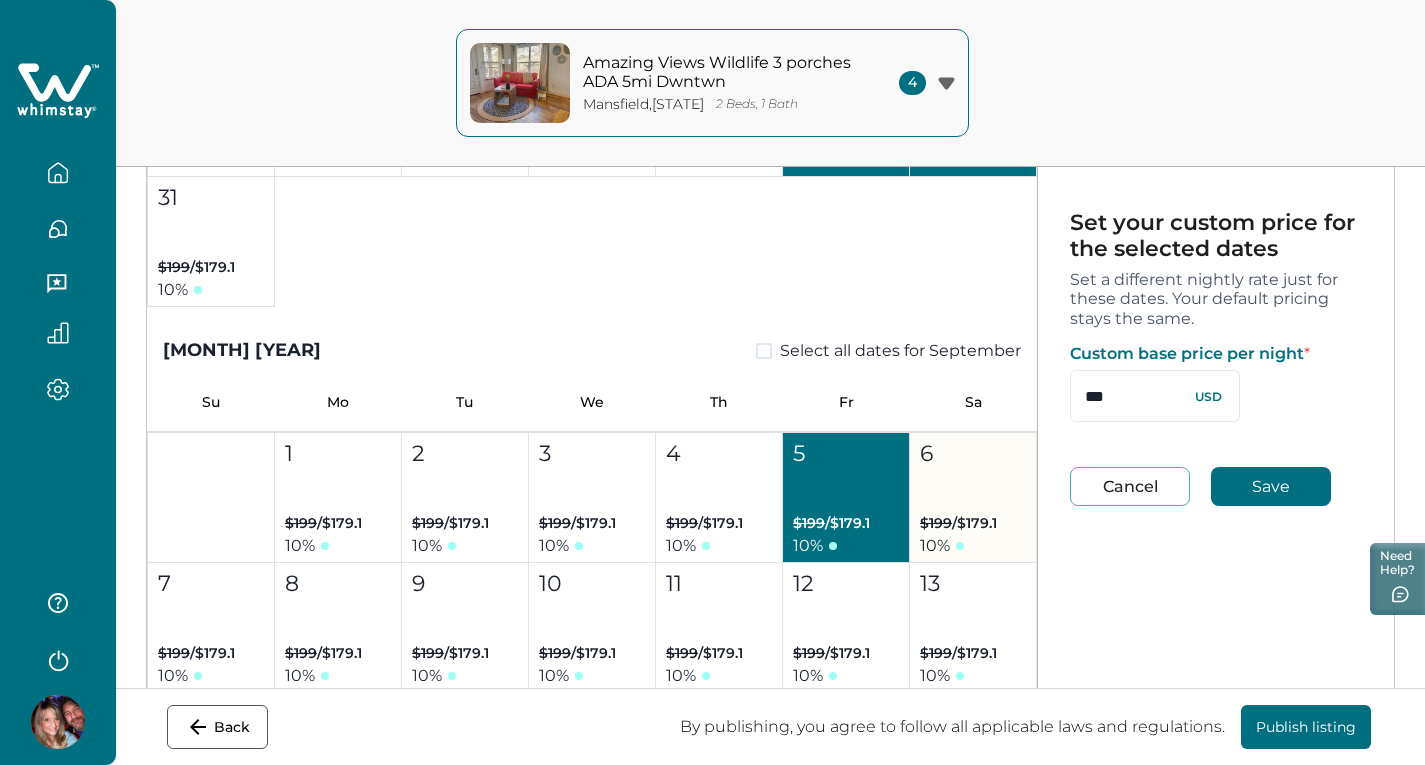 click on "6 $199  /  $179.1 10 %" at bounding box center (973, 498) 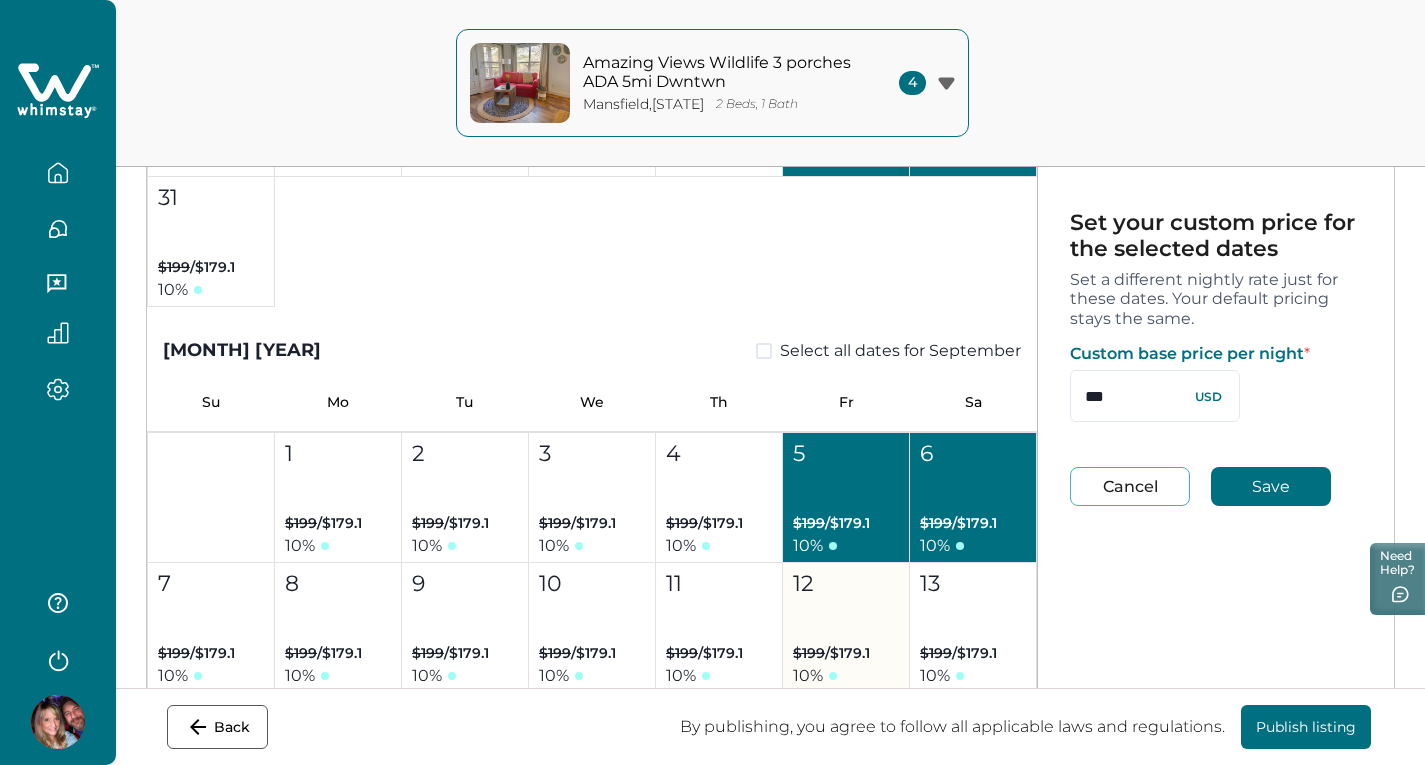 click on "12 $199  /  $179.1 10 %" at bounding box center (846, 628) 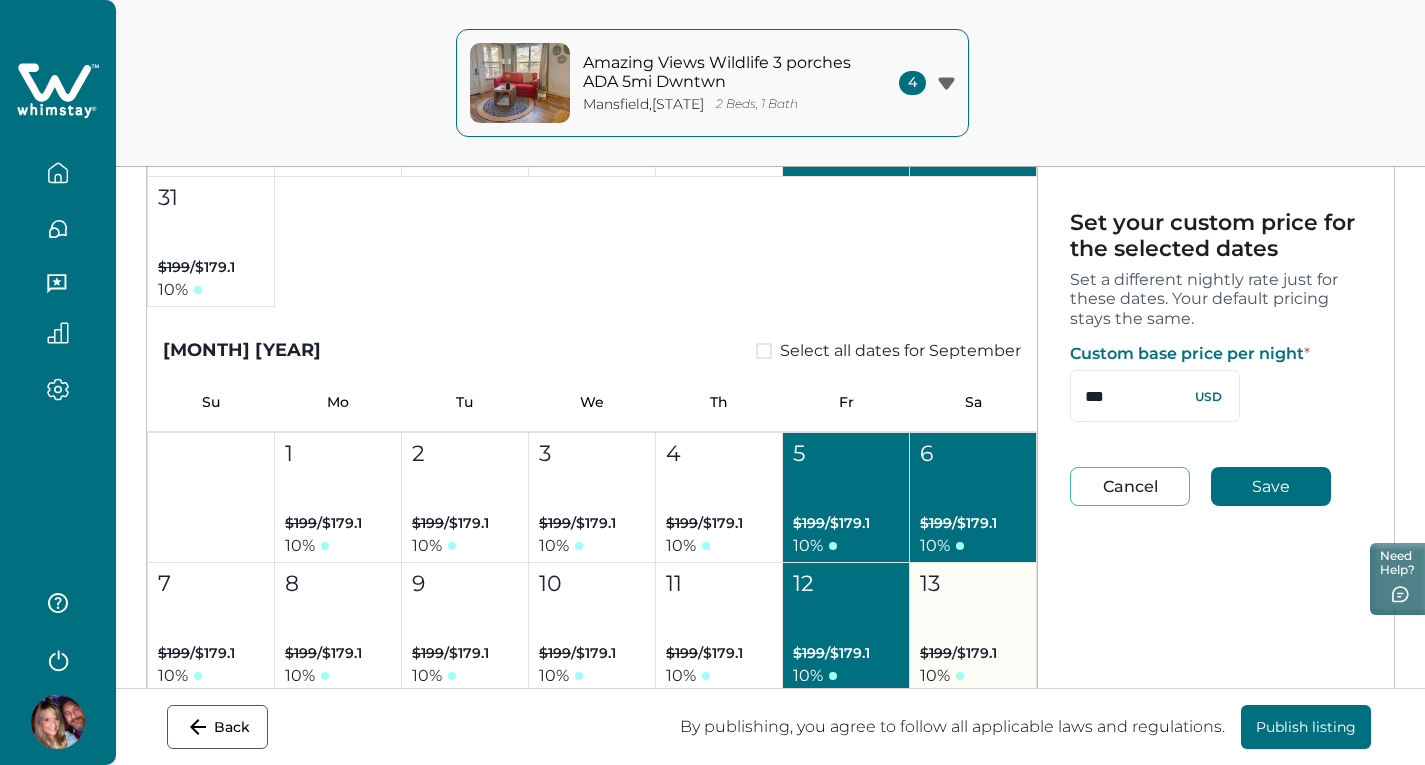 click on "13 $199  /  $179.1 10 %" at bounding box center (973, 628) 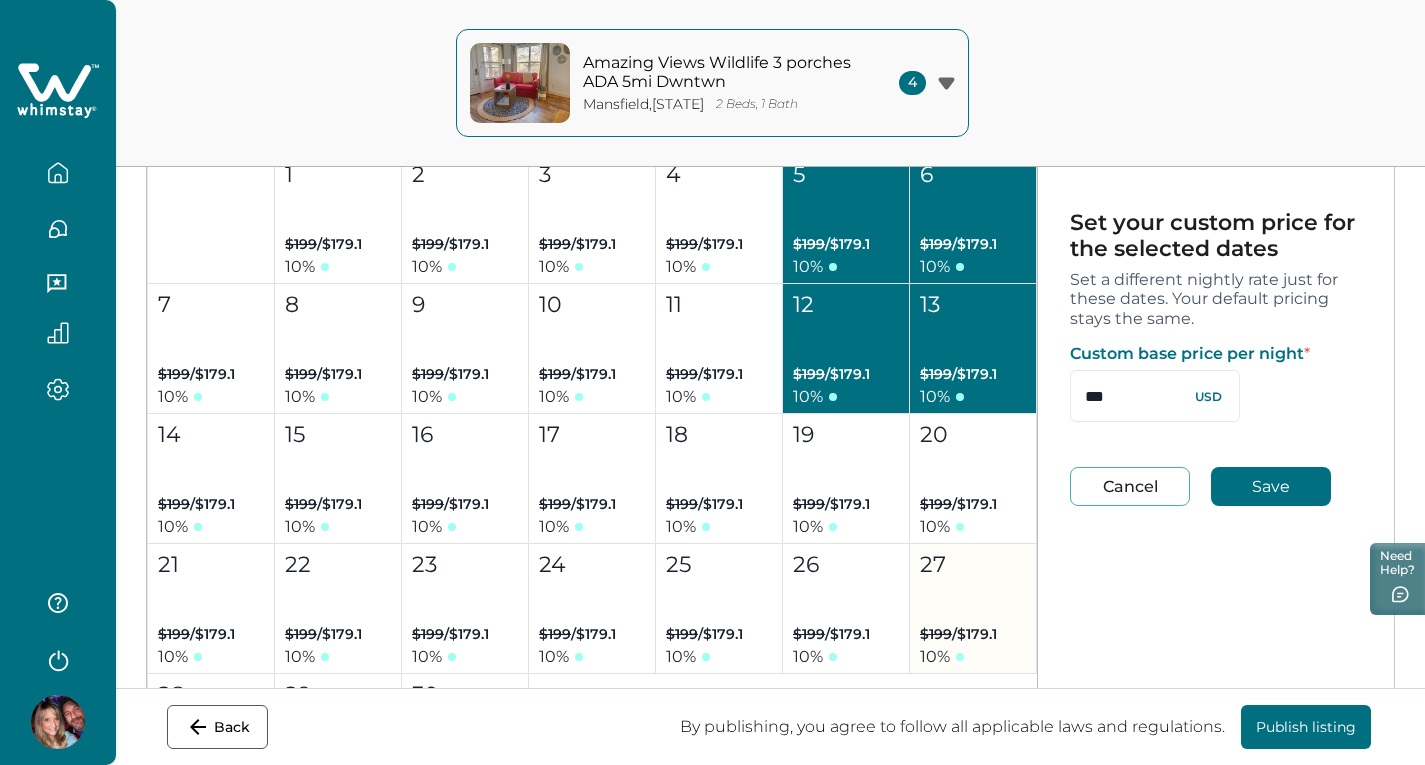 scroll, scrollTop: 1700, scrollLeft: 0, axis: vertical 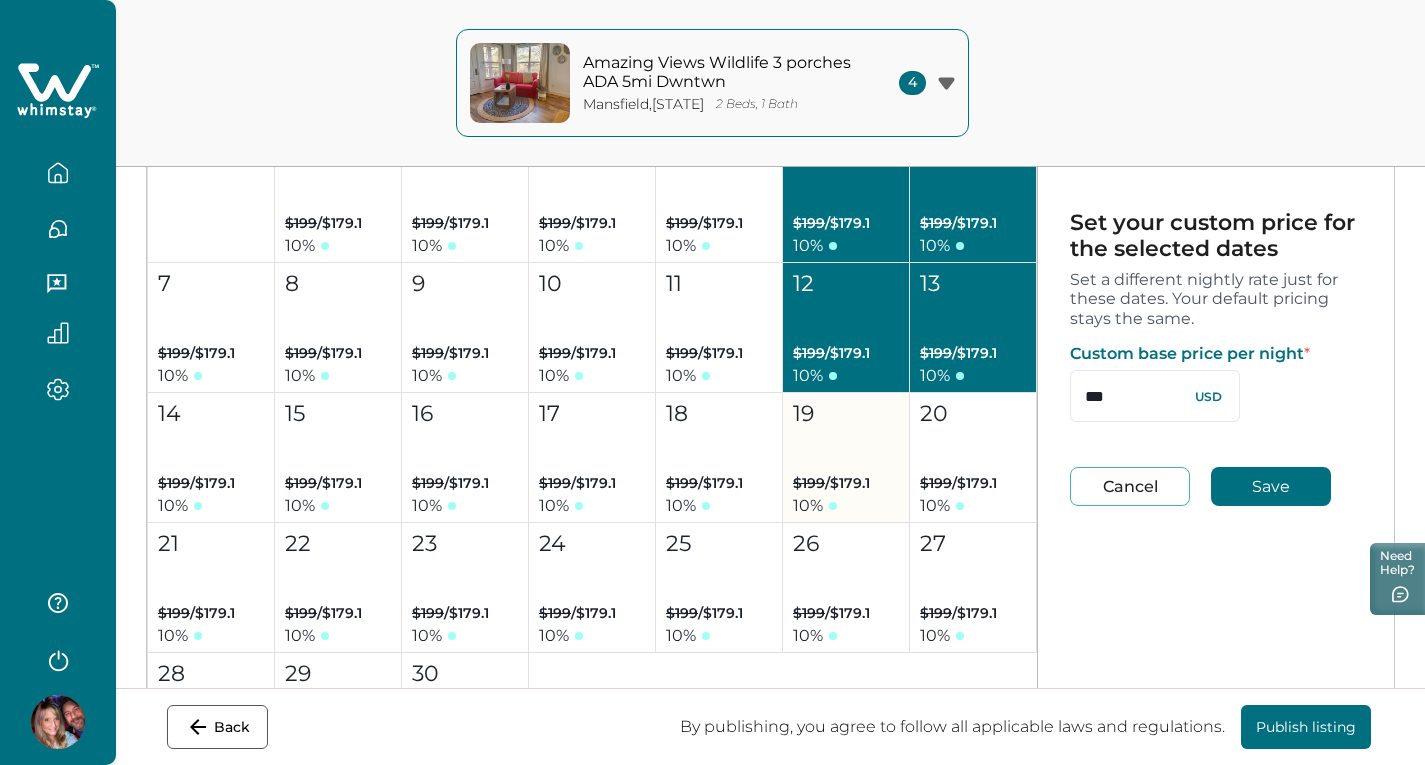 click on "$[PRICE]  /  $[PRICE]" at bounding box center [831, 483] 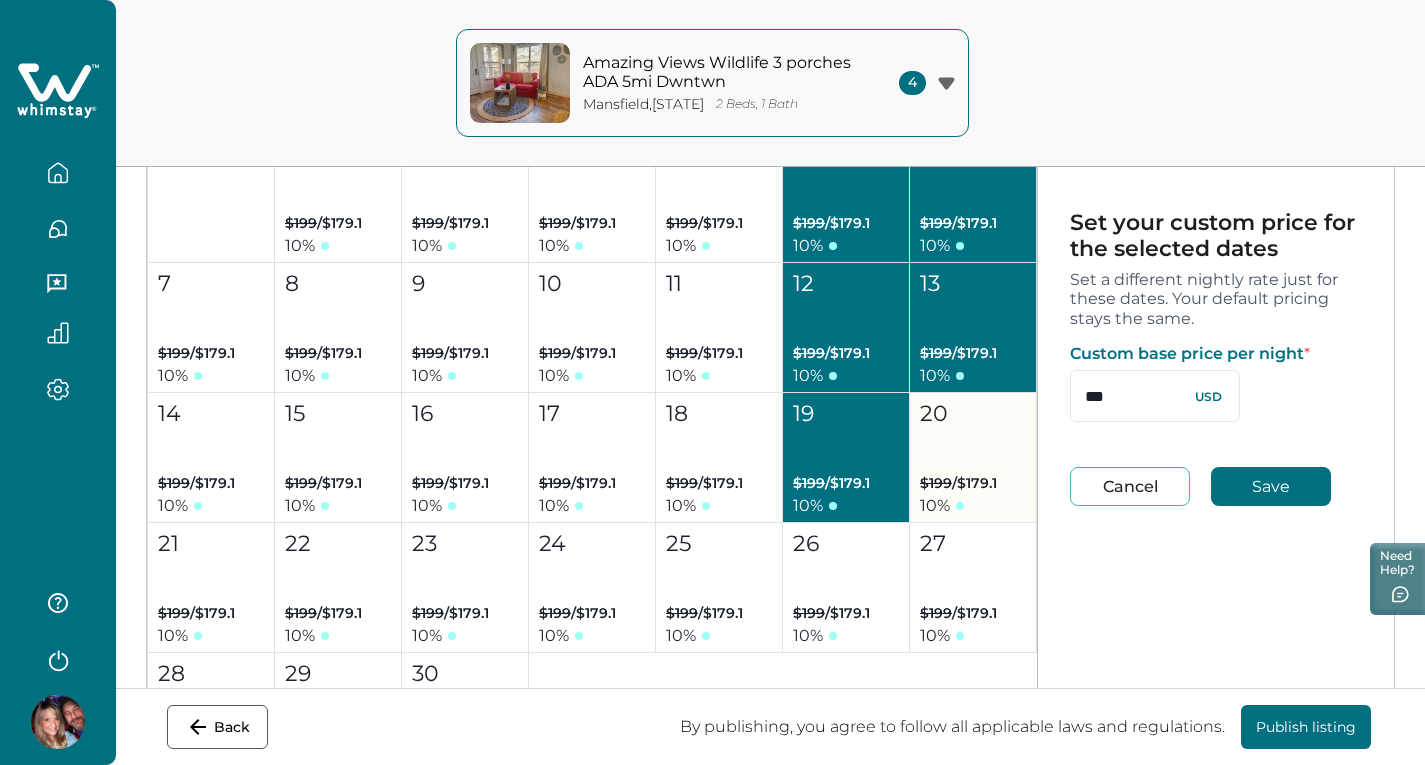 drag, startPoint x: 962, startPoint y: 489, endPoint x: 957, endPoint y: 508, distance: 19.646883 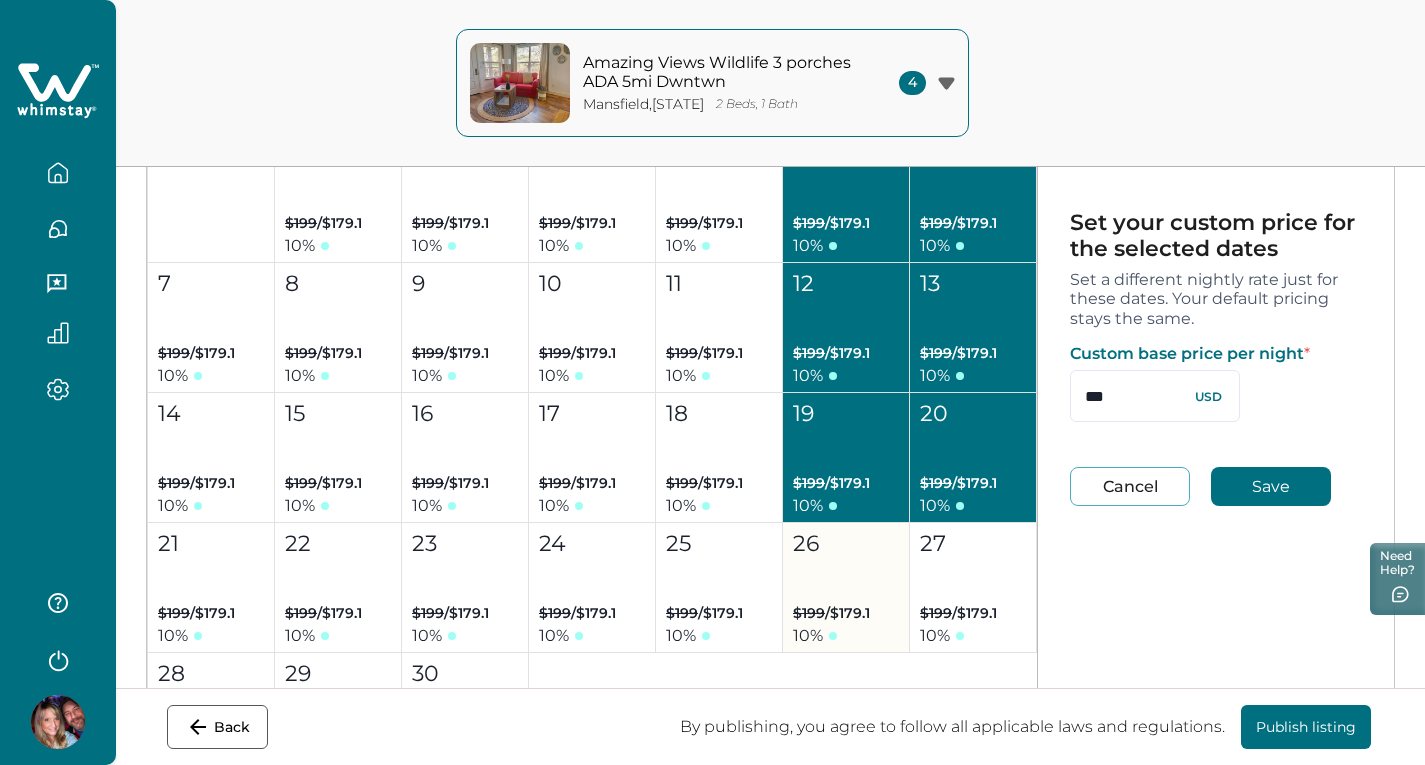 click on "26 $199  /  $179.1 10 %" at bounding box center [846, 588] 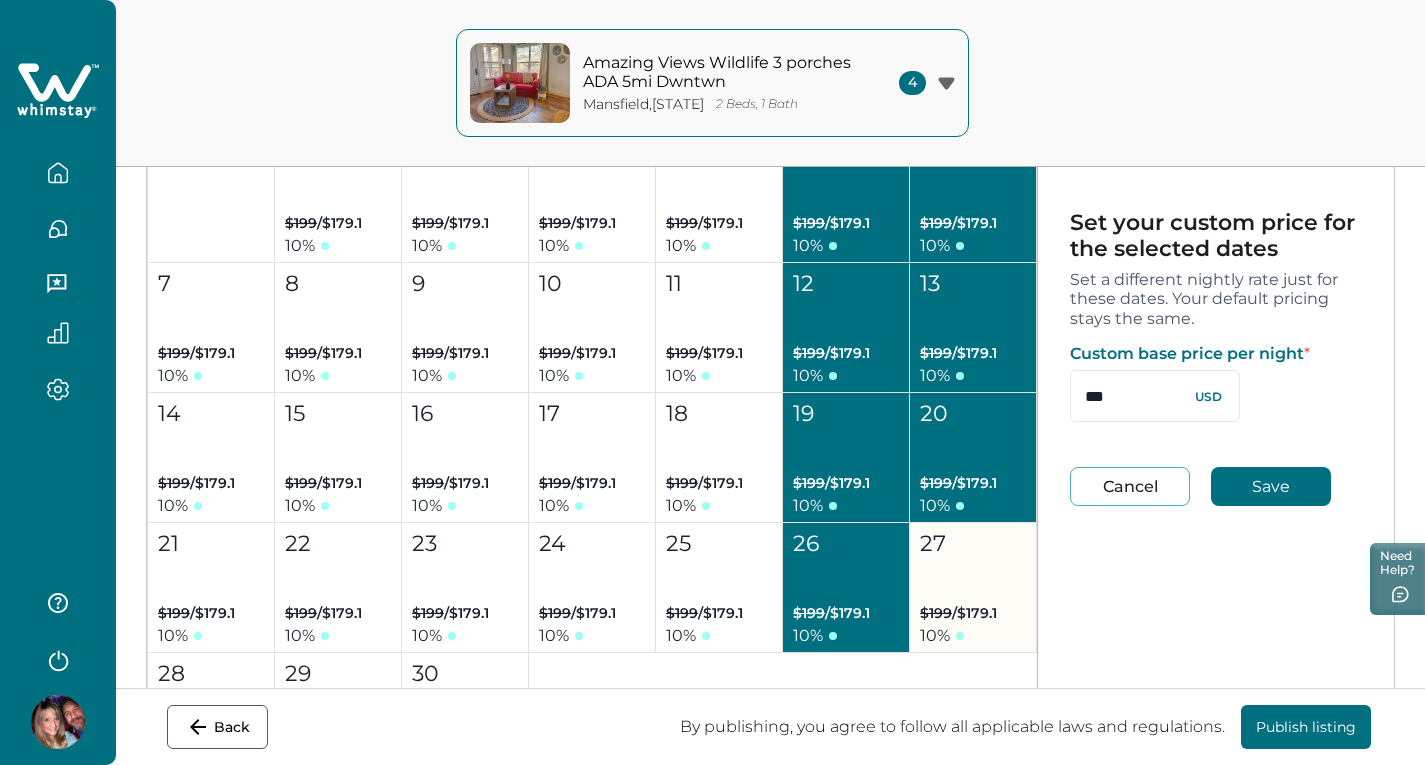 click on "27 $199  /  $179.1 10 %" at bounding box center [973, 588] 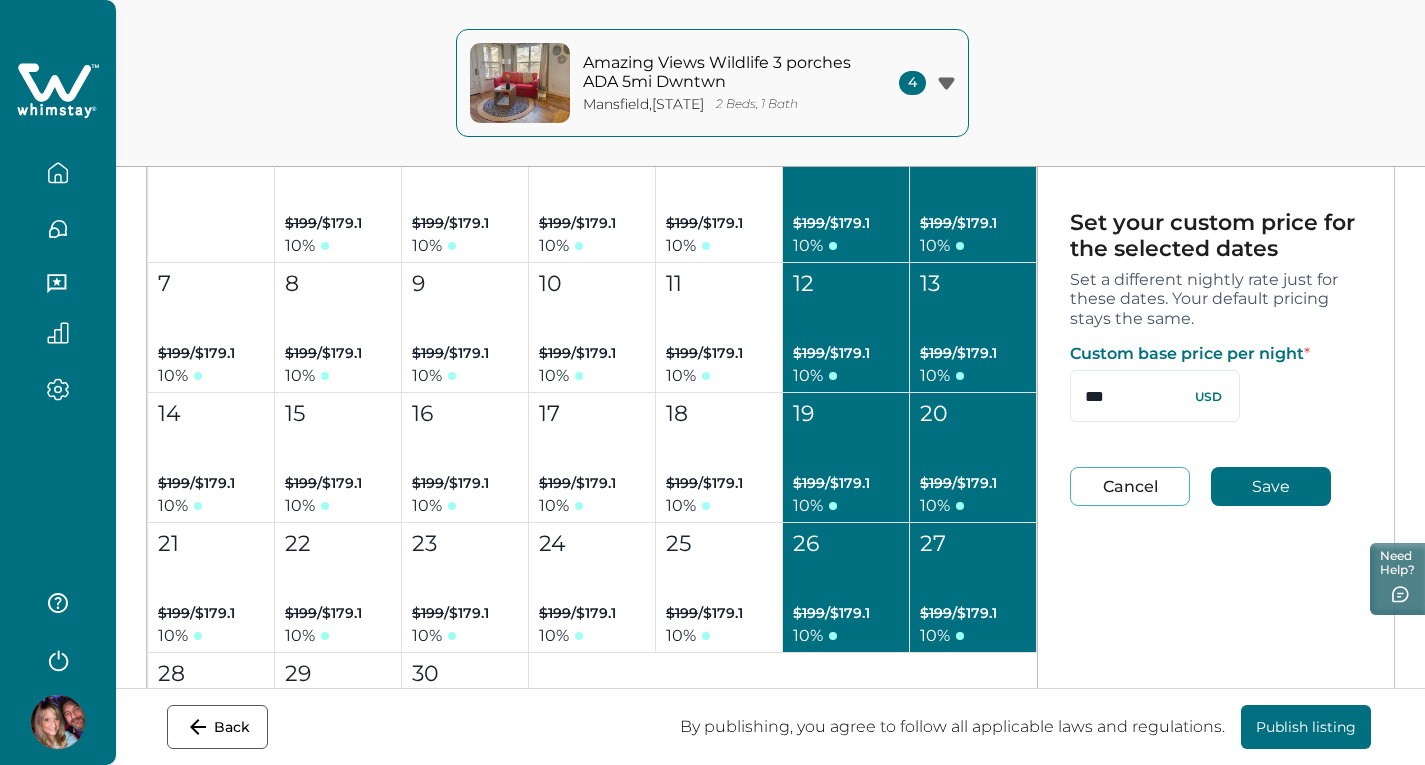 drag, startPoint x: 1120, startPoint y: 396, endPoint x: 1010, endPoint y: 390, distance: 110.16351 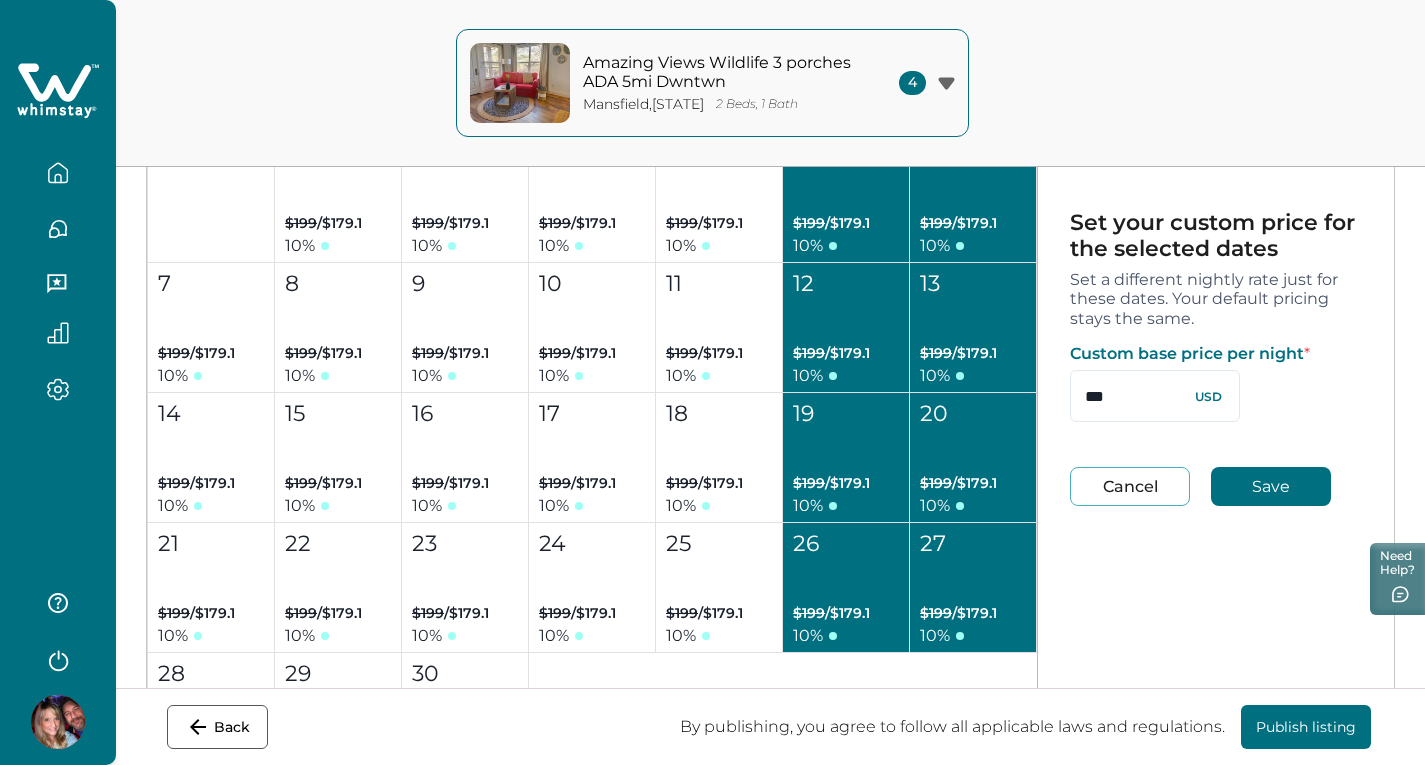 click on "[MONTH] [YEAR] Select all dates for   [MONTH] Su Mo Tu We Th Fr Sa 1 2 3 4 5 6 7 8 9 10 11 12 13 14 15 16 17 18 19 20 21 22 23 24 25 26 27 28 $179  /  $143.2 20 % 29 Booked or not available on Airbnb 30 Booked or not available on Airbnb 31 Booked or not available on Airbnb [MONTH] [YEAR] Select all dates for   [MONTH] Su Mo Tu We Th Fr Sa 1 Booked or not available on Airbnb 2 Booked or not available on Airbnb 3 Booked or not available on Airbnb 4 Booked or not available on Airbnb 5 Booked or not available on Airbnb 6 Booked or not available on Airbnb 7 $199  /  $159.2 20 % 8 Booked or not available on Airbnb 9 Booked or not available on Airbnb 10 Booked or not available on Airbnb 11 Booked or not available on Airbnb 12 Booked or not available on Airbnb 13 Booked or not available on Airbnb 14 Booked or not available on Airbnb 15 $199  /  $159.2 20 % 16 $199  /  $159.2 20 % 17 $199  /  $159.2 20 % 18 $199  /  $159.2 20 % 19 $199  /  $159.2 20 % 20 $199  /  $159.2 20 % 21 $199  /  $159.2 20 % 22 $199  /  $159.2 20 % 23 $199" at bounding box center (770, 376) 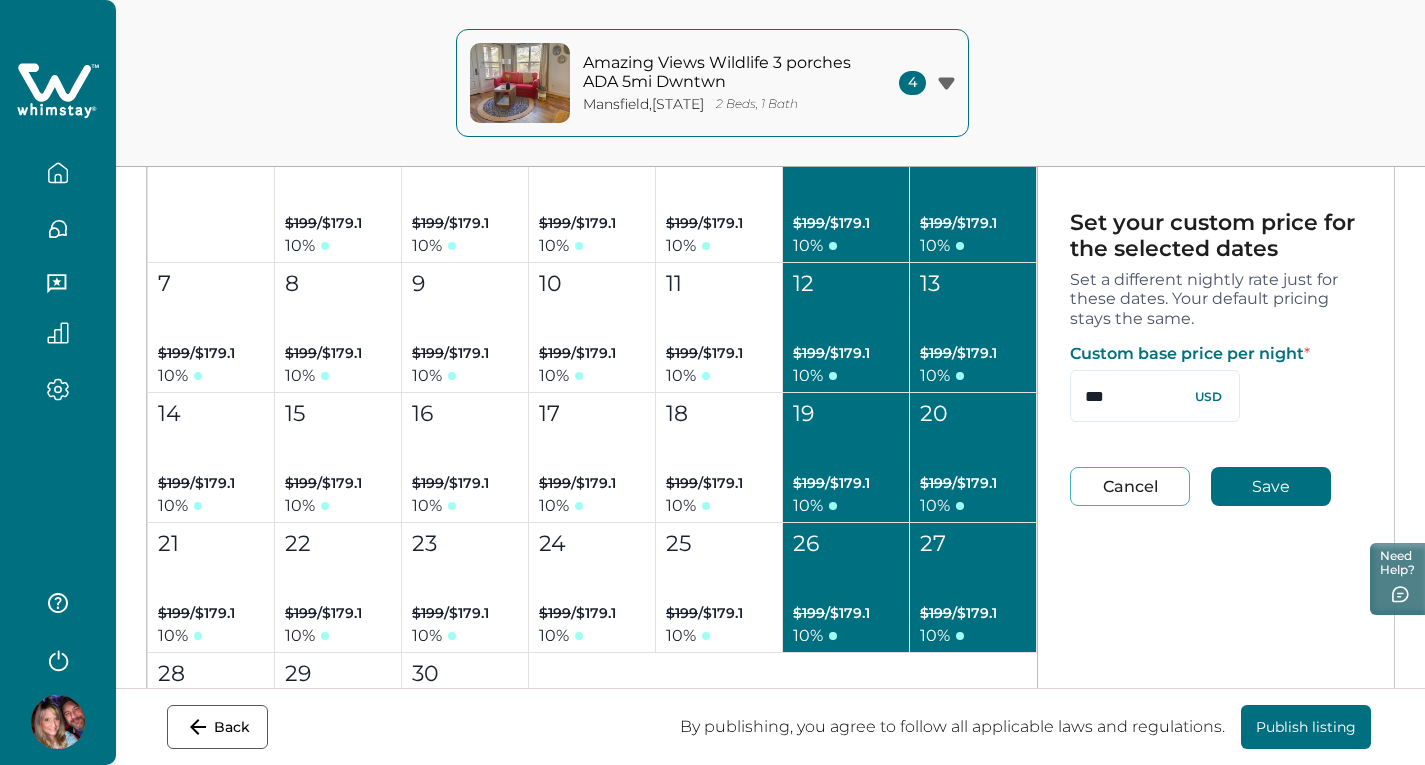 type on "***" 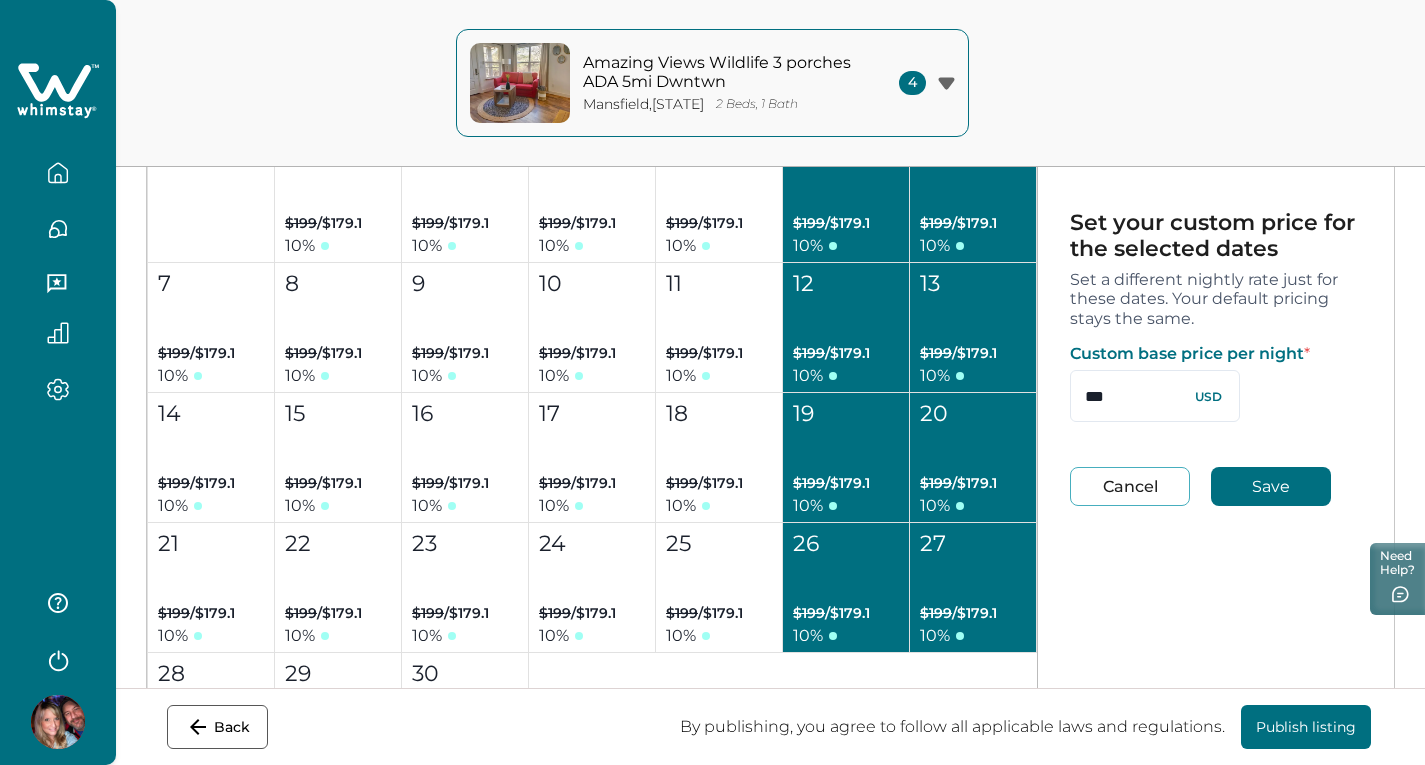 click on "Save" at bounding box center (1271, 486) 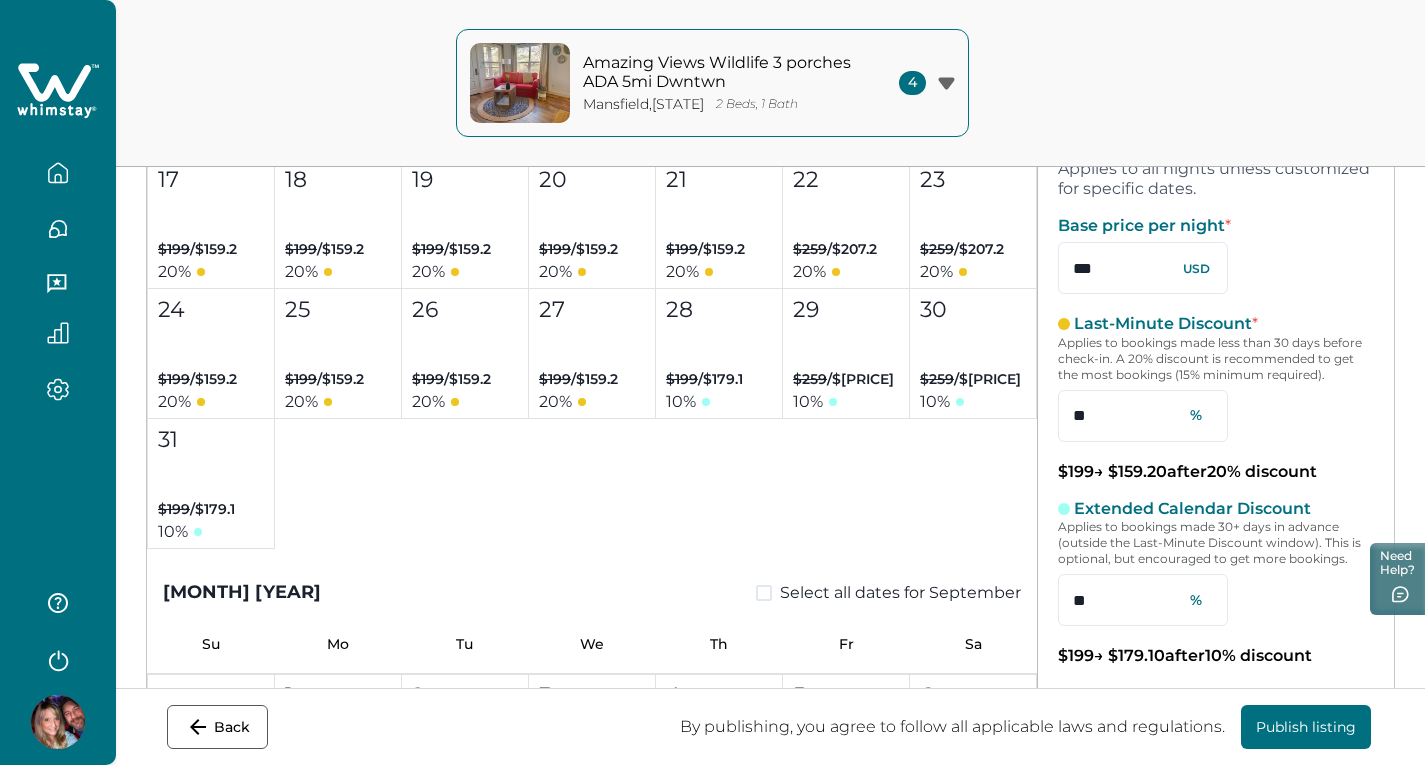 scroll, scrollTop: 1100, scrollLeft: 0, axis: vertical 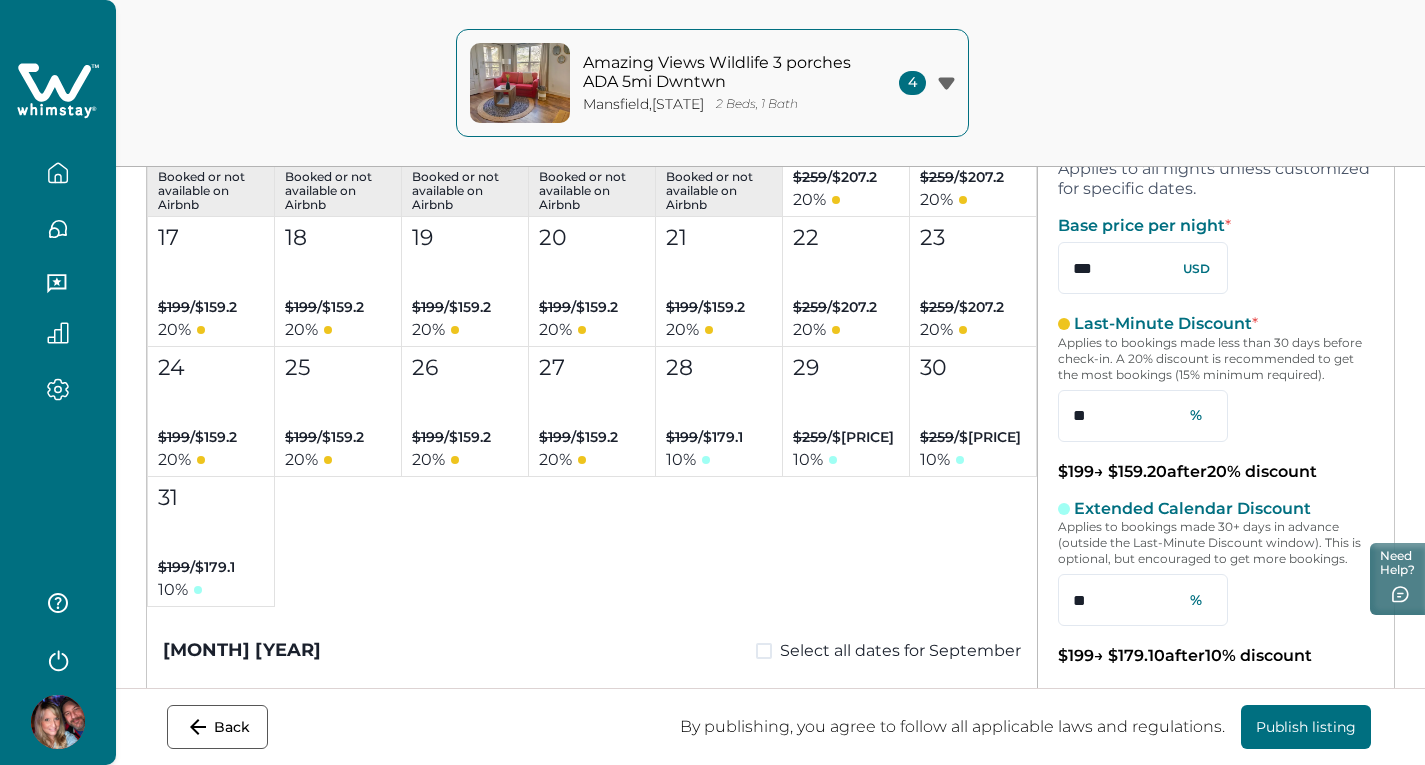 click on "Publish listing" at bounding box center [1306, 727] 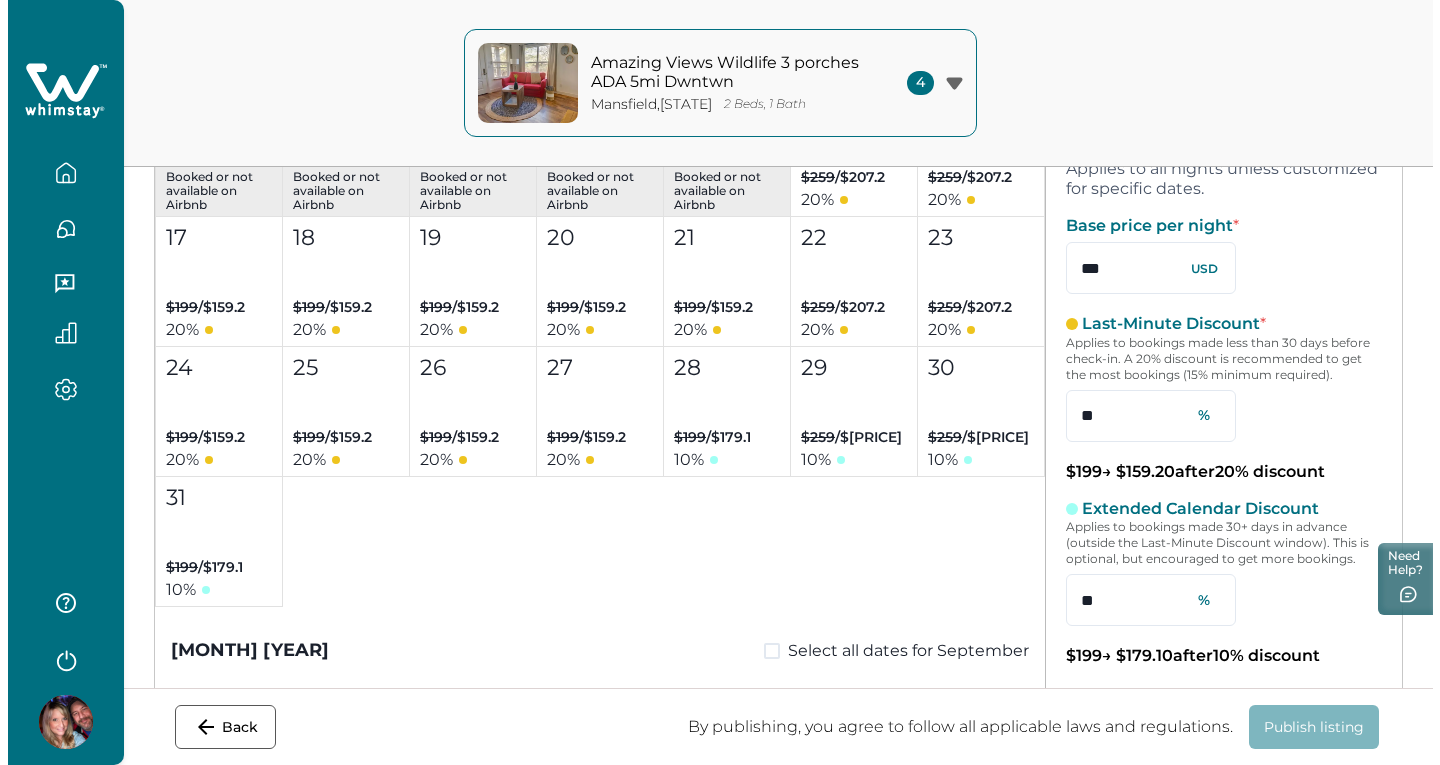 scroll, scrollTop: 0, scrollLeft: 0, axis: both 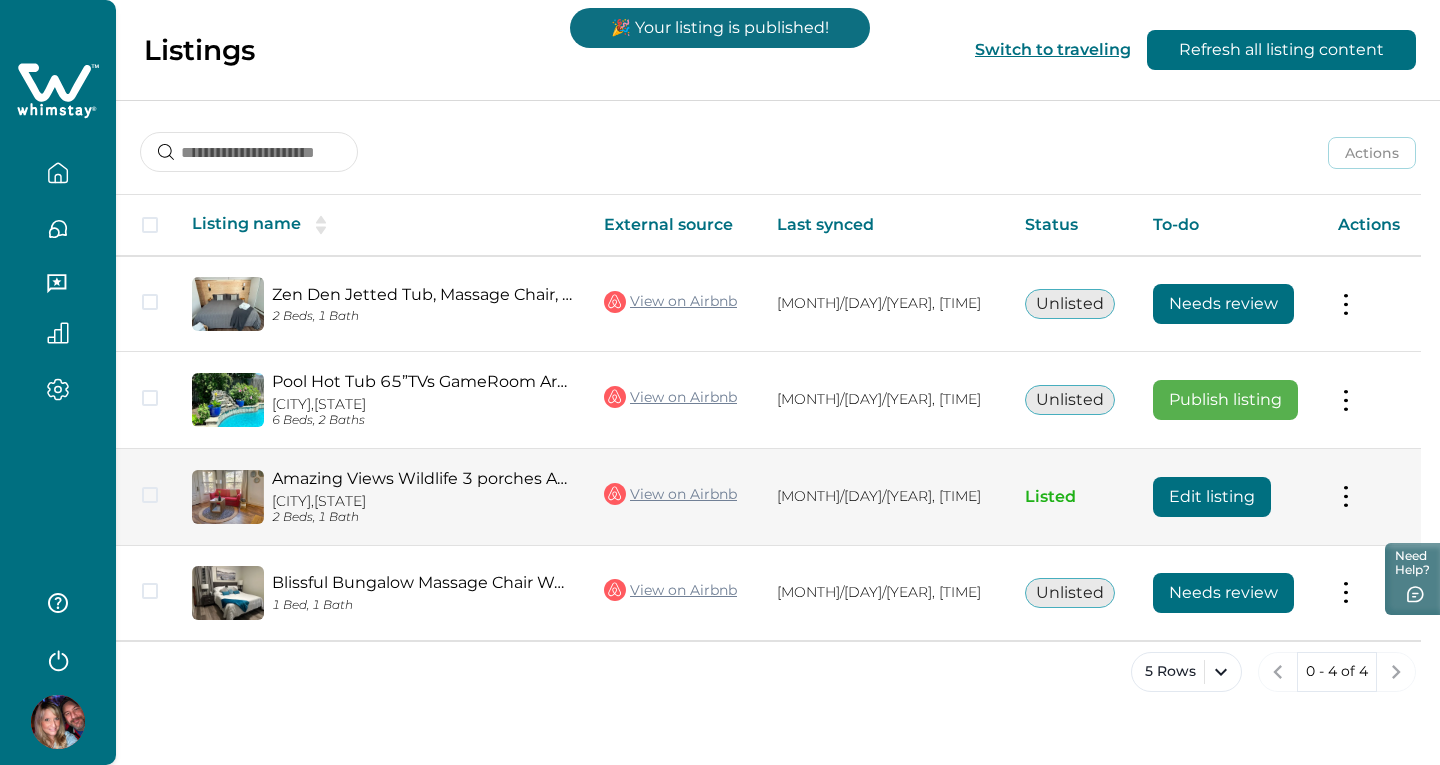click on "Edit listing" at bounding box center (1212, 497) 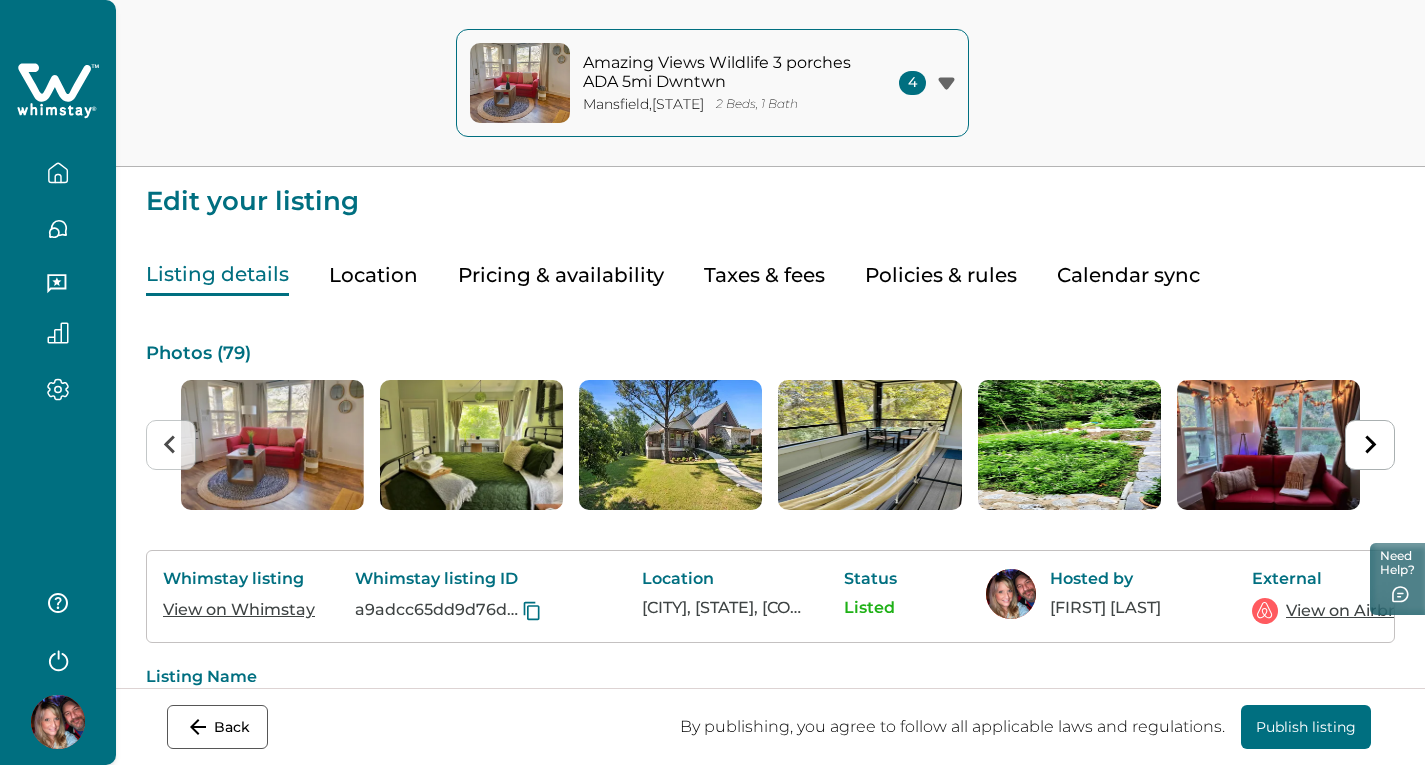 click 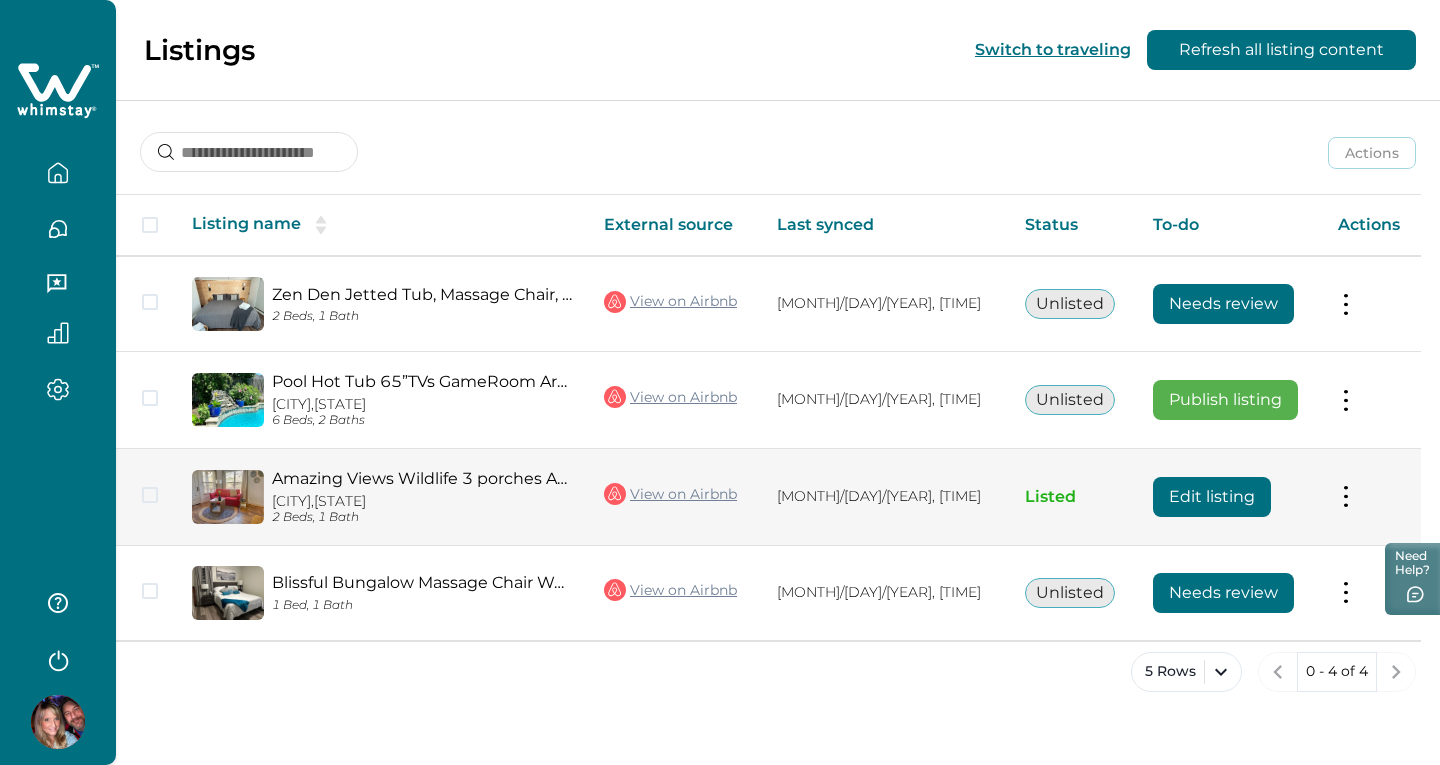 click on "Actions View listing on Whimstay Unlist listing View listing details" at bounding box center (1371, 496) 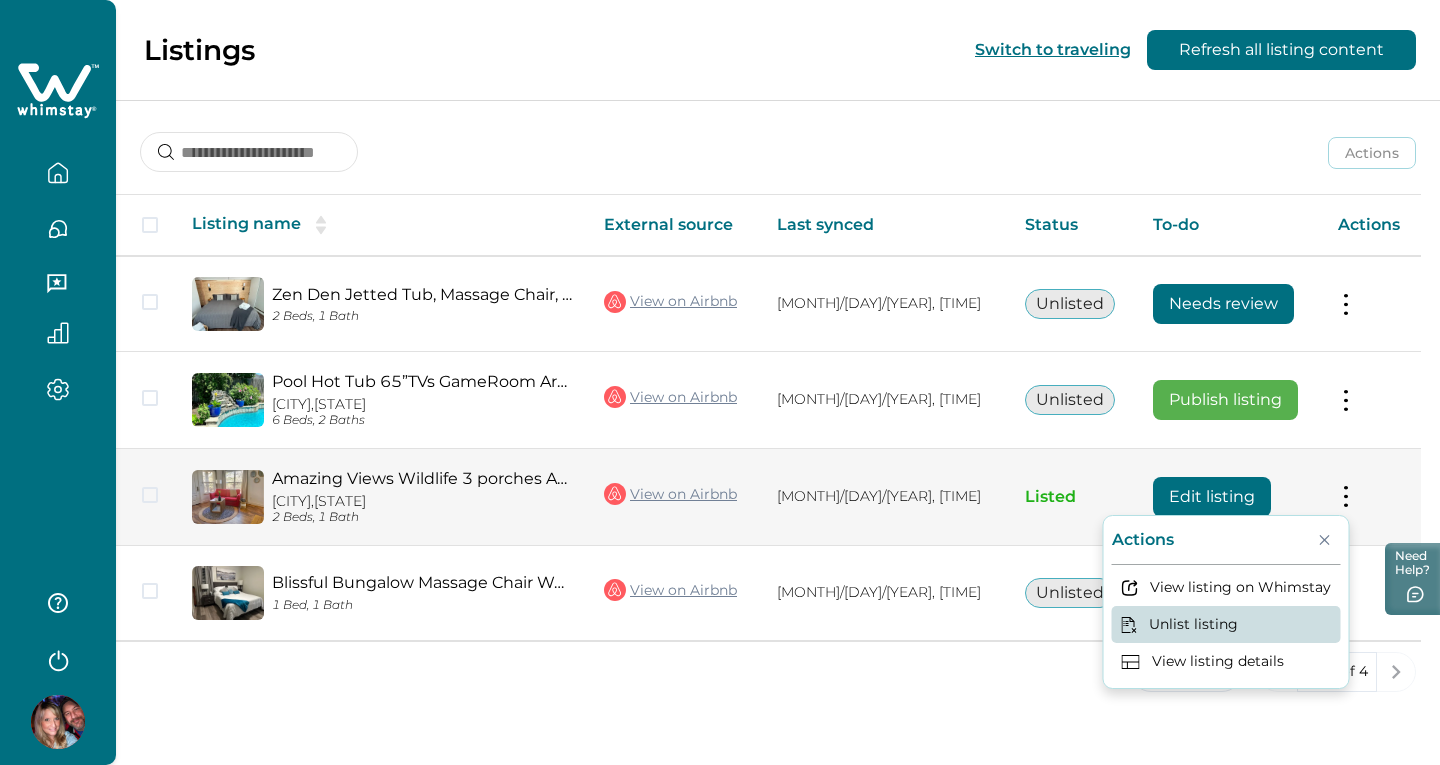 click on "Unlist listing" at bounding box center [1226, 624] 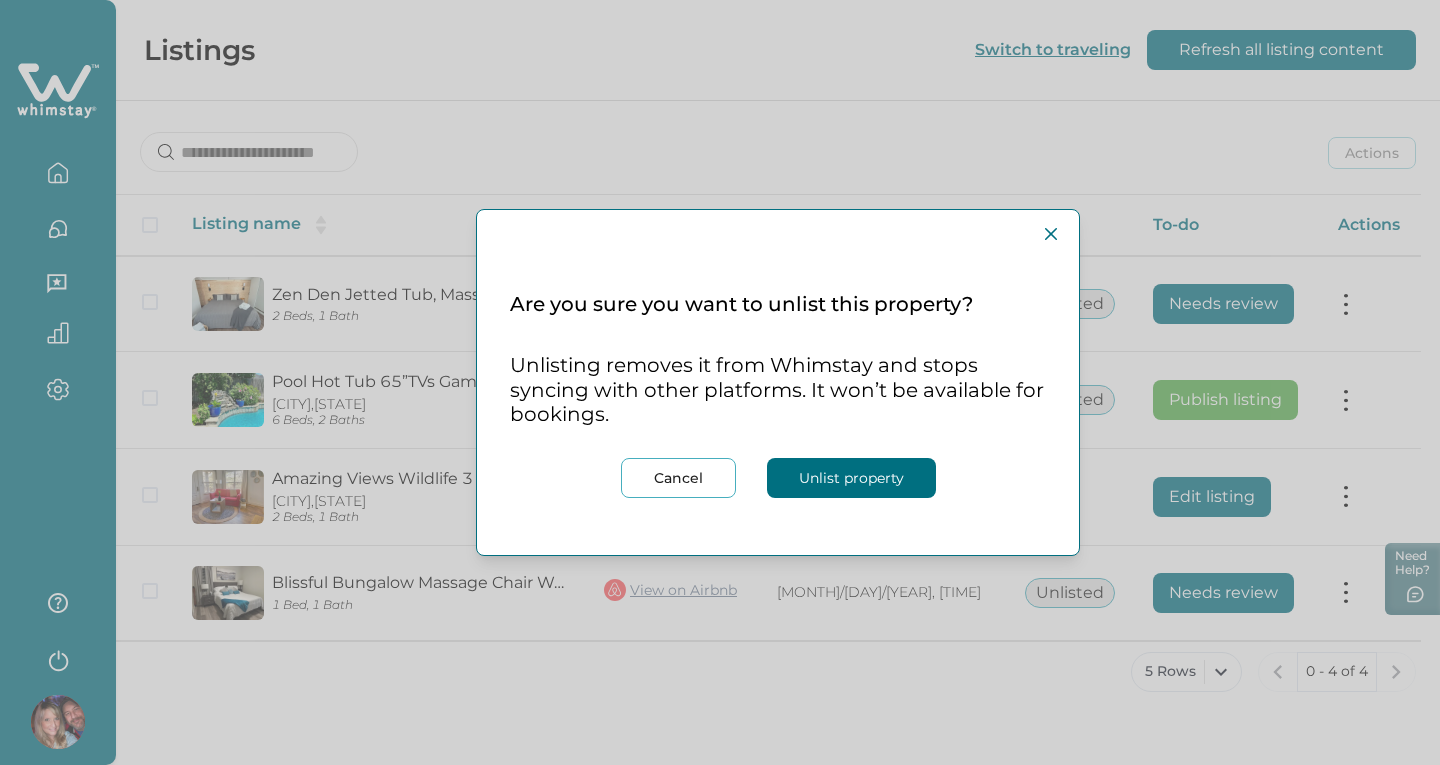 click on "Unlist property" at bounding box center (851, 478) 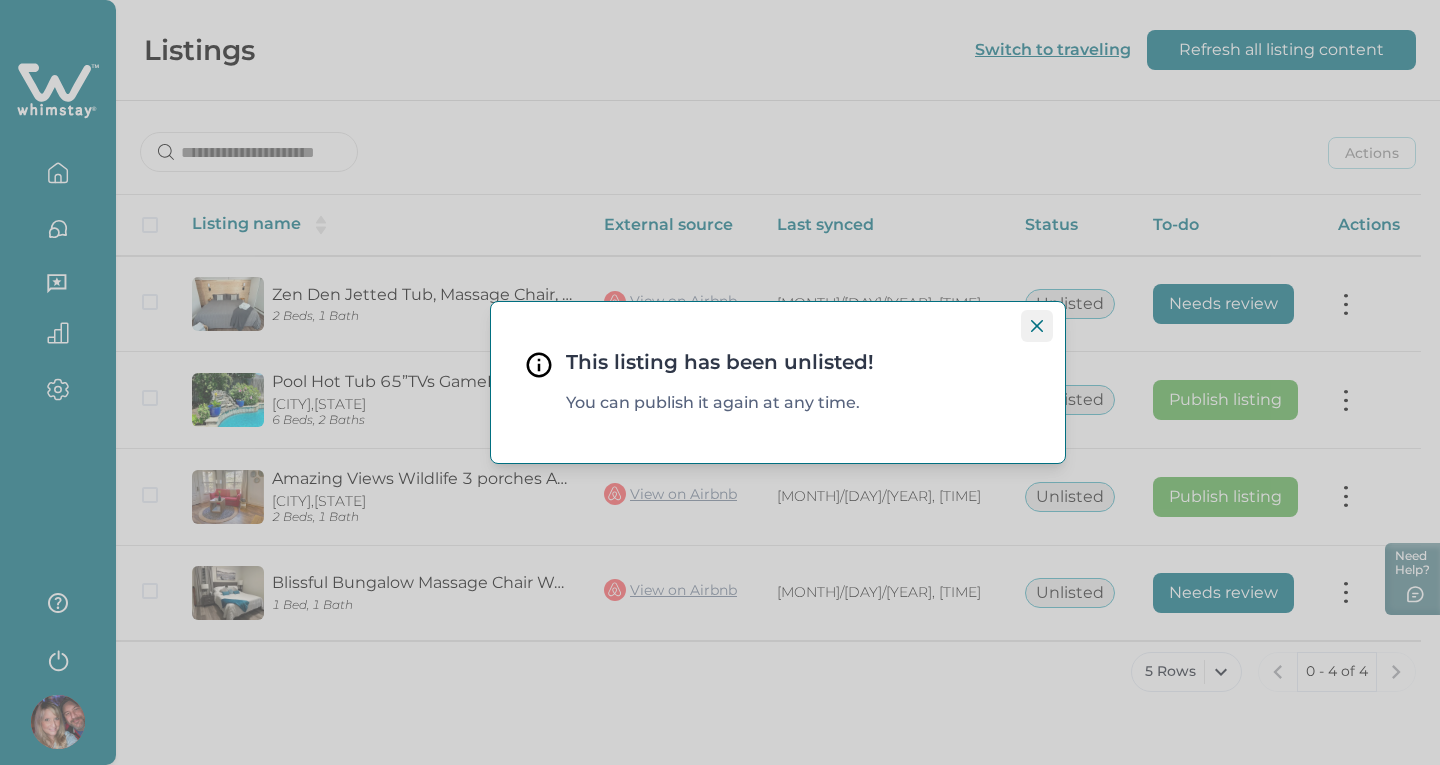 click 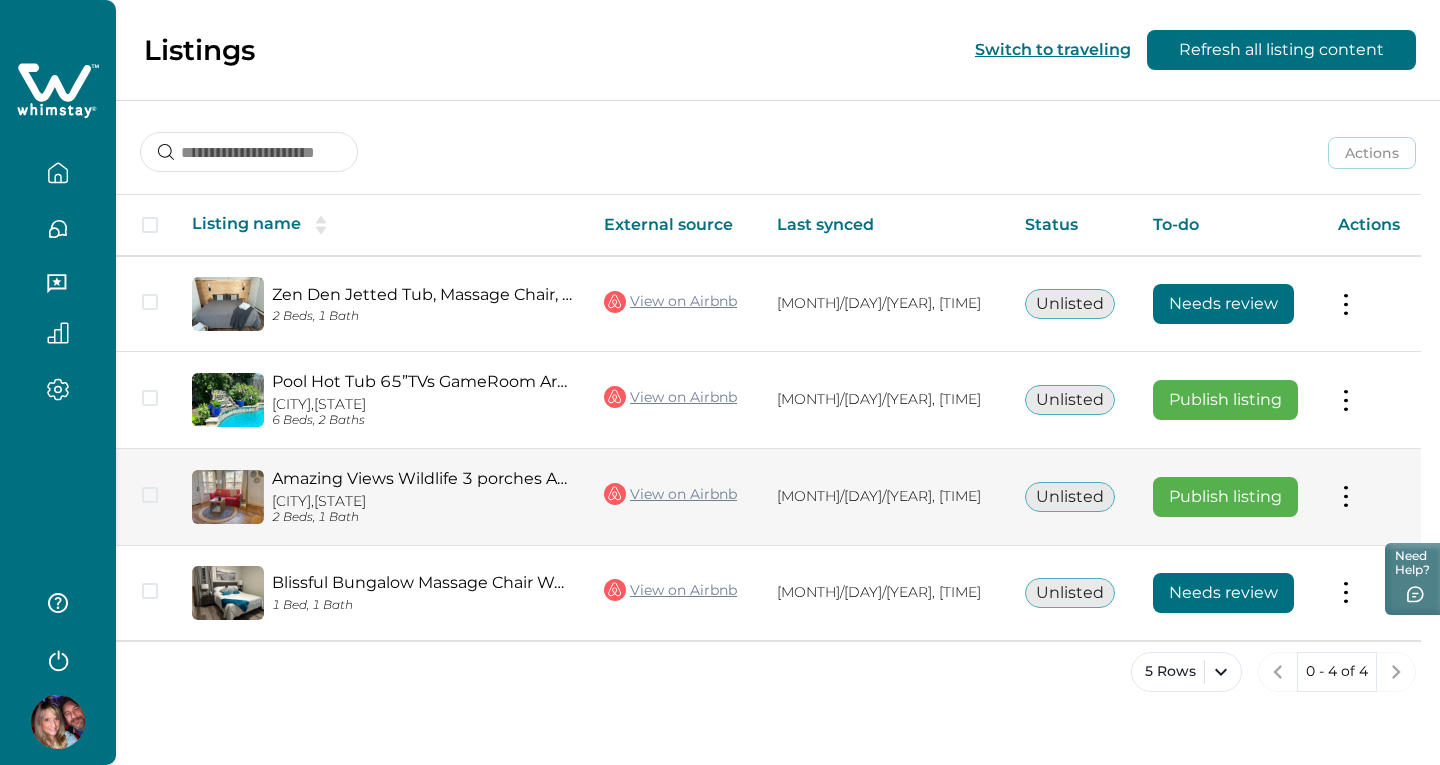 click on "Amazing Views Wildlife 3 porches ADA 5mi Dwntwn" at bounding box center (422, 478) 